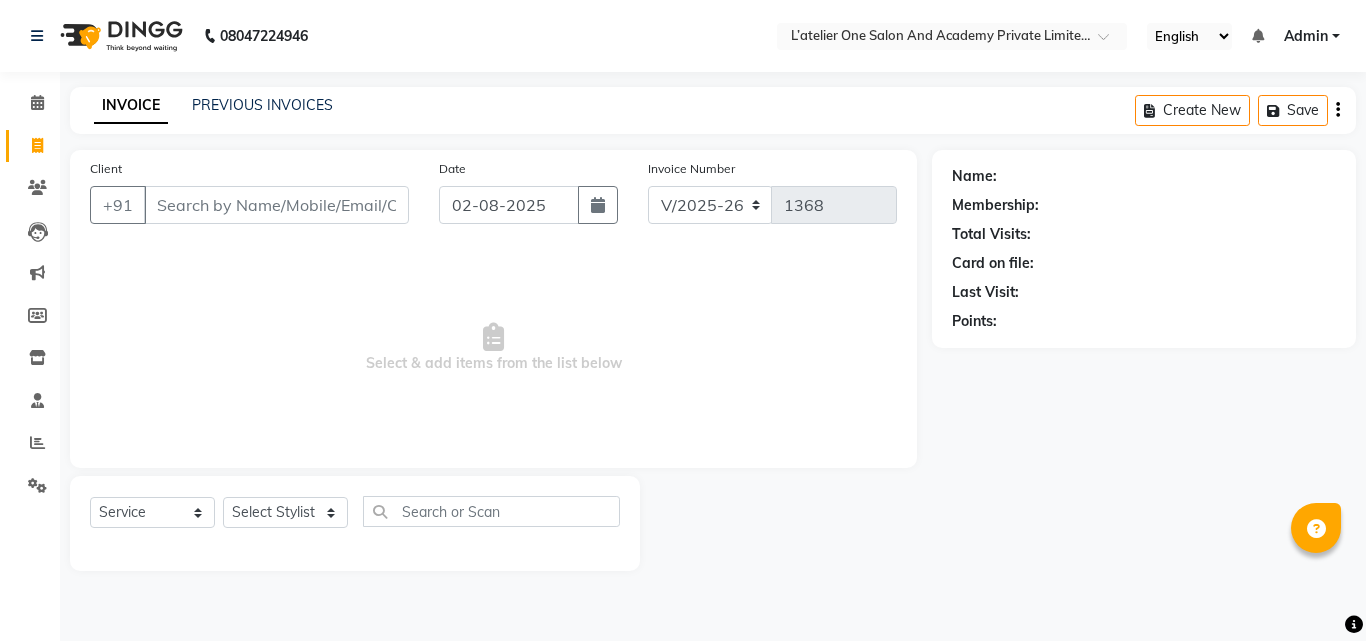 select on "6939" 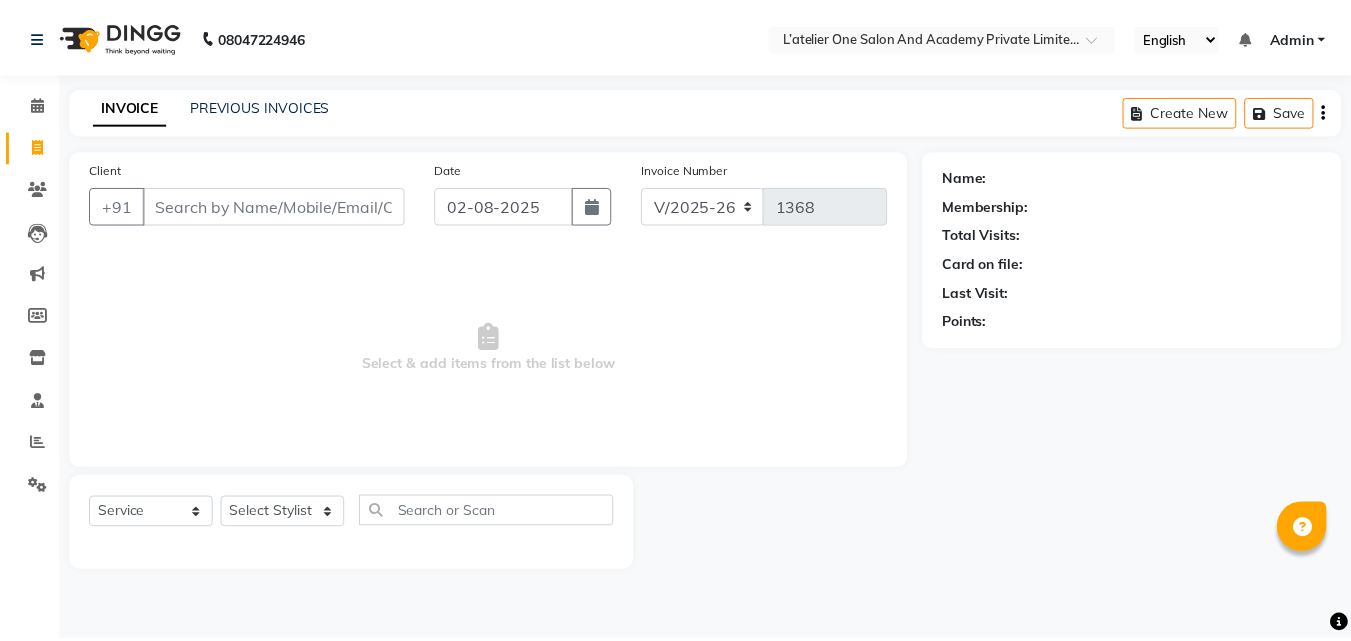 scroll, scrollTop: 0, scrollLeft: 0, axis: both 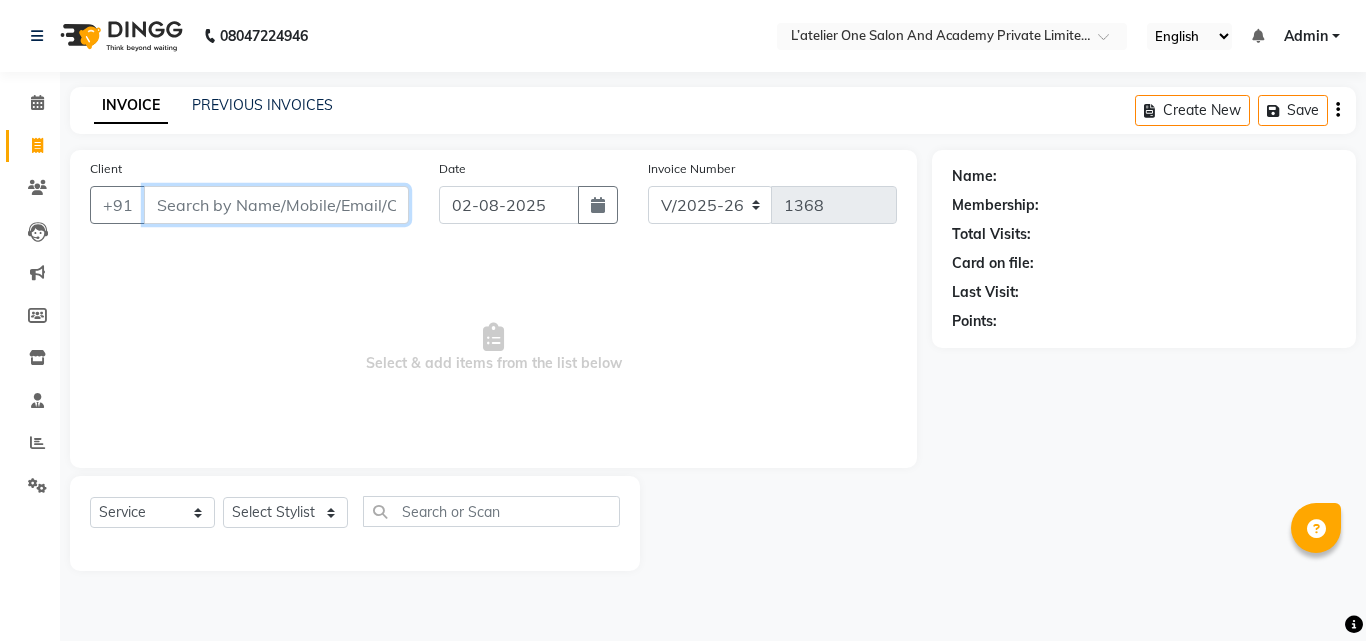 click on "Client" at bounding box center [276, 205] 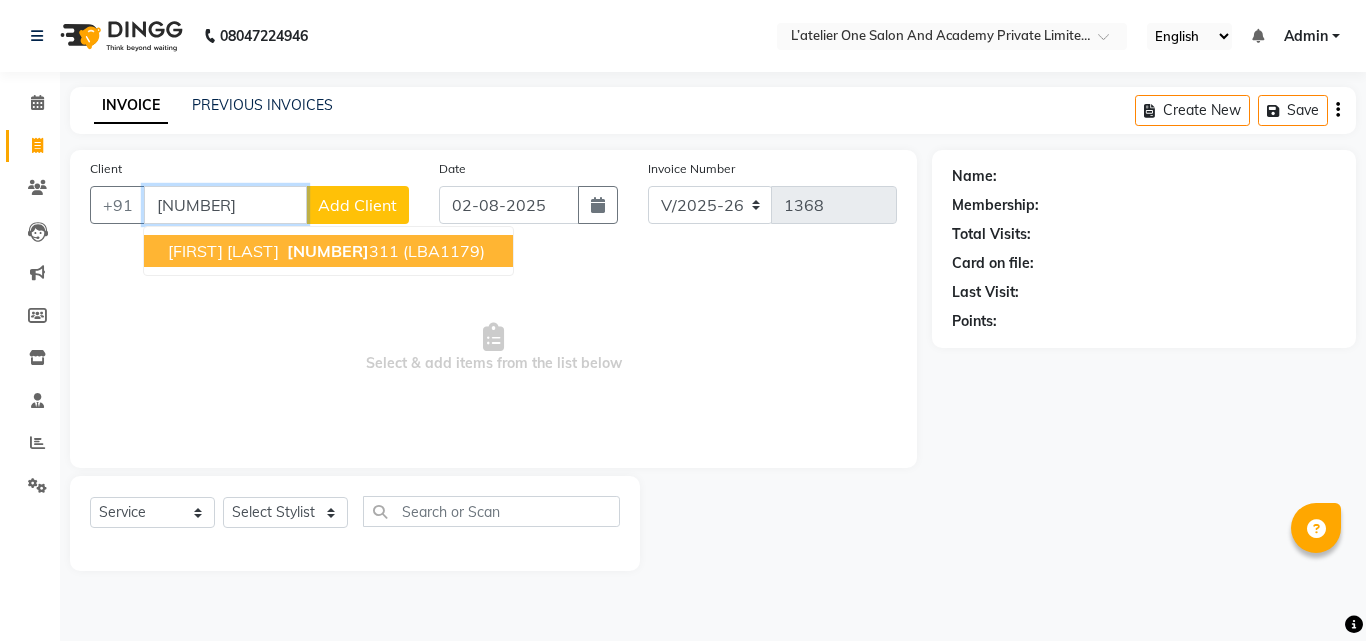 click on "[FIRST] [LAST]   [PHONE] ([LBA])" at bounding box center (328, 251) 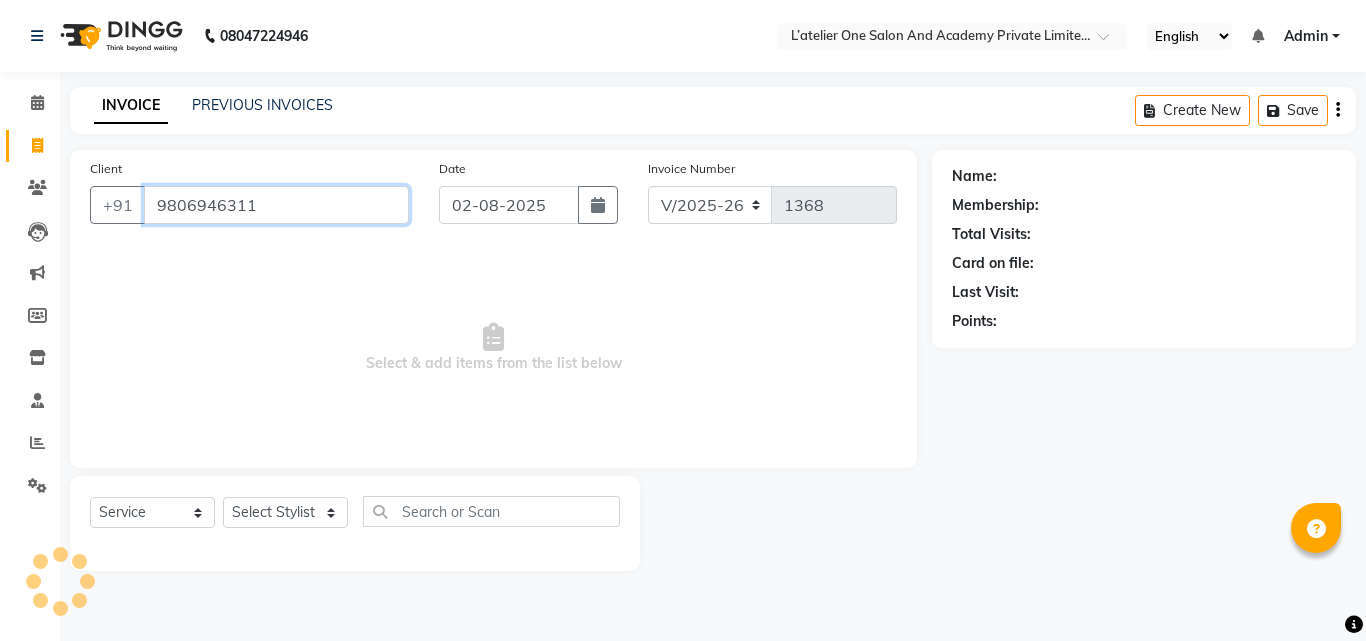 type on "9806946311" 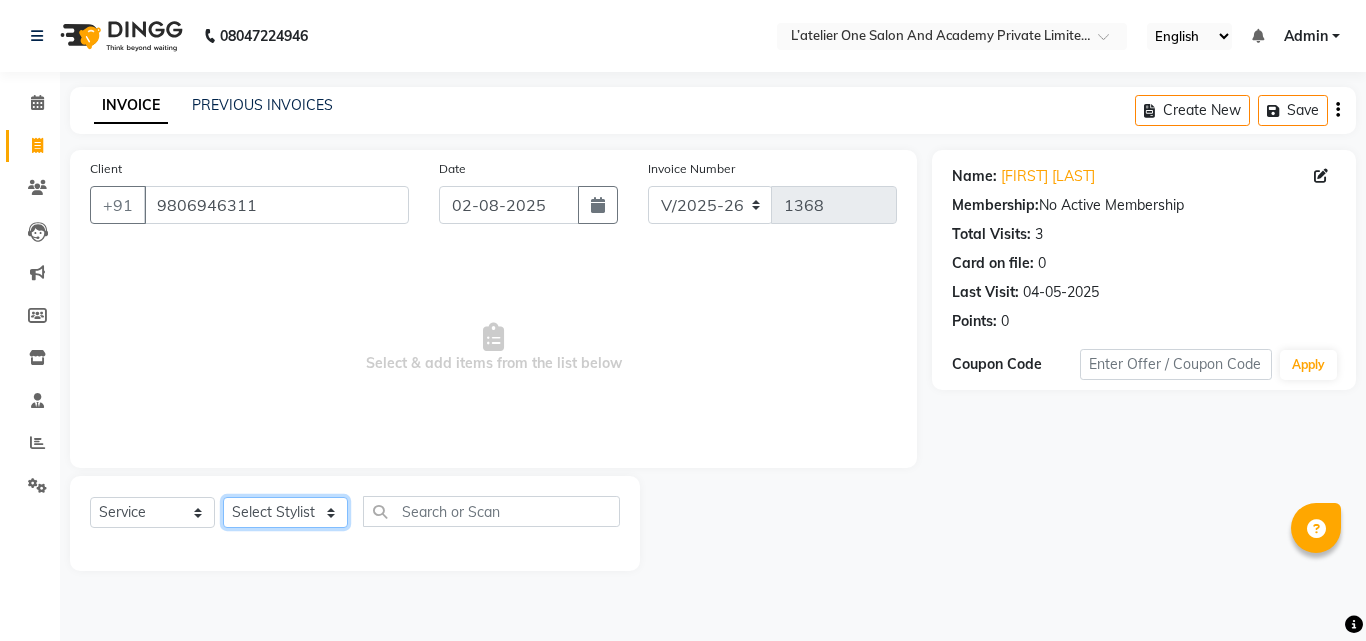click on "Select Stylist Aditya Waykar Kiran  Manasi Rane Nivrutti Raut  Pramila Bodekar Ravi  Shubham Dhawale Sneha Verma Sonal Damai" 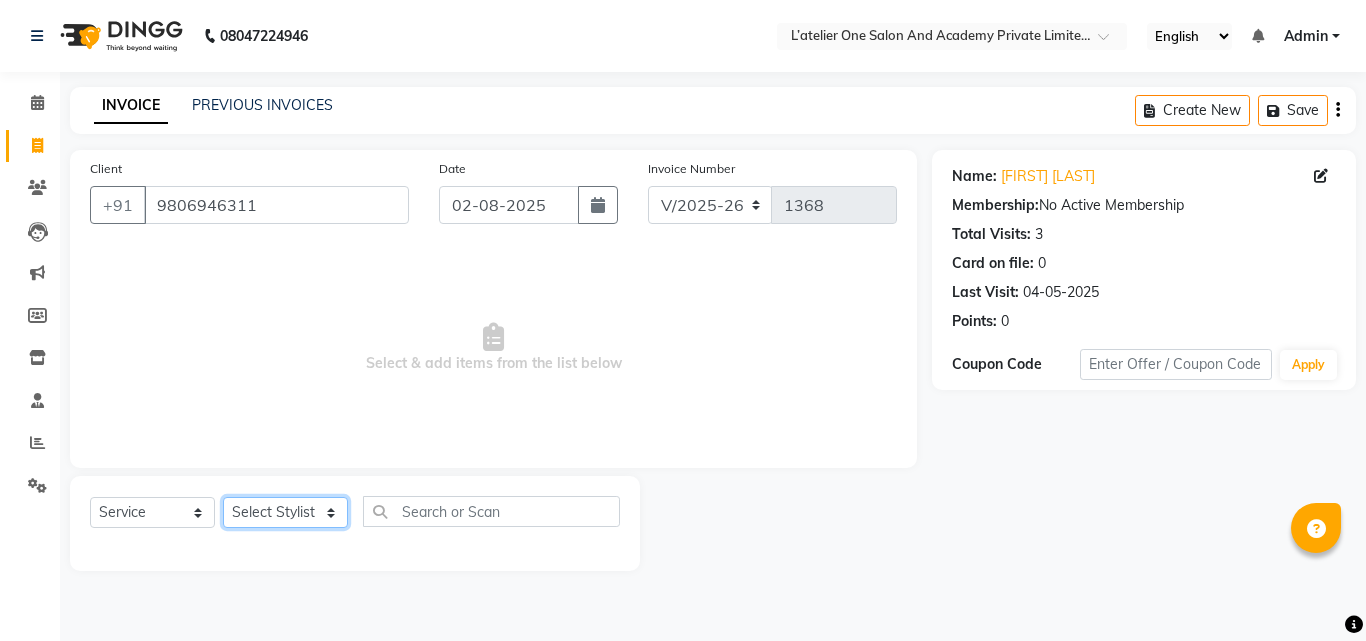 select on "55360" 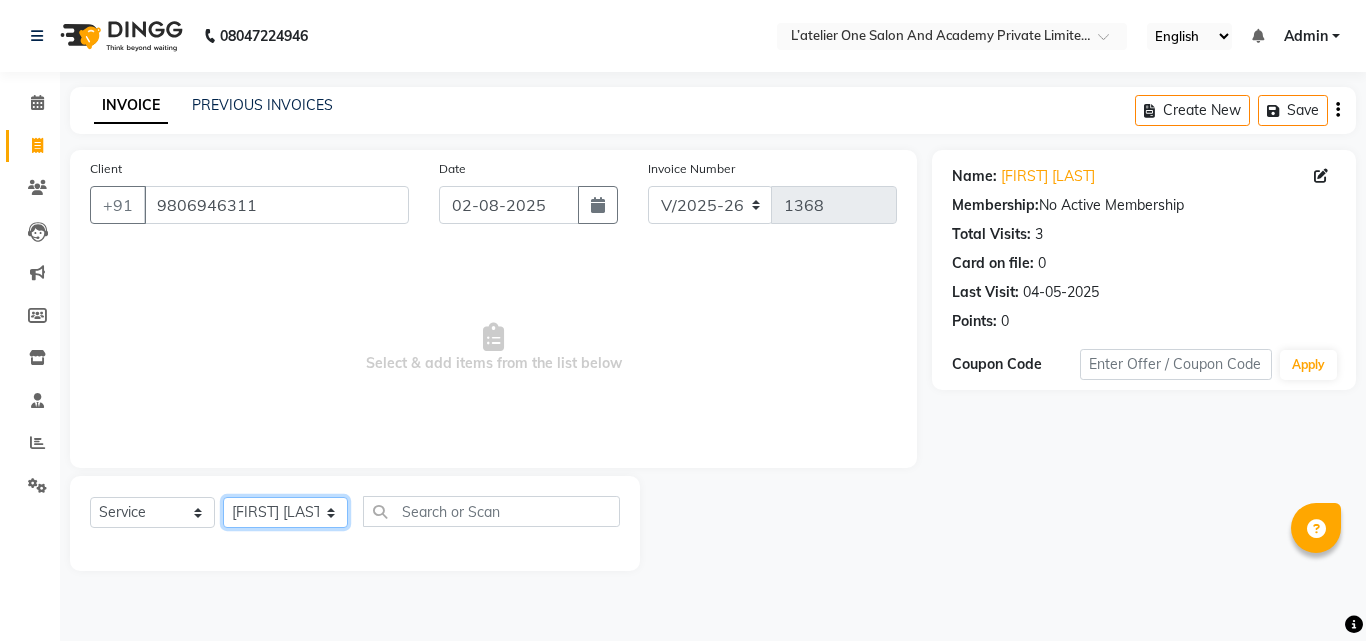 click on "Select Stylist Aditya Waykar Kiran  Manasi Rane Nivrutti Raut  Pramila Bodekar Ravi  Shubham Dhawale Sneha Verma Sonal Damai" 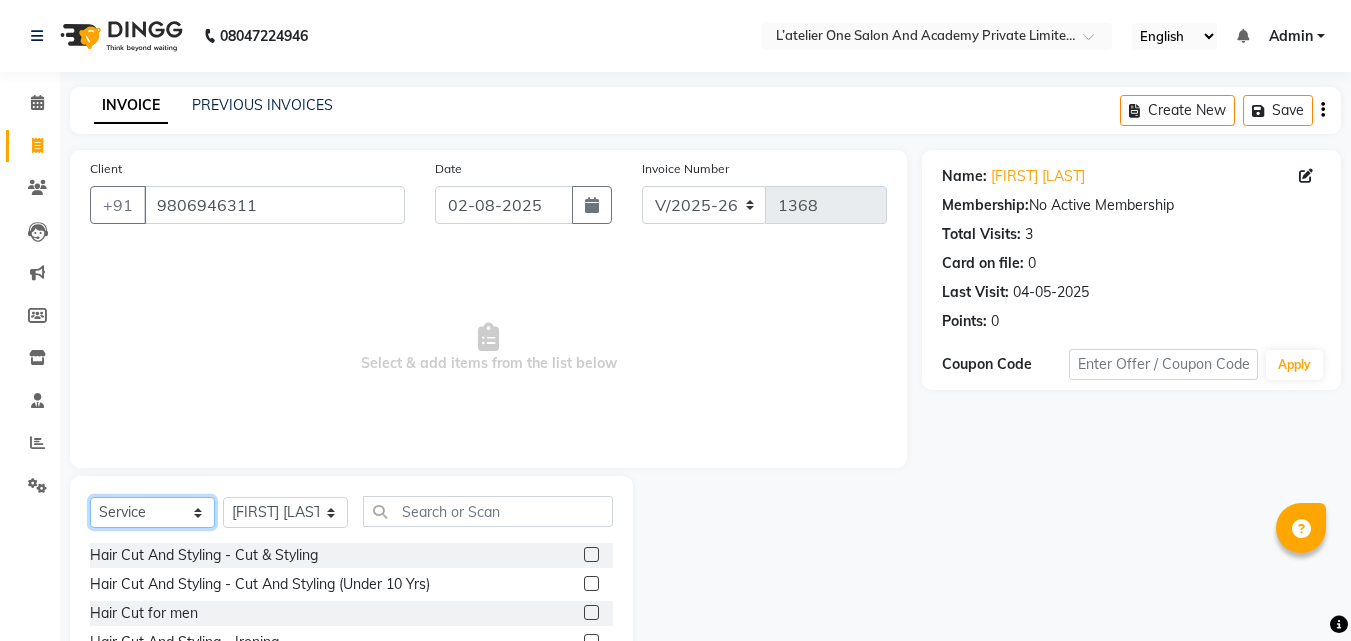 click on "Select  Service  Product  Membership  Package Voucher Prepaid Gift Card" 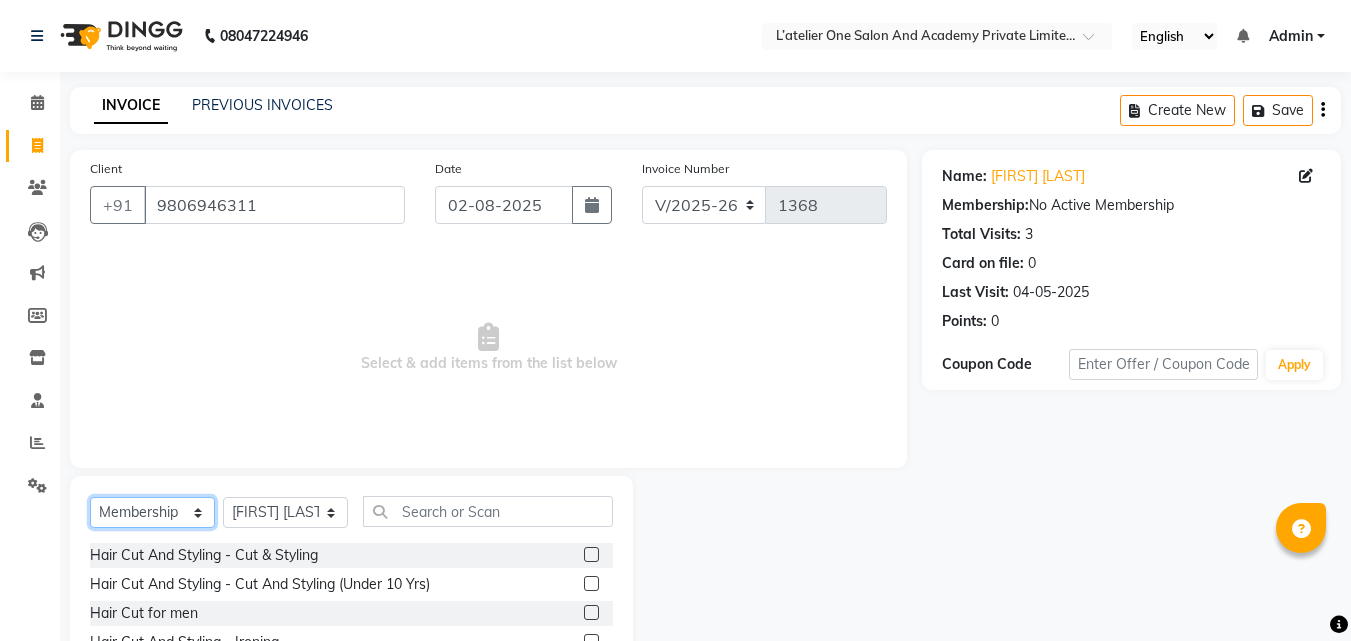 click on "Select  Service  Product  Membership  Package Voucher Prepaid Gift Card" 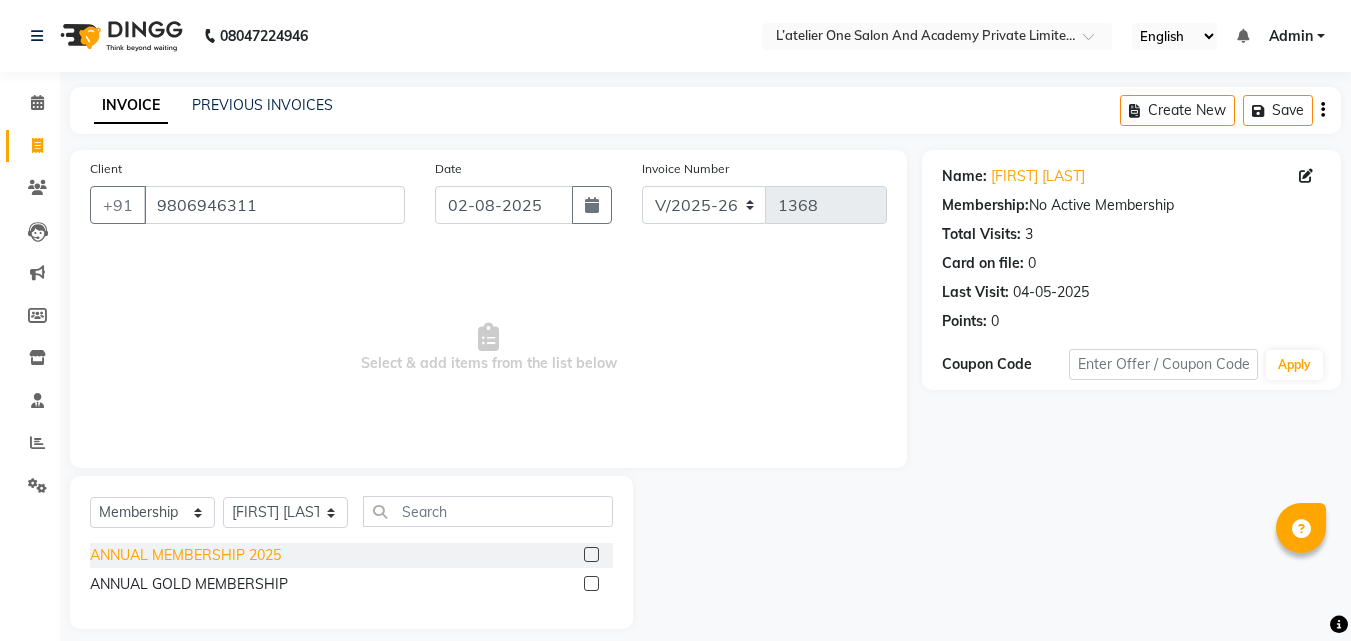 click on "ANNUAL MEMBERSHIP 2025" 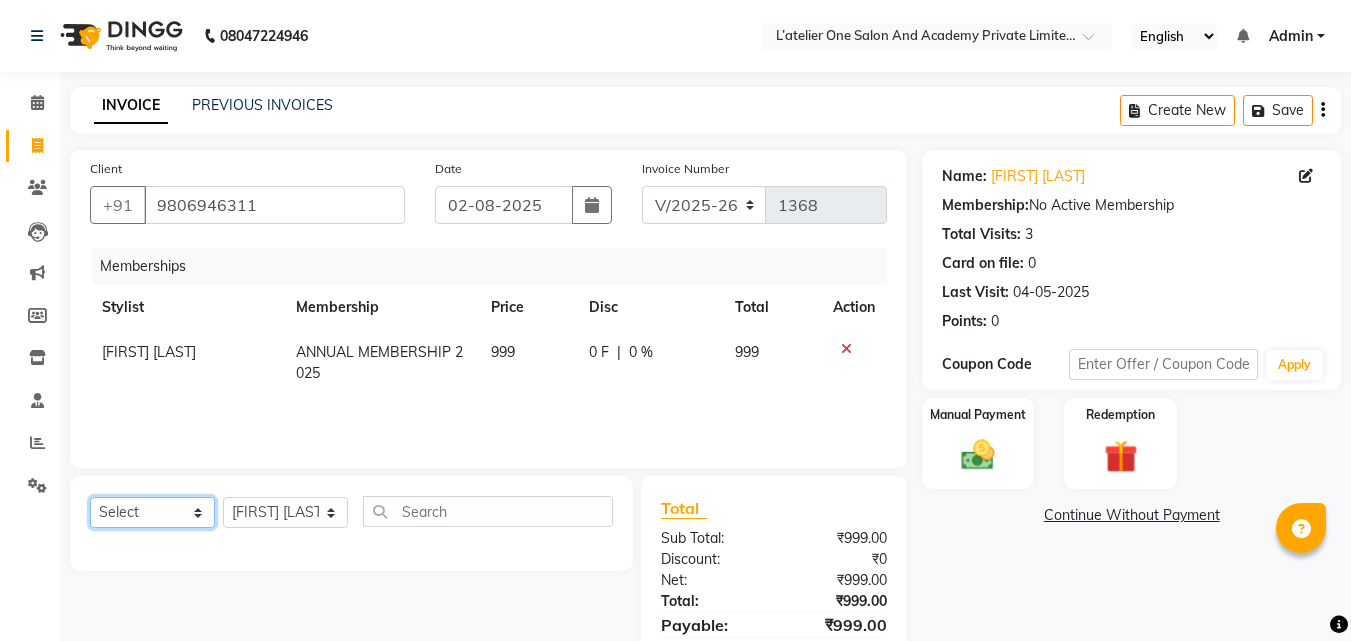 click on "Select  Service  Product  Package Voucher Prepaid Gift Card" 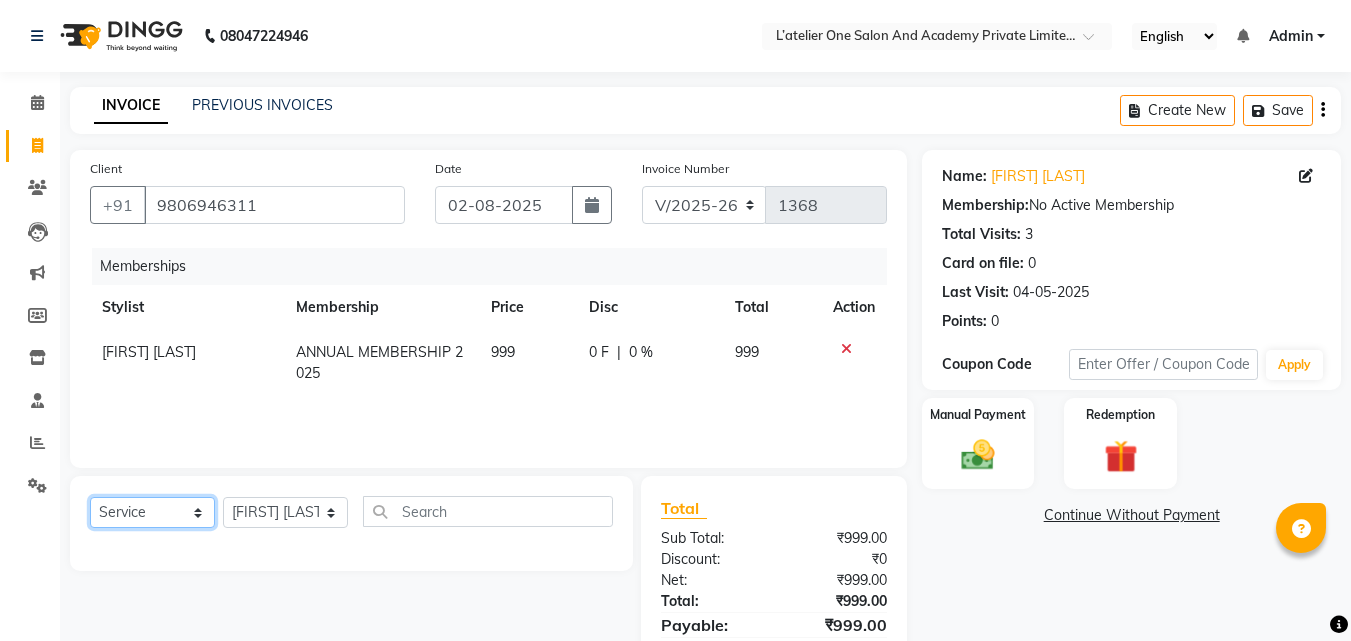 click on "Select  Service  Product  Package Voucher Prepaid Gift Card" 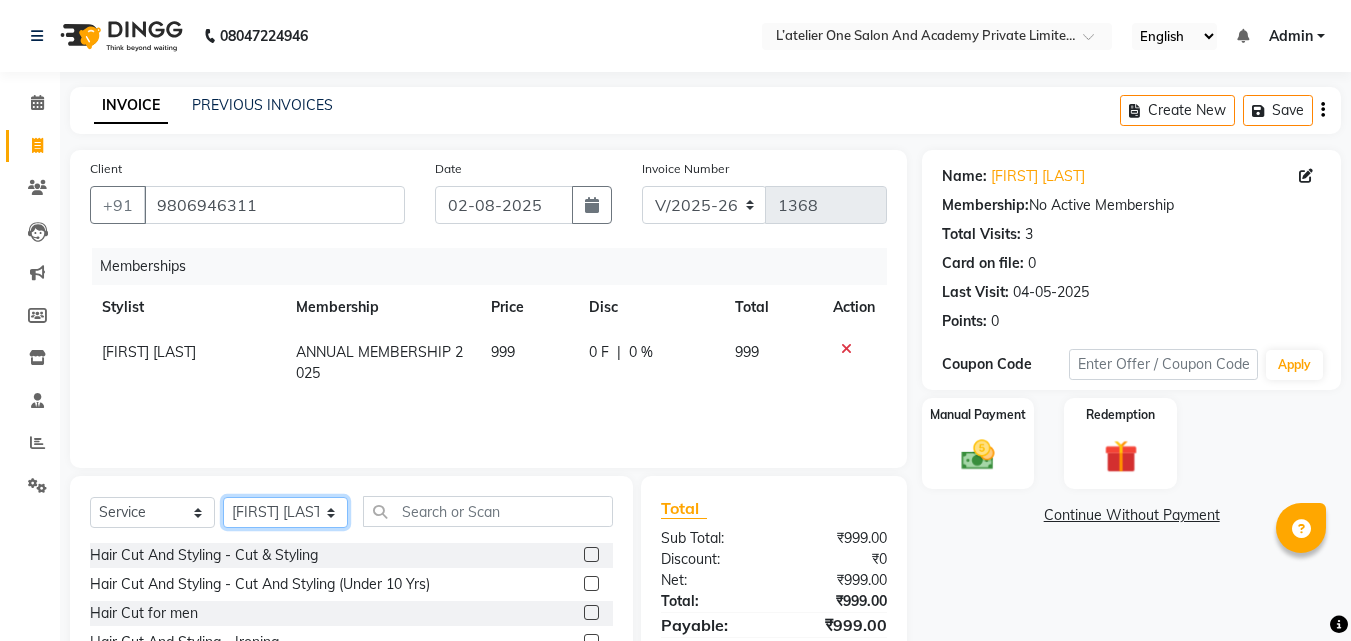 click on "Select Stylist Aditya Waykar Kiran  Manasi Rane Nivrutti Raut  Pramila Bodekar Ravi  Shubham Dhawale Sneha Verma Sonal Damai" 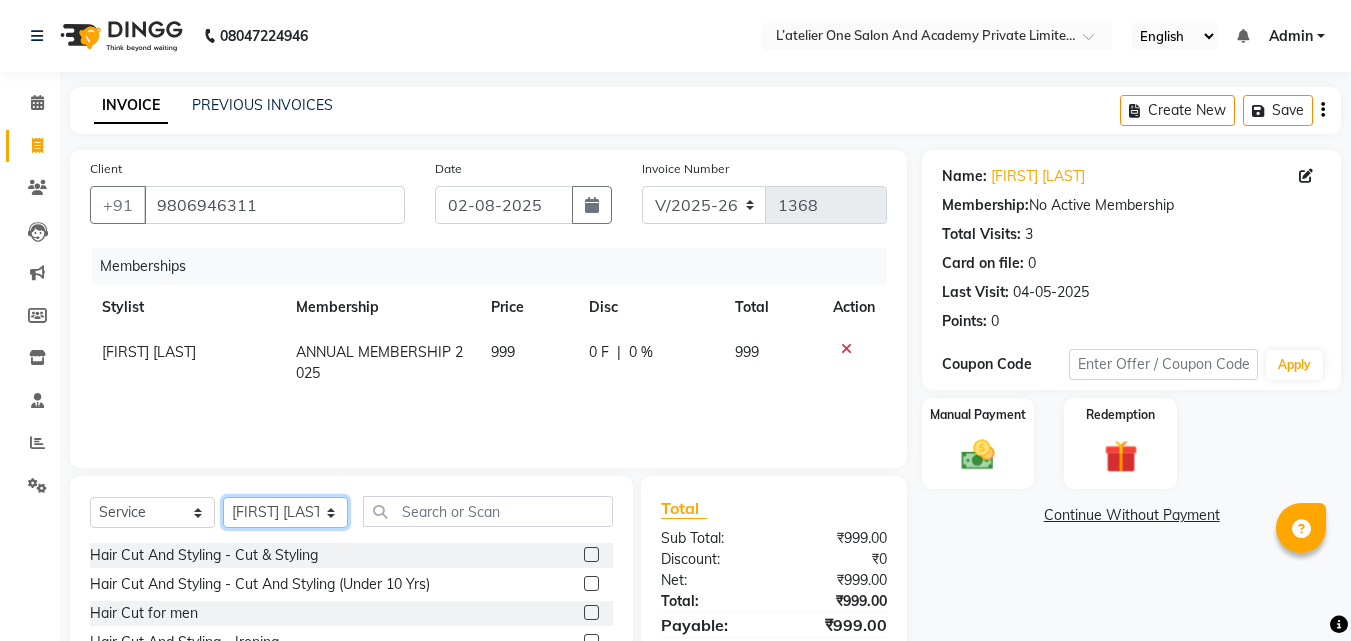 select on "57084" 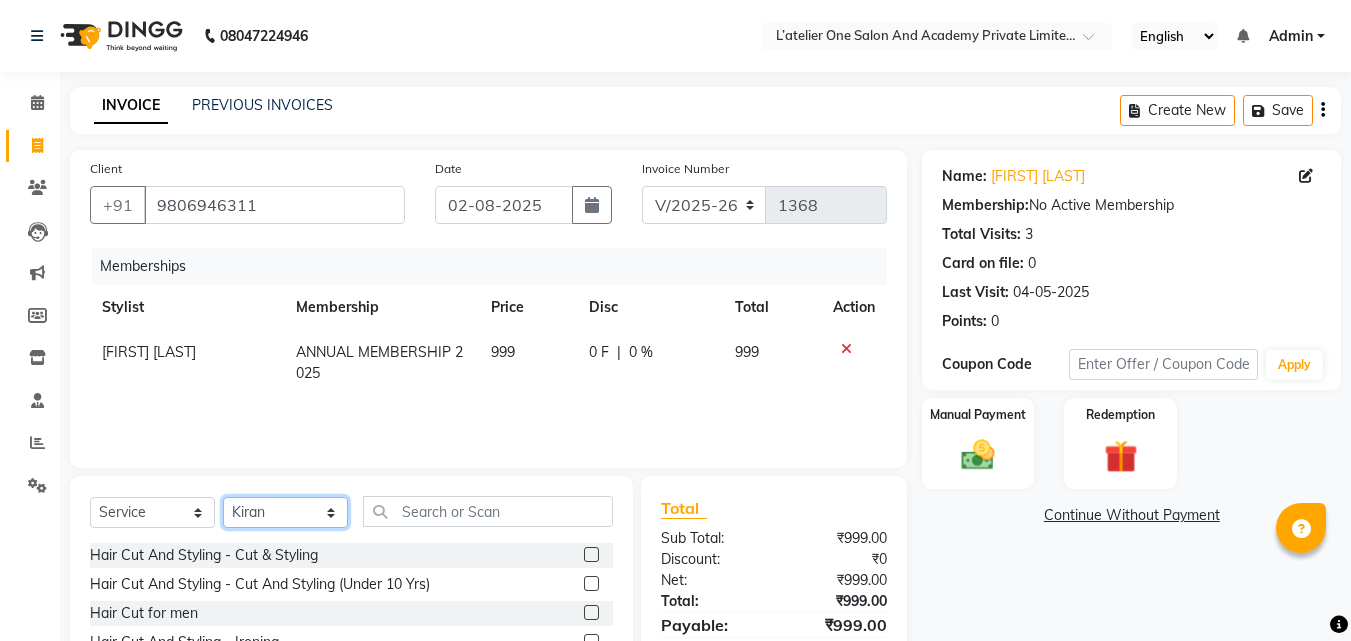 click on "Select Stylist Aditya Waykar Kiran  Manasi Rane Nivrutti Raut  Pramila Bodekar Ravi  Shubham Dhawale Sneha Verma Sonal Damai" 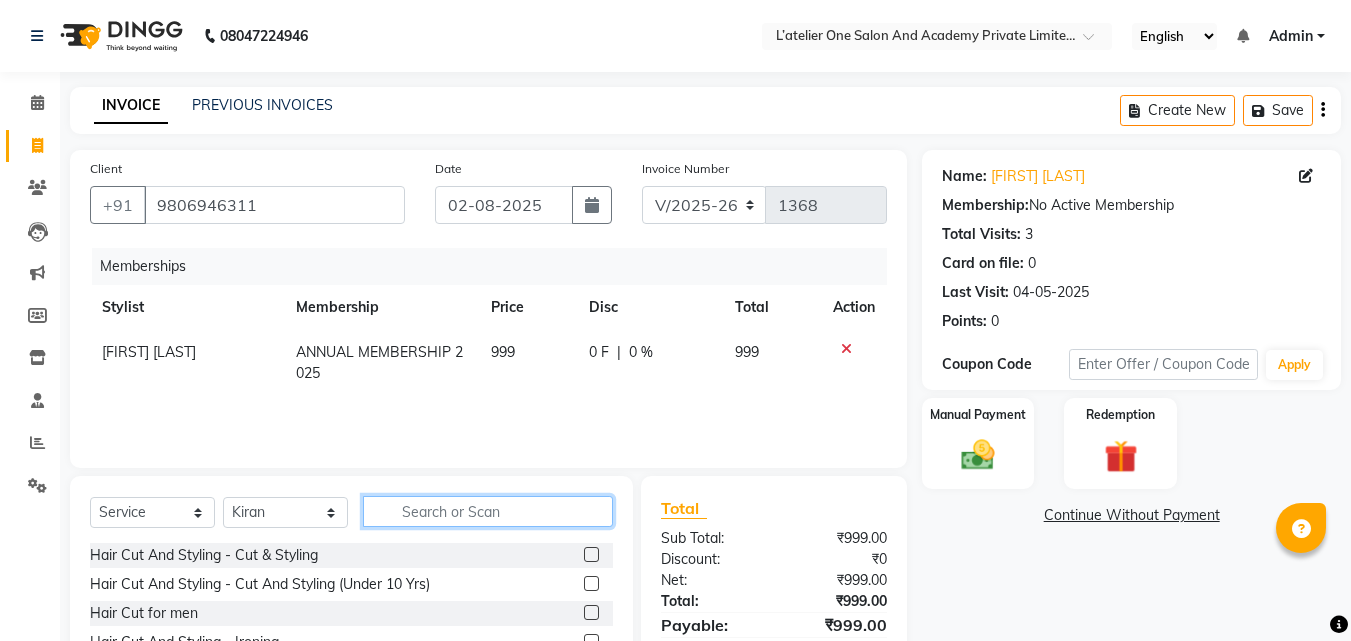 click 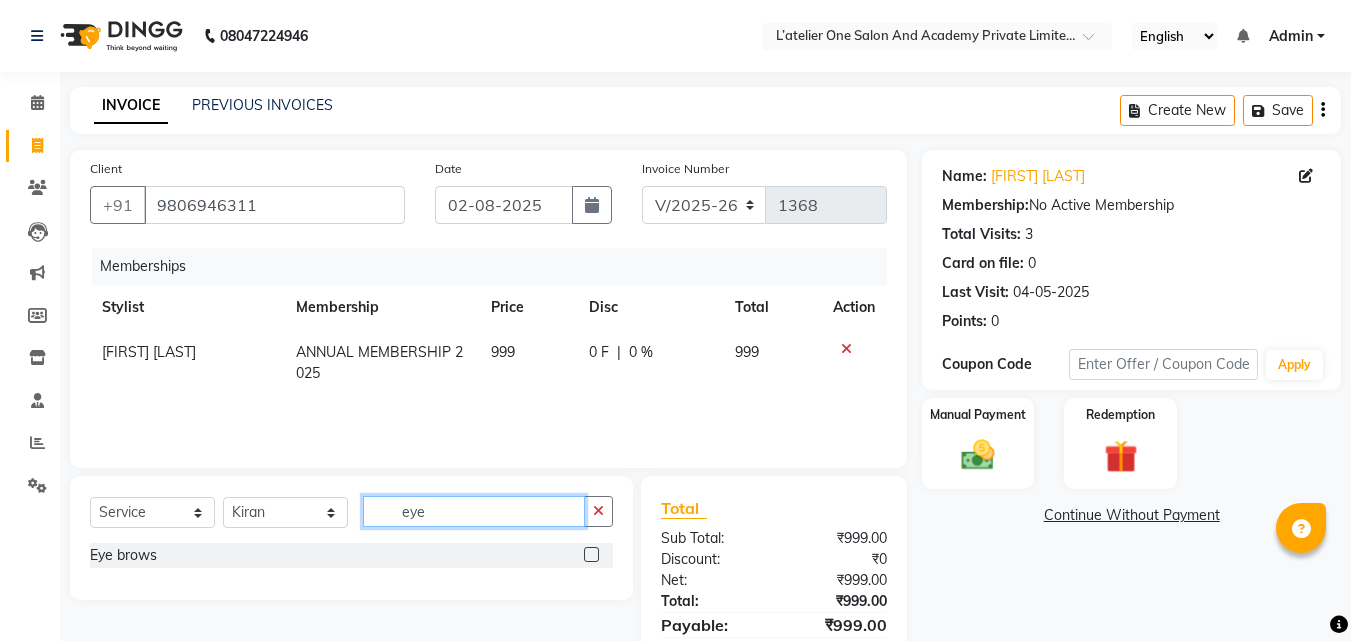 type on "eye" 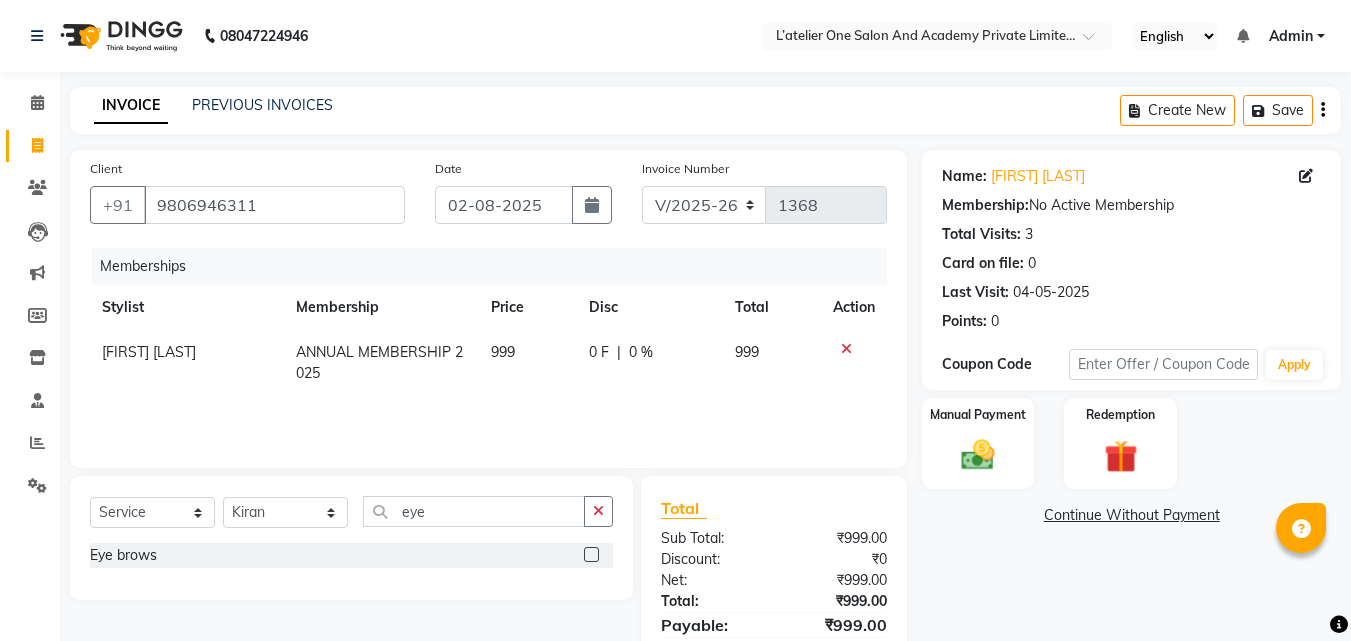 click 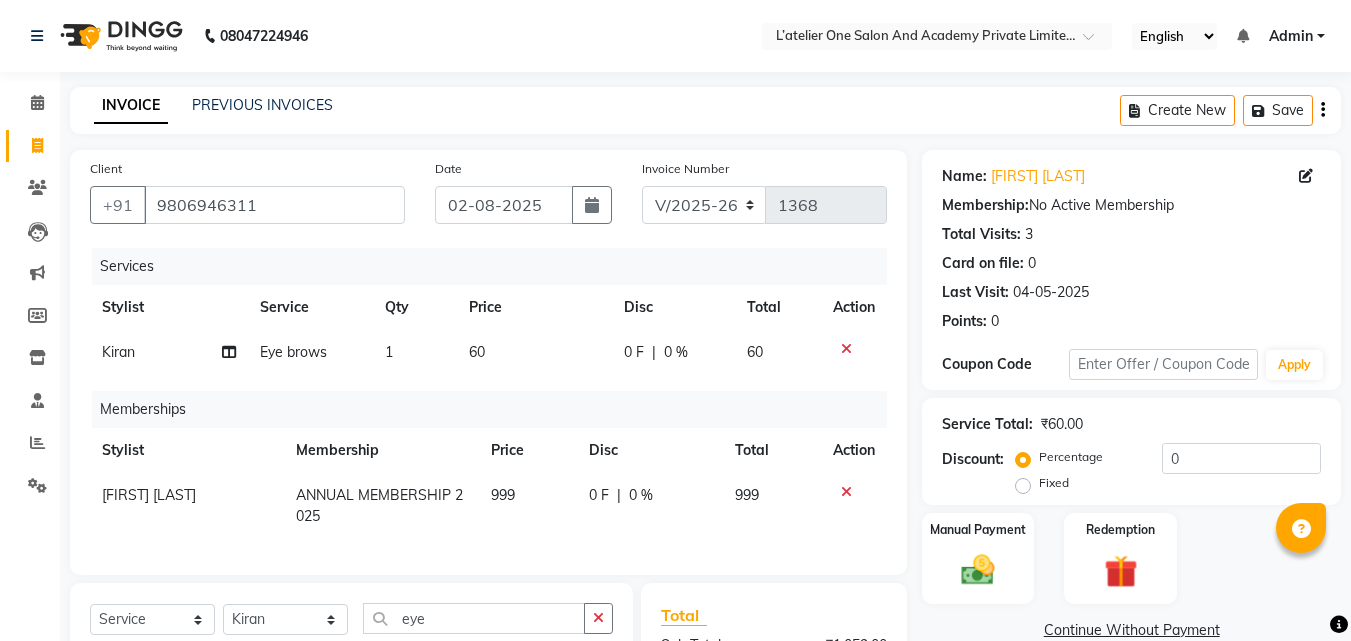 checkbox on "false" 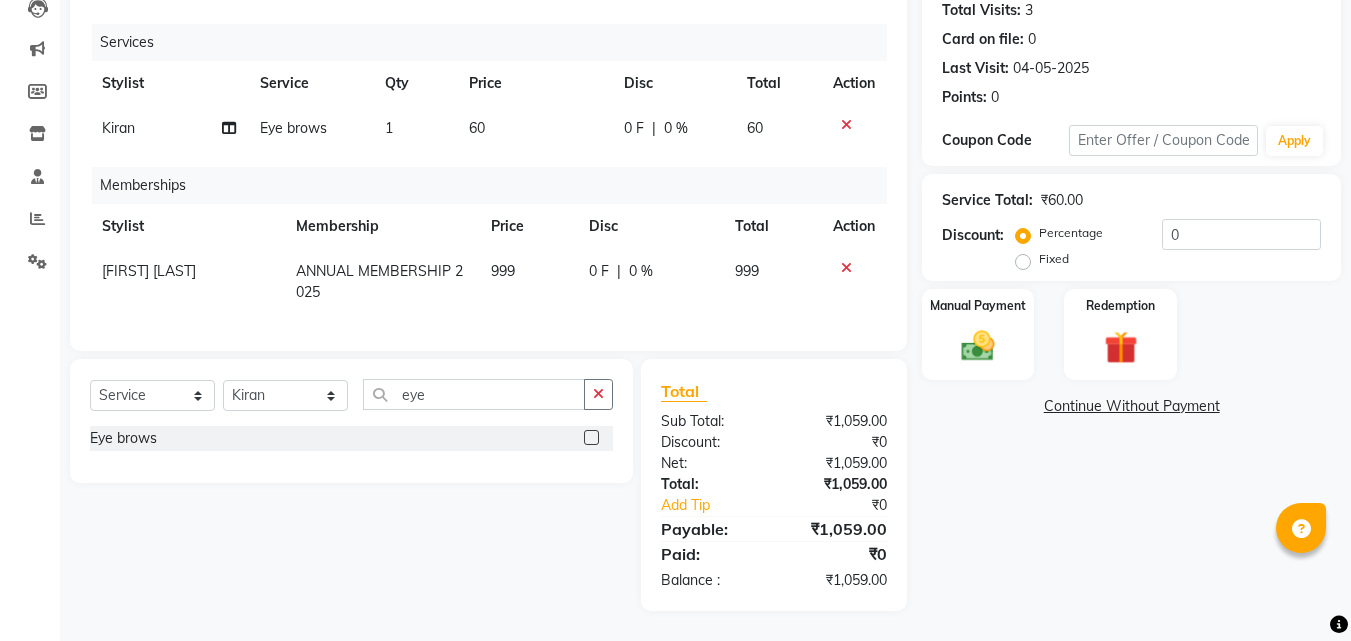 scroll, scrollTop: 239, scrollLeft: 0, axis: vertical 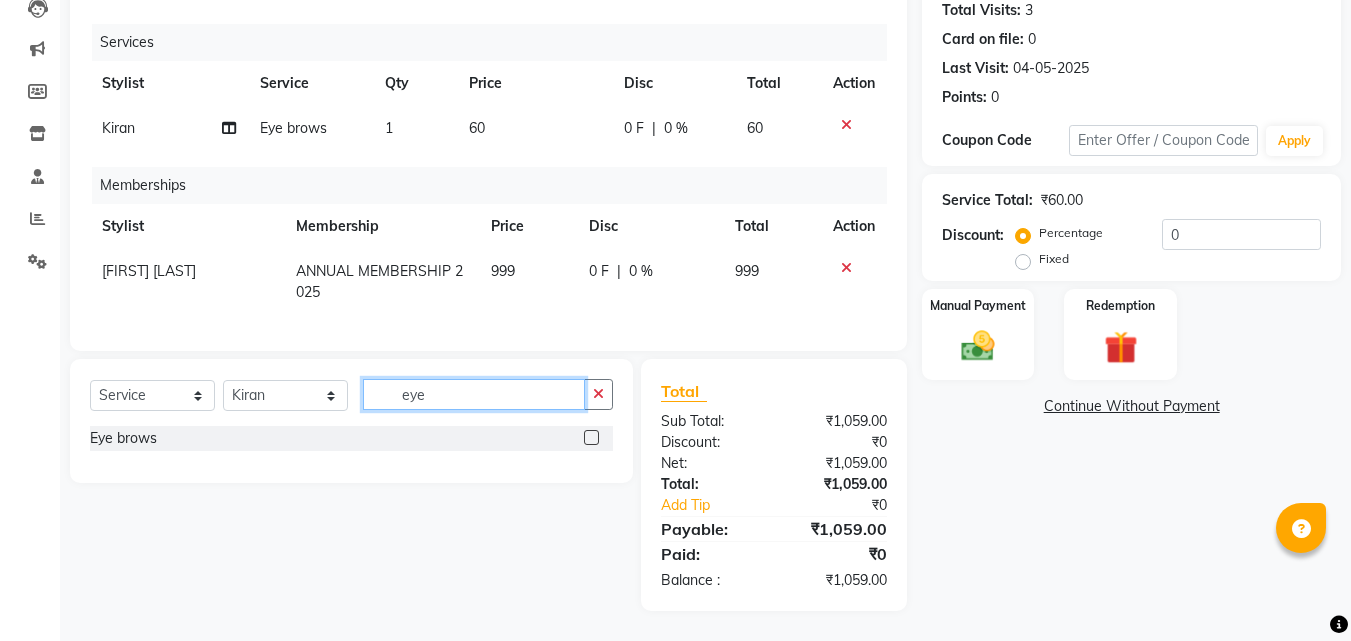 click on "eye" 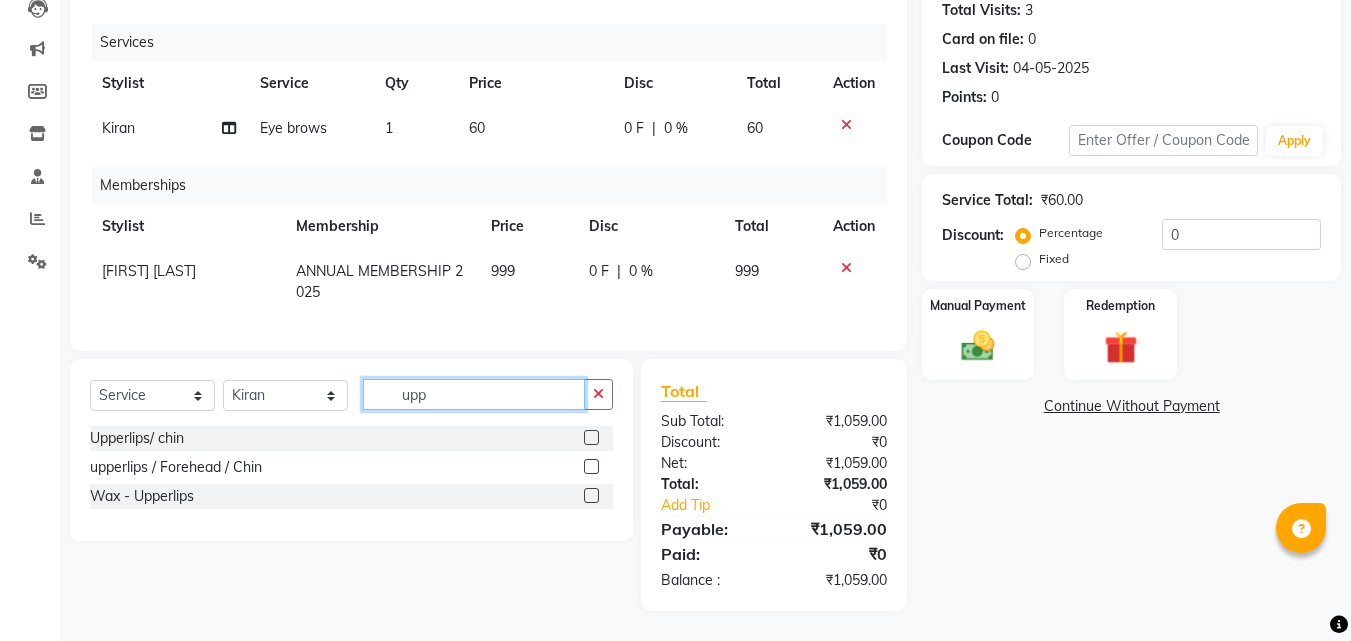 type on "upp" 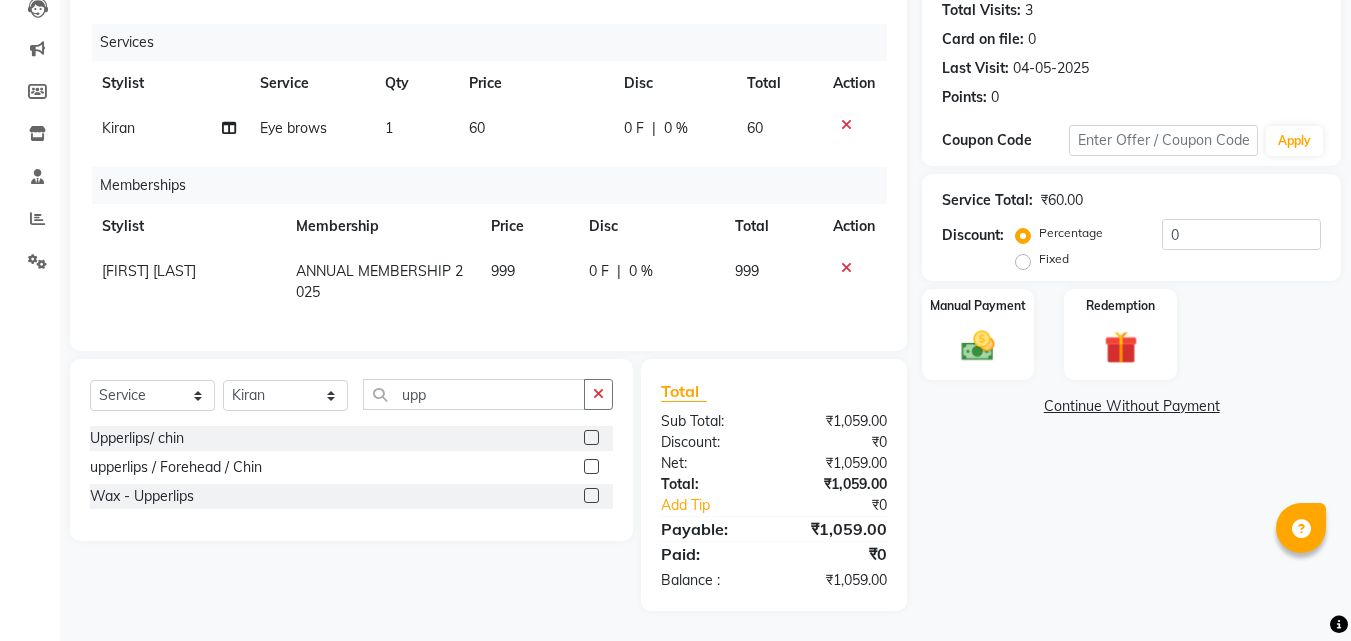 click 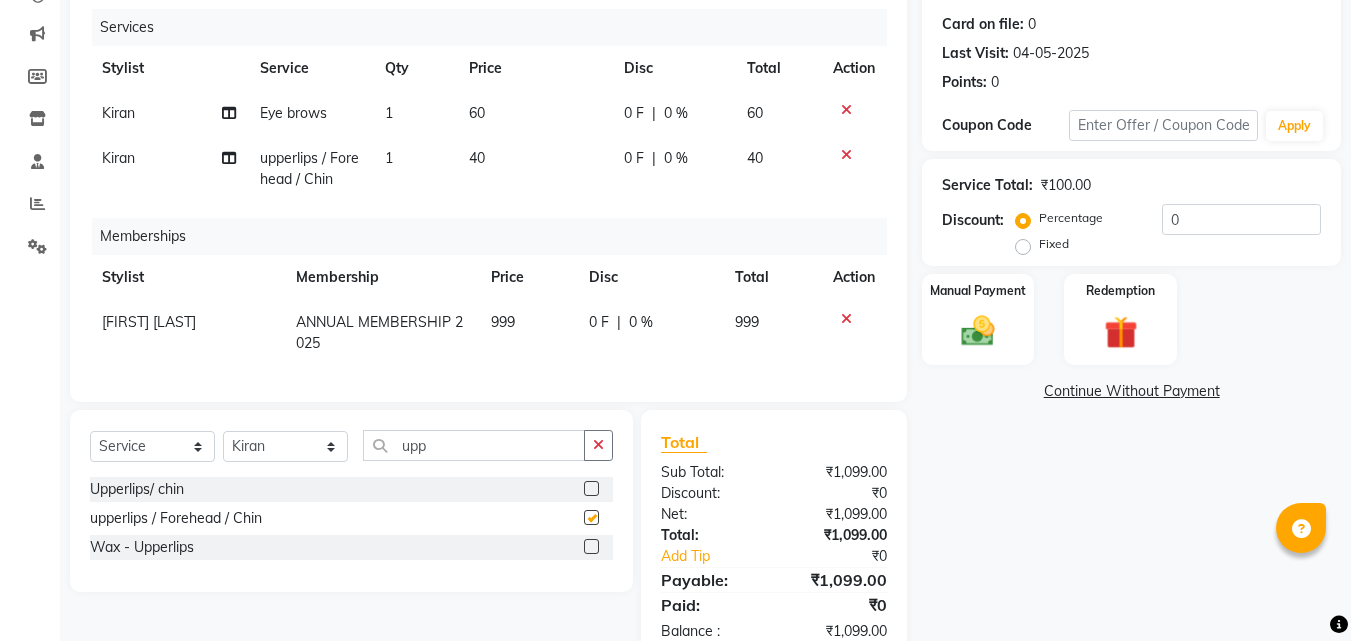 checkbox on "false" 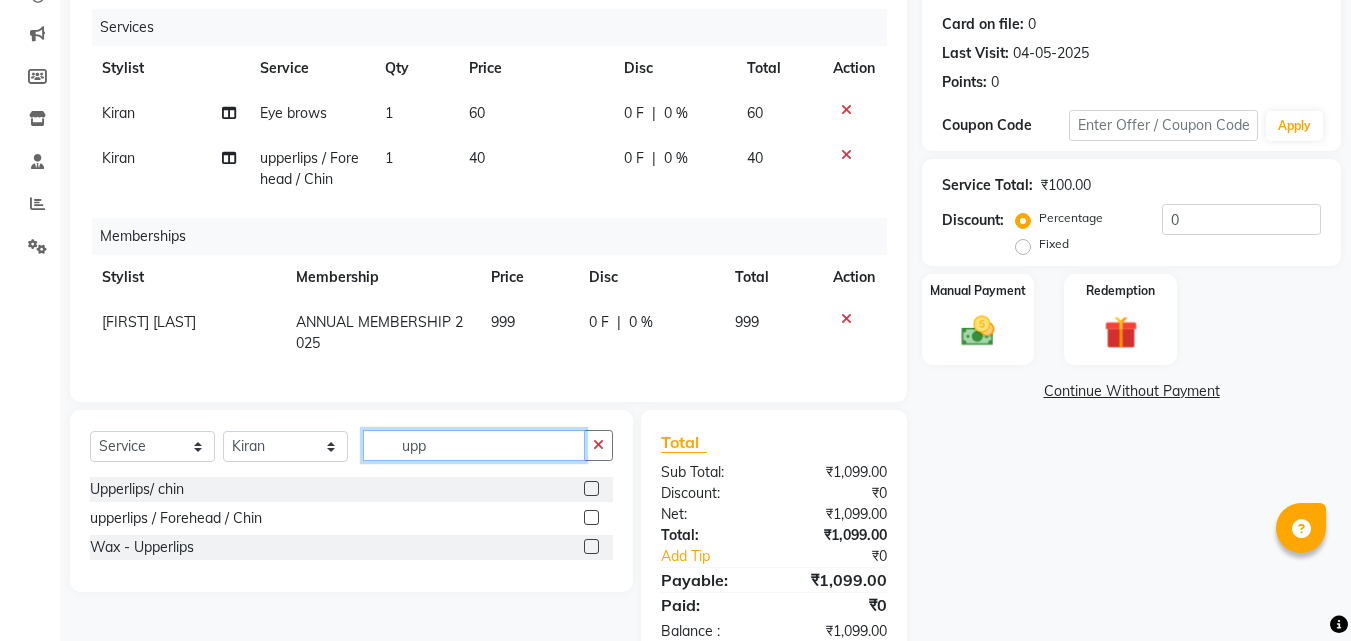 click on "upp" 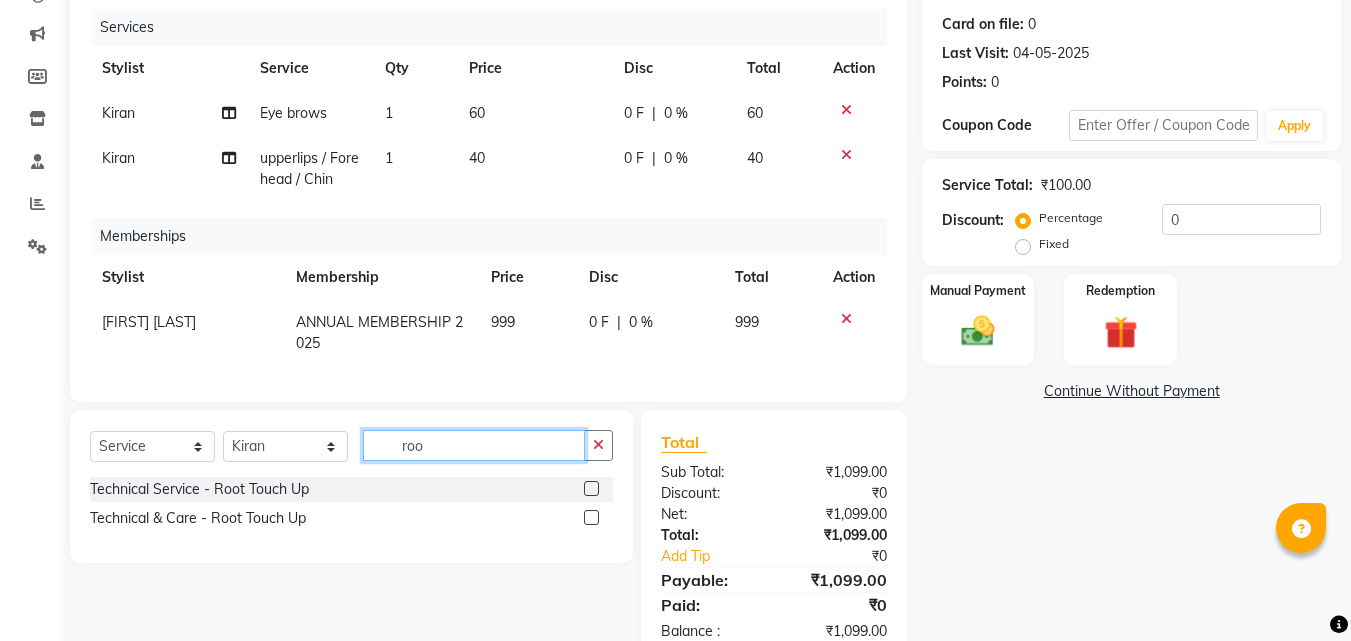 type on "roo" 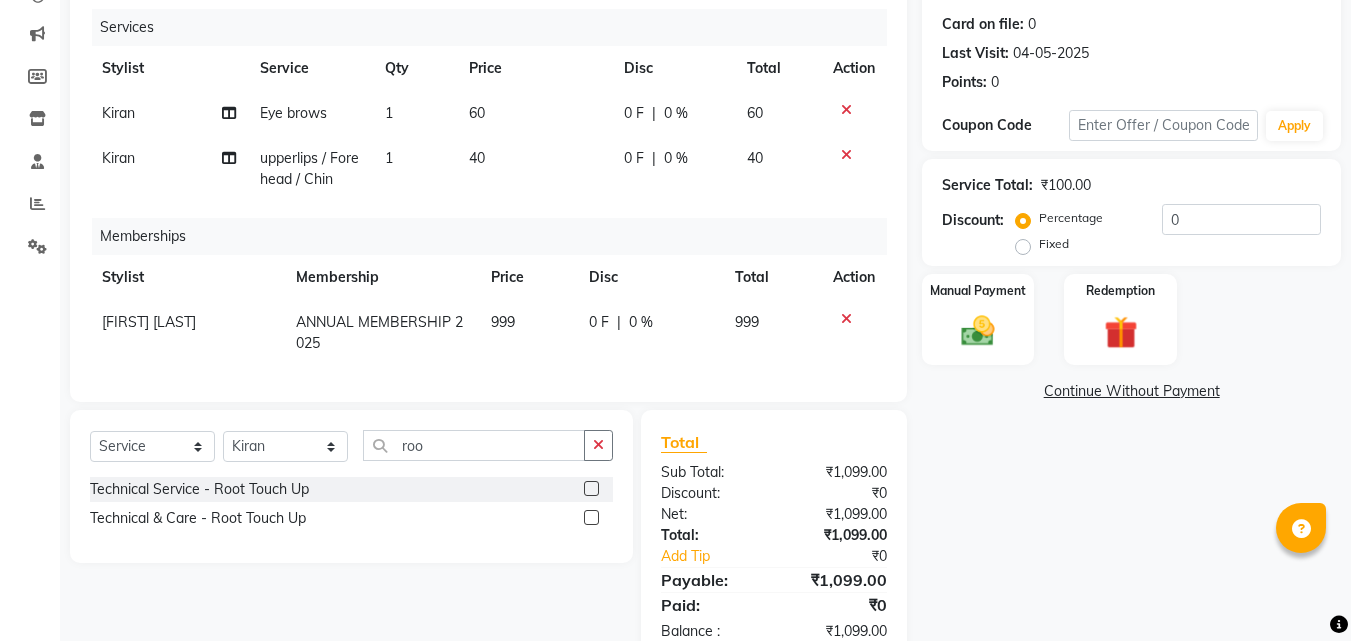 click 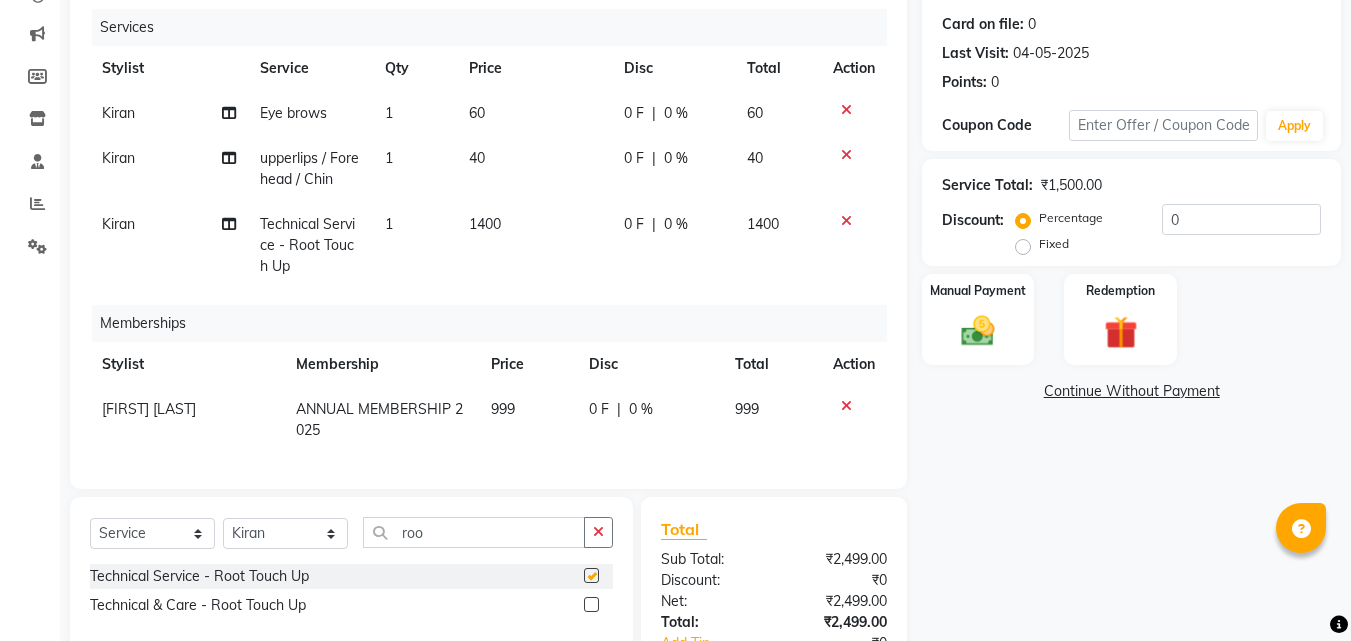 checkbox on "false" 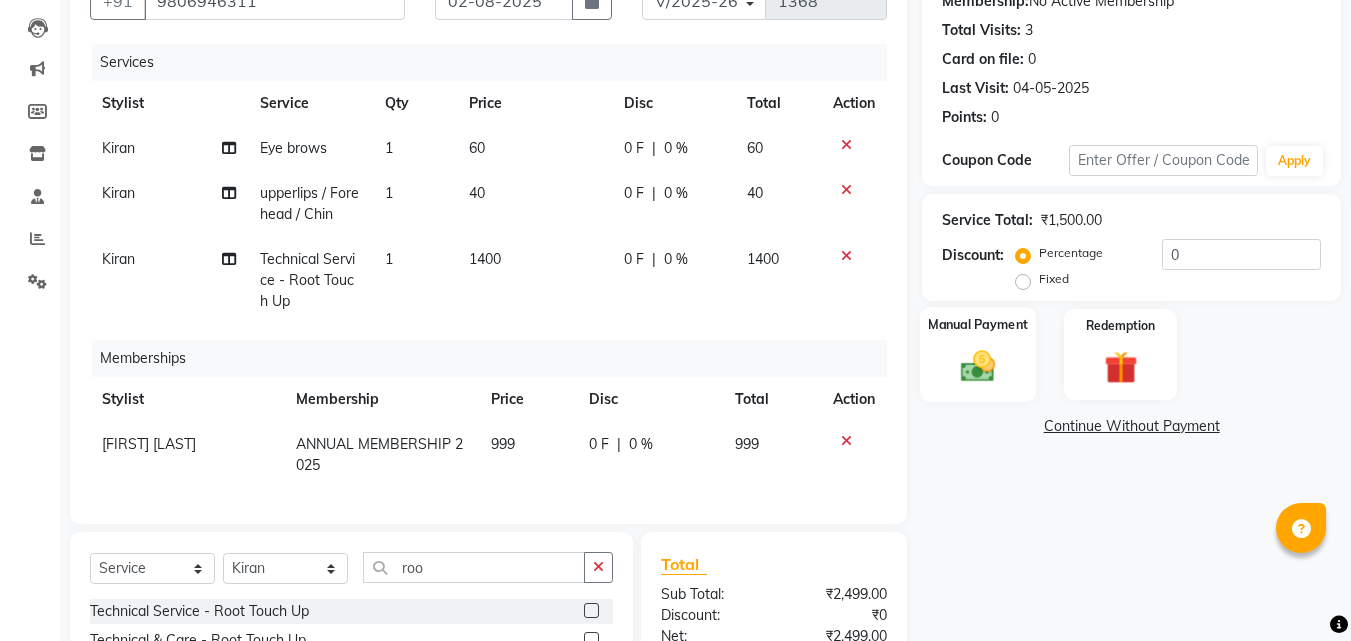 scroll, scrollTop: 296, scrollLeft: 0, axis: vertical 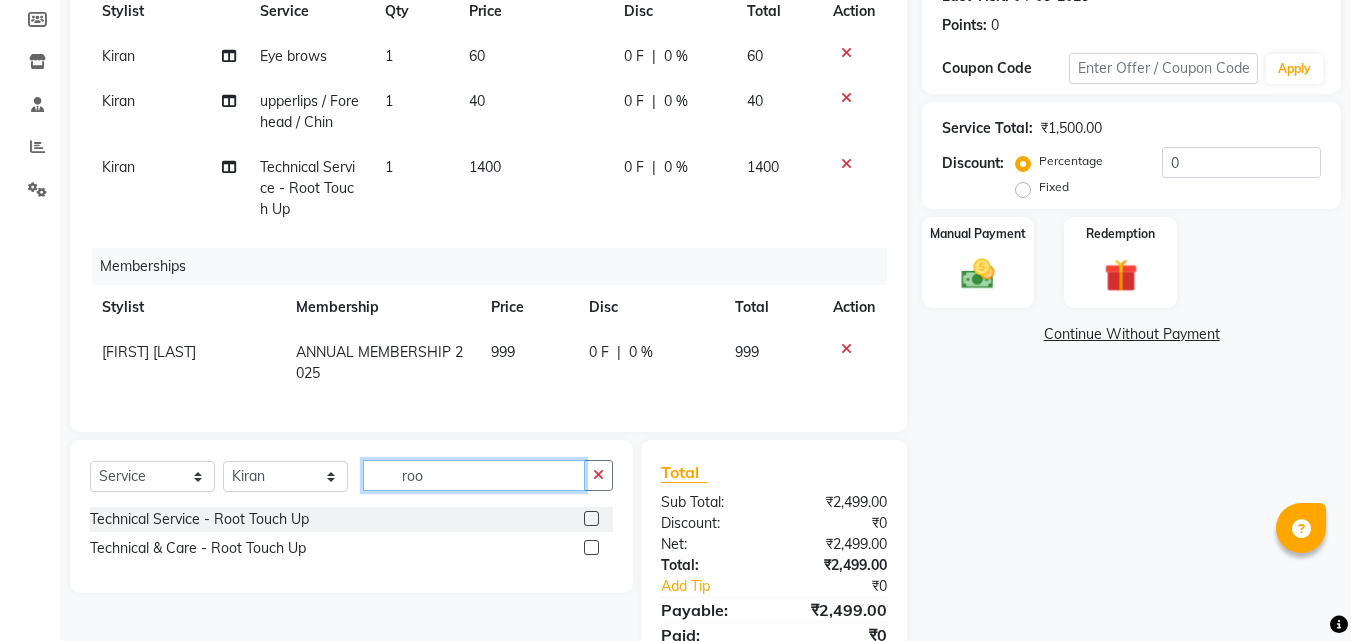 click on "roo" 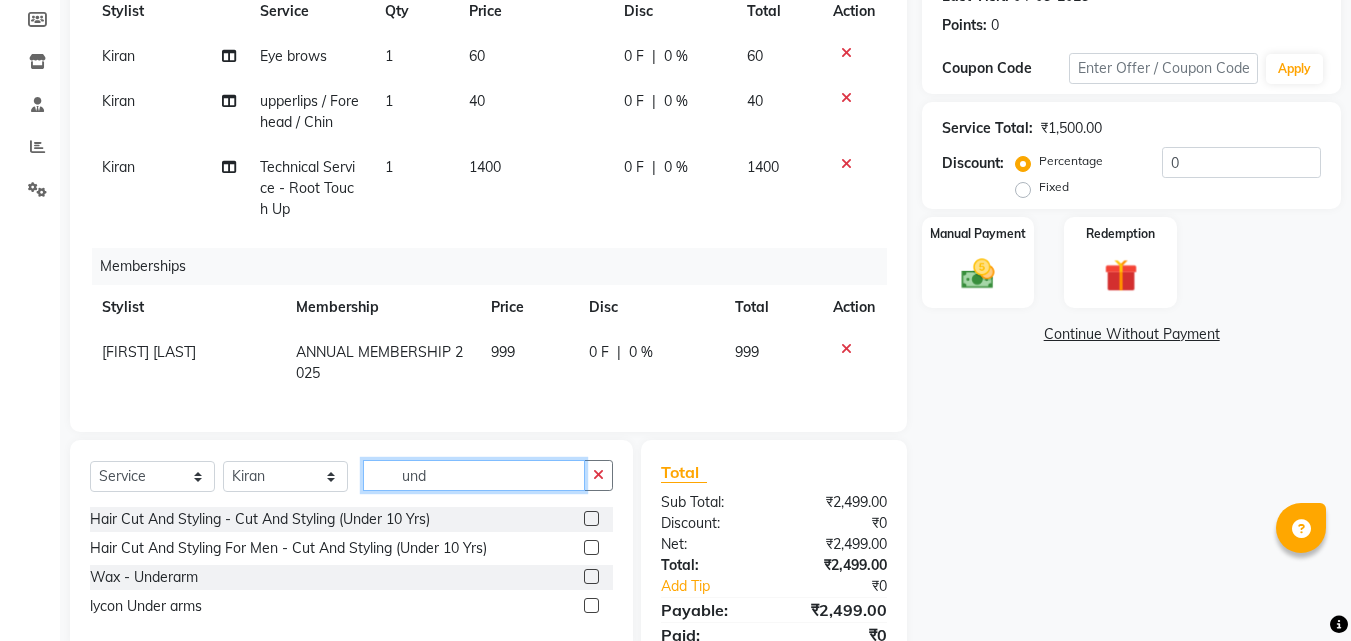 type on "und" 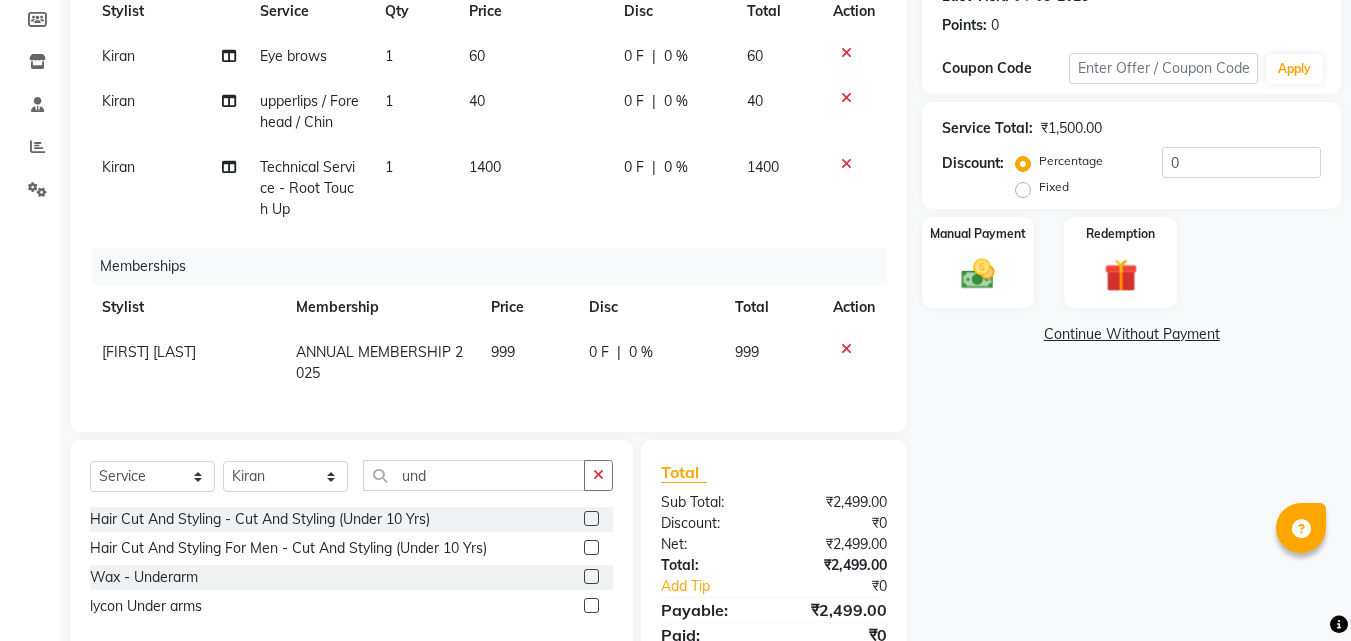 click on "Wax - Underarm" 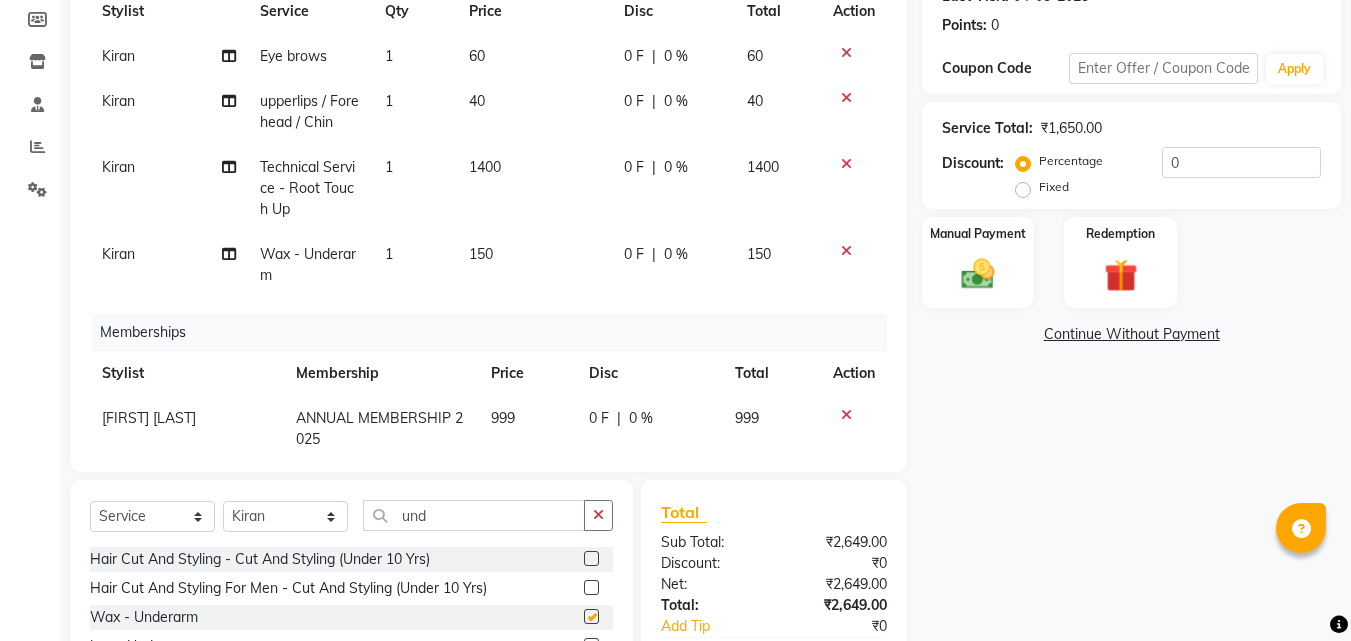 checkbox on "false" 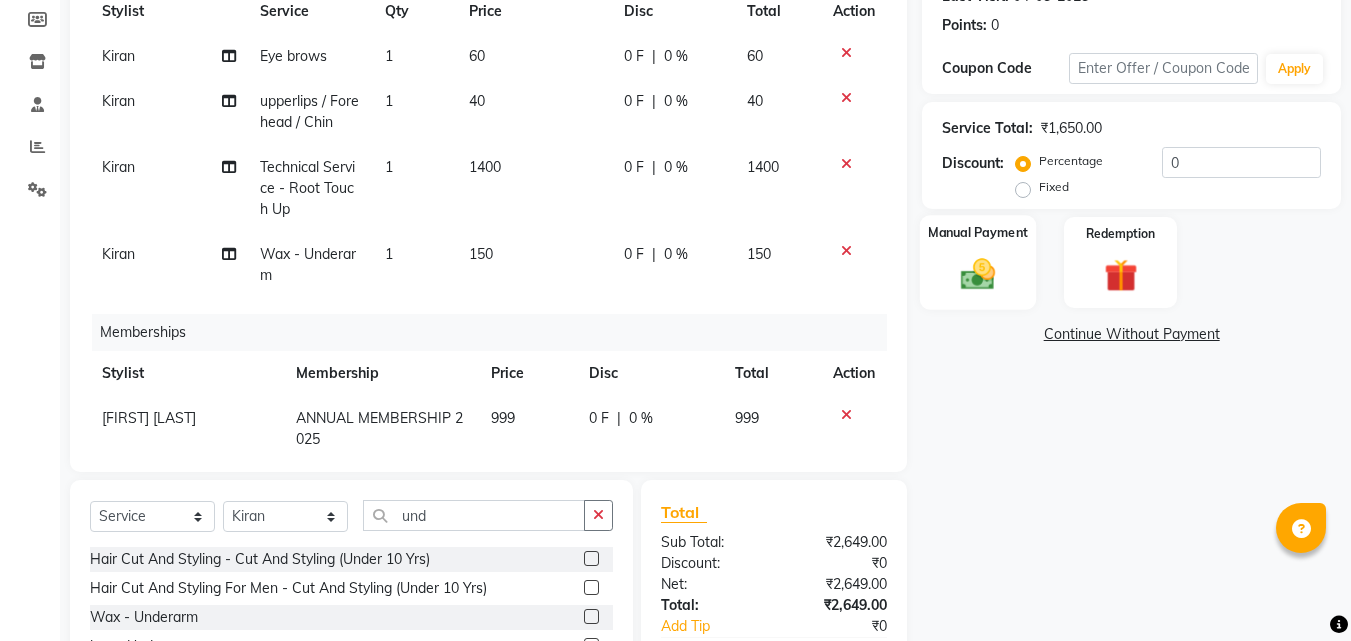 click 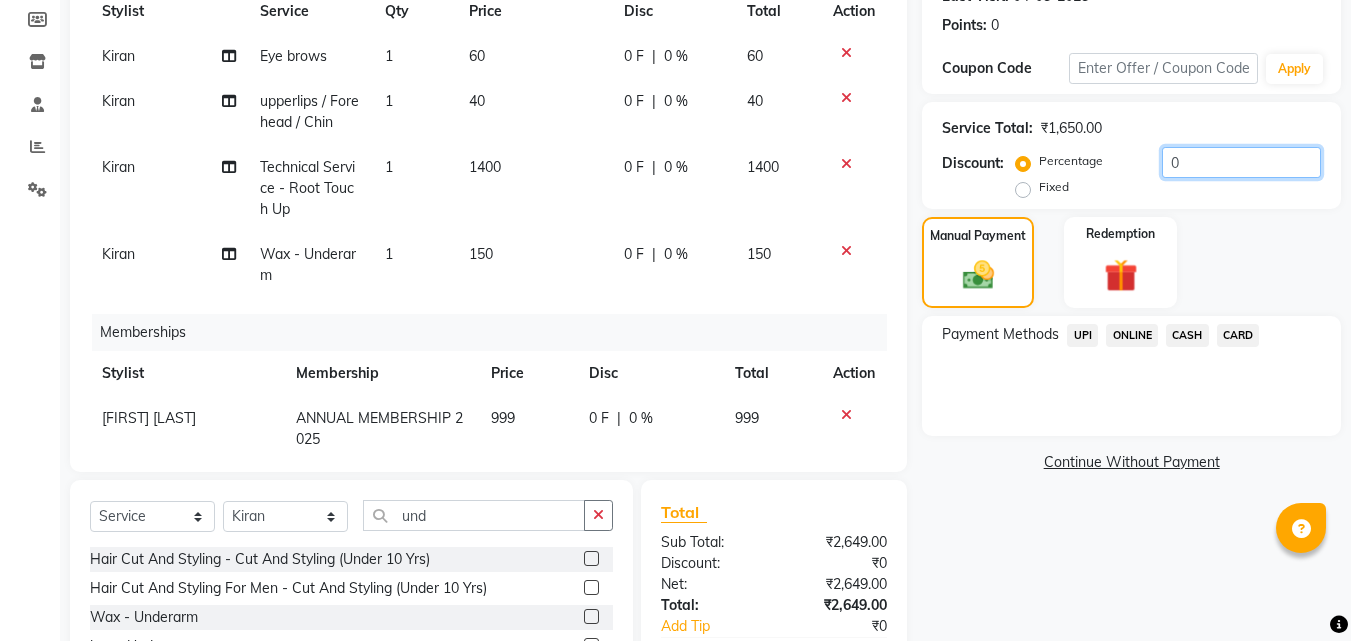 click on "0" 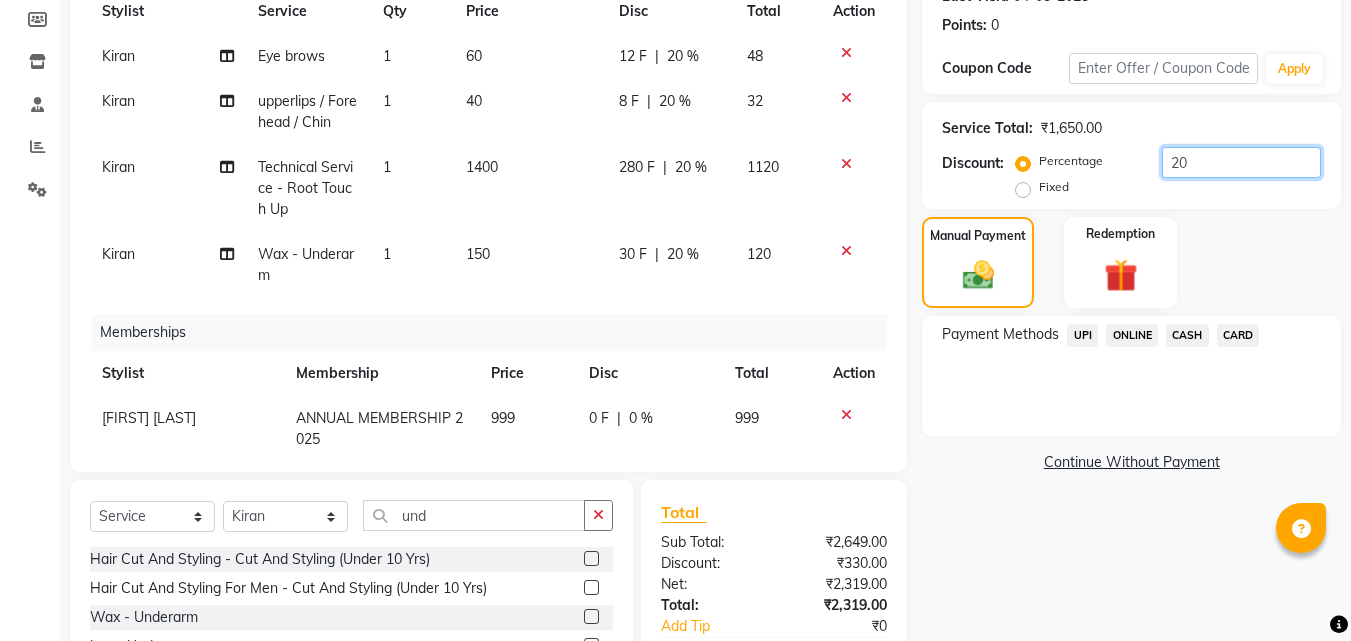 type on "20" 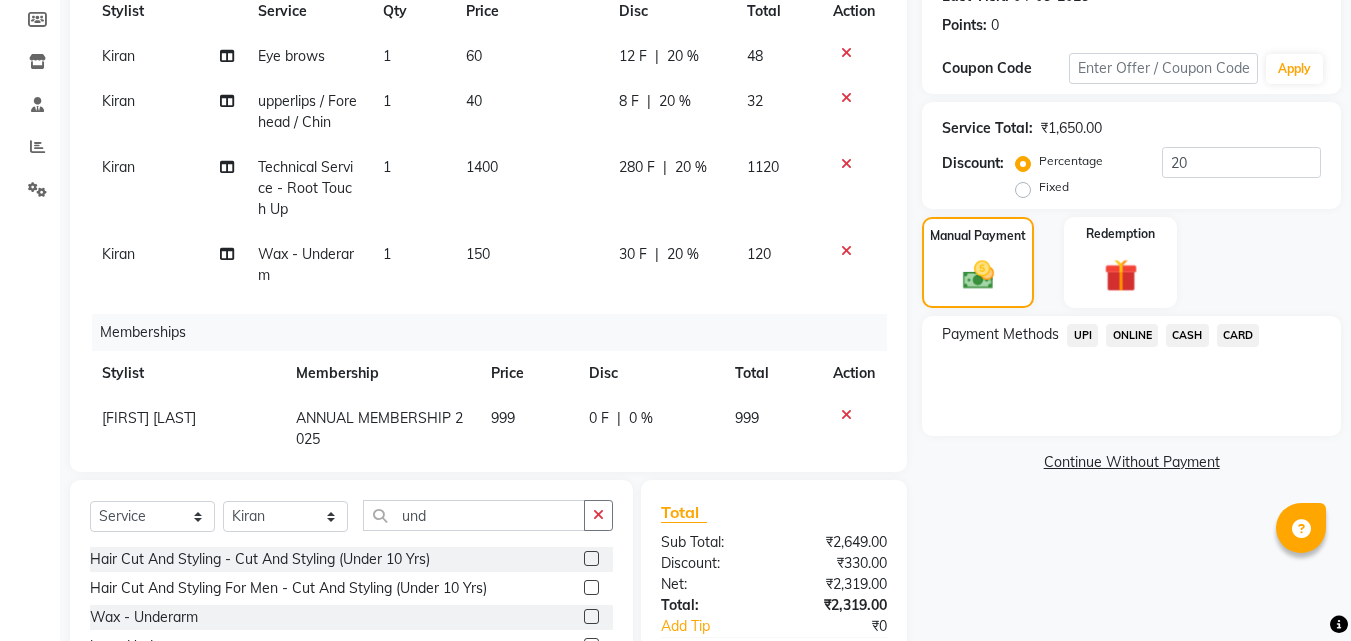 click on "Payment Methods  UPI   ONLINE   CASH   CARD" 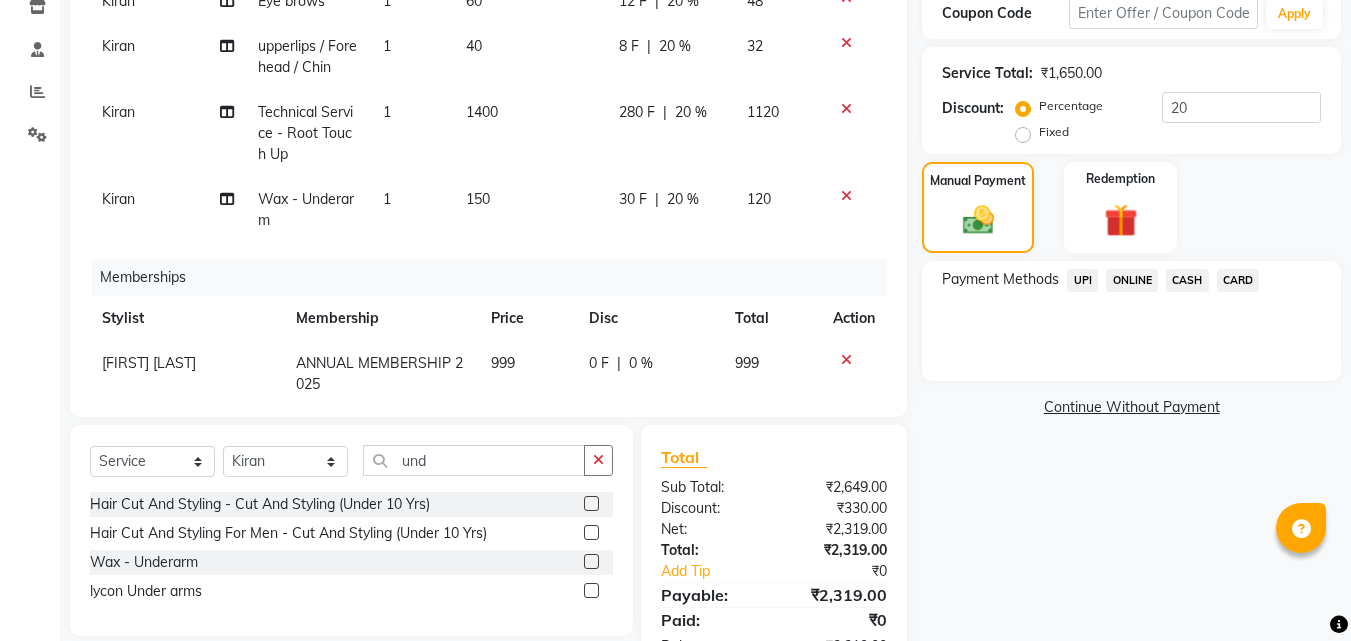 scroll, scrollTop: 417, scrollLeft: 0, axis: vertical 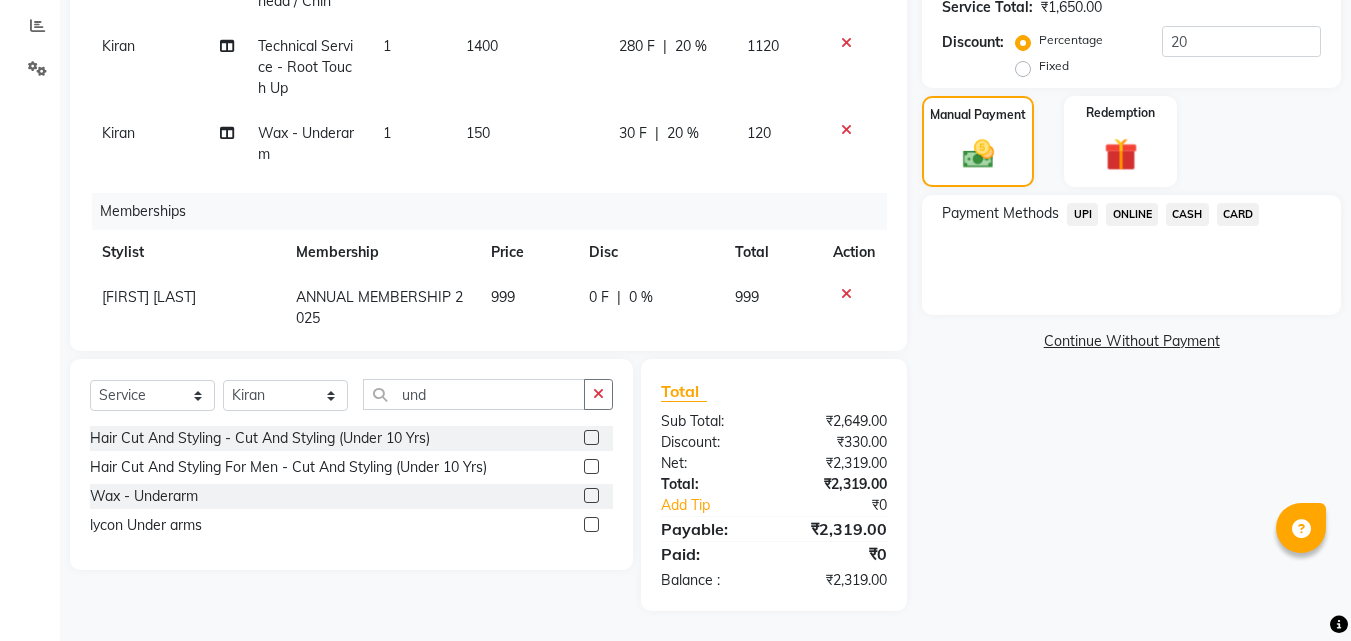 click on "ONLINE" 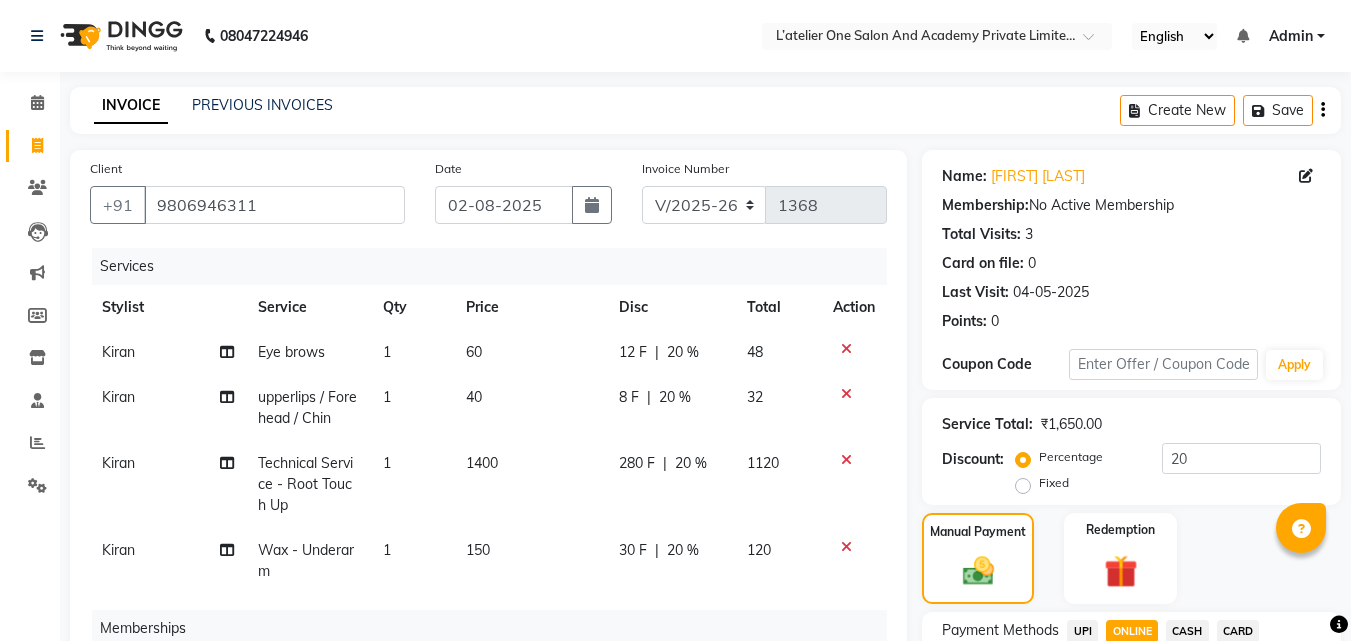 scroll, scrollTop: 417, scrollLeft: 0, axis: vertical 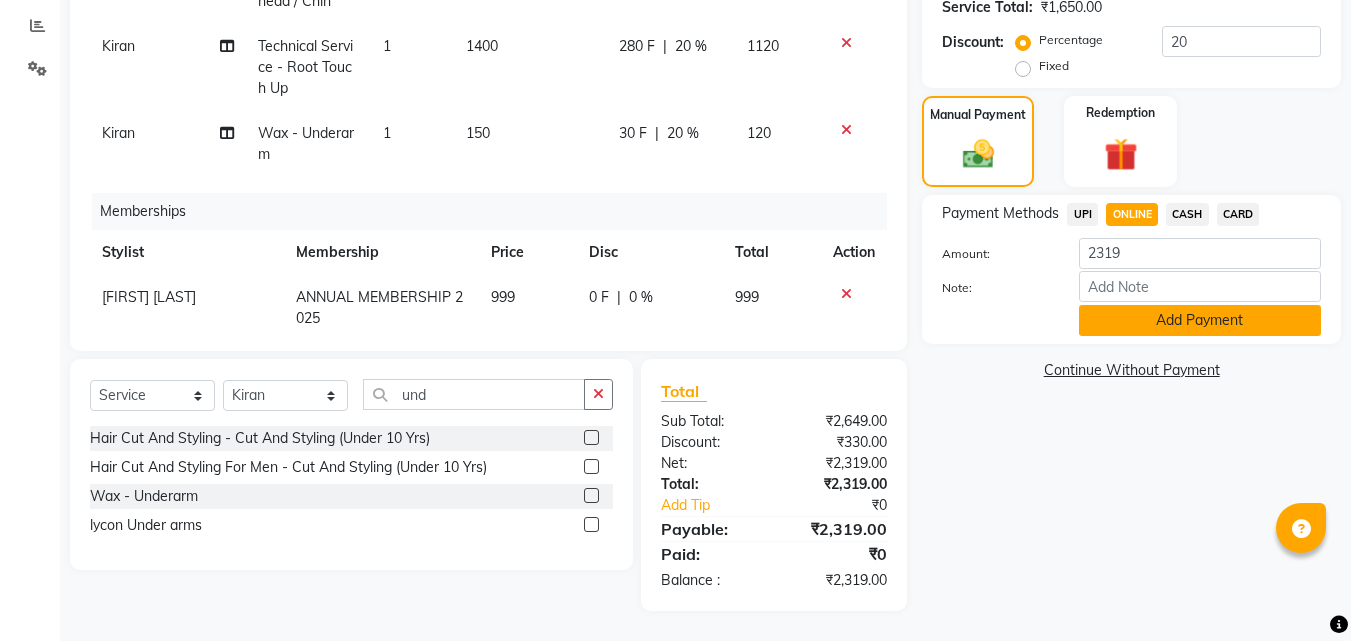click on "Add Payment" 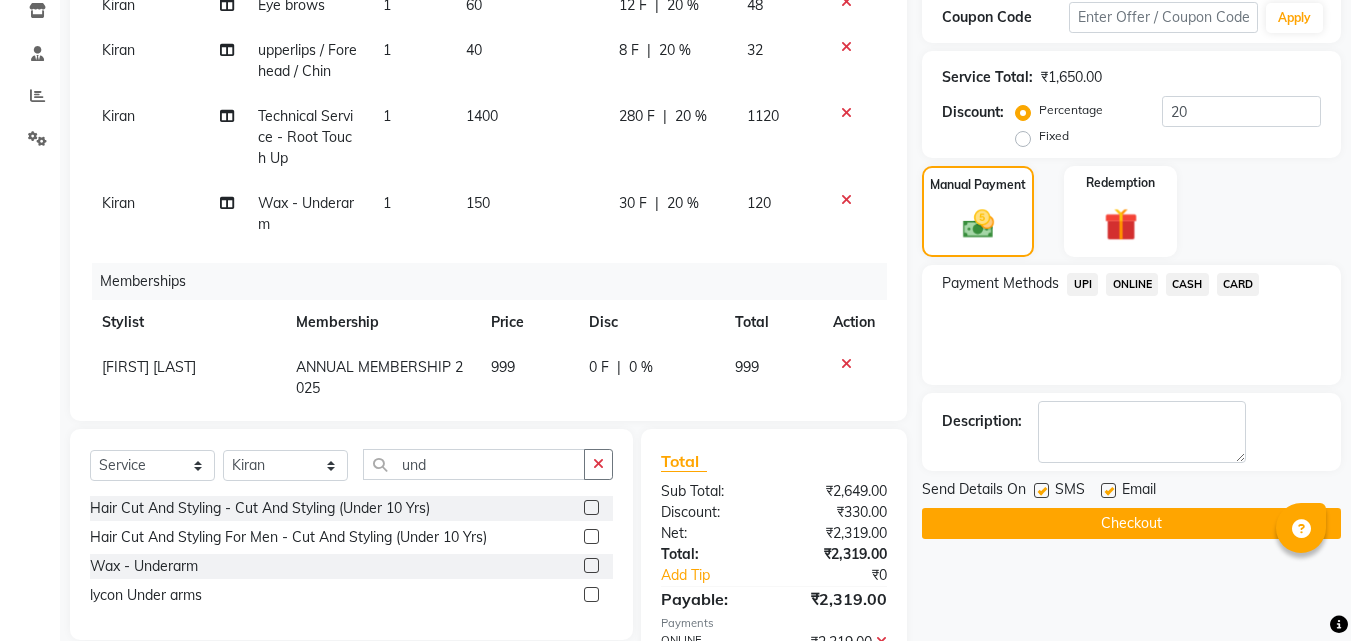 scroll, scrollTop: 459, scrollLeft: 0, axis: vertical 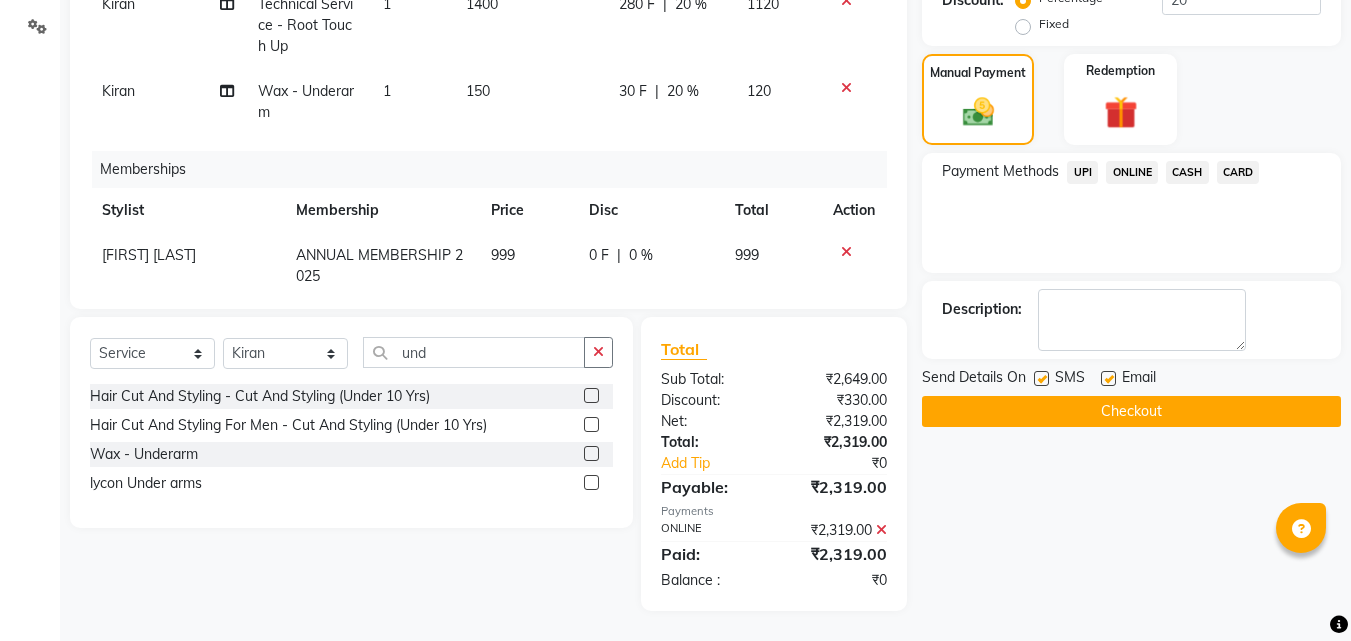 click on "Checkout" 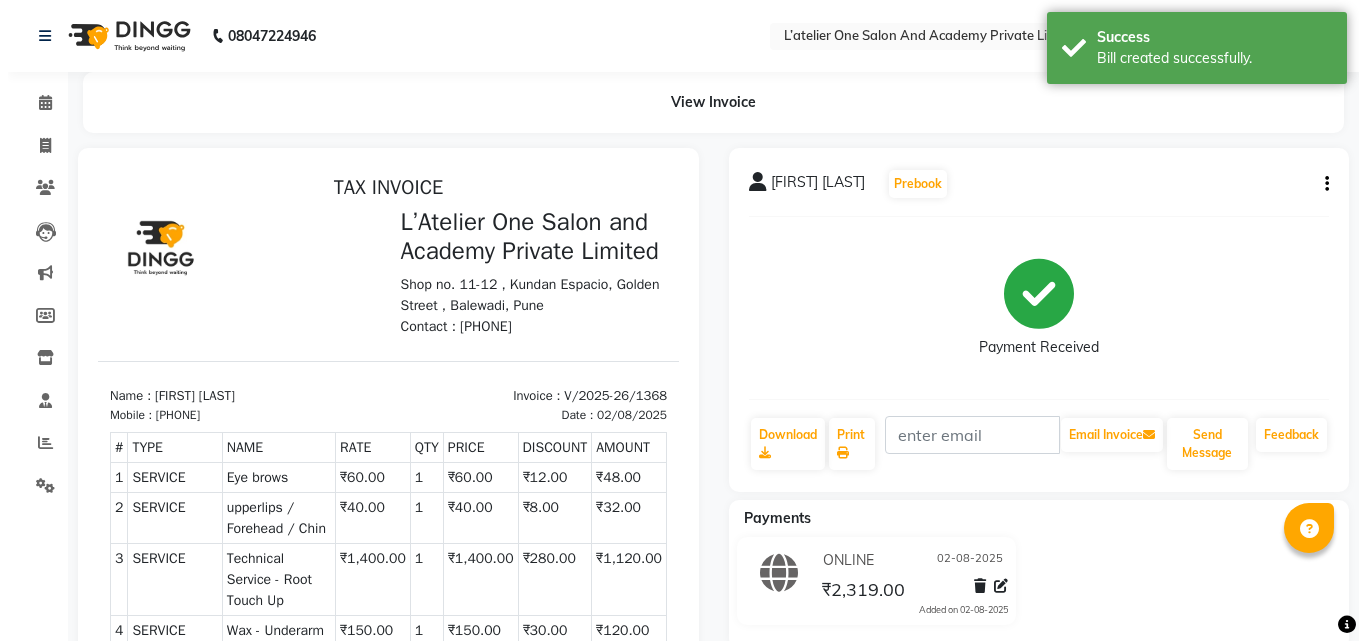 scroll, scrollTop: 0, scrollLeft: 0, axis: both 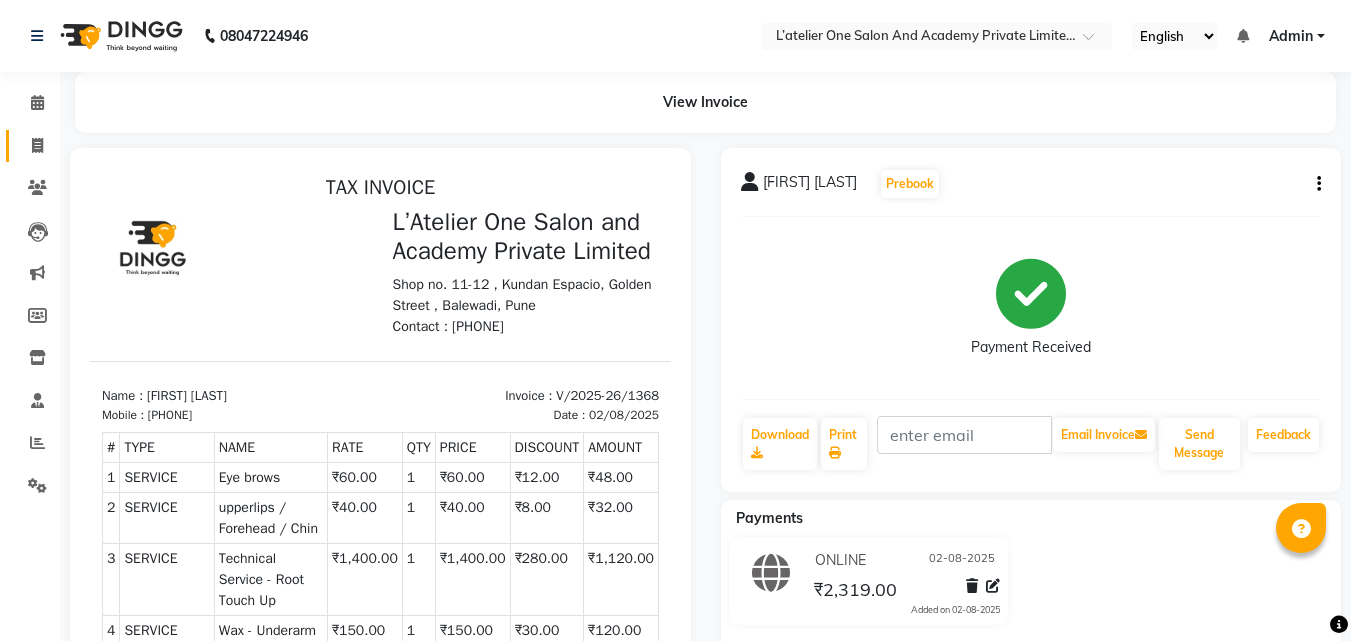 click at bounding box center [380, 596] 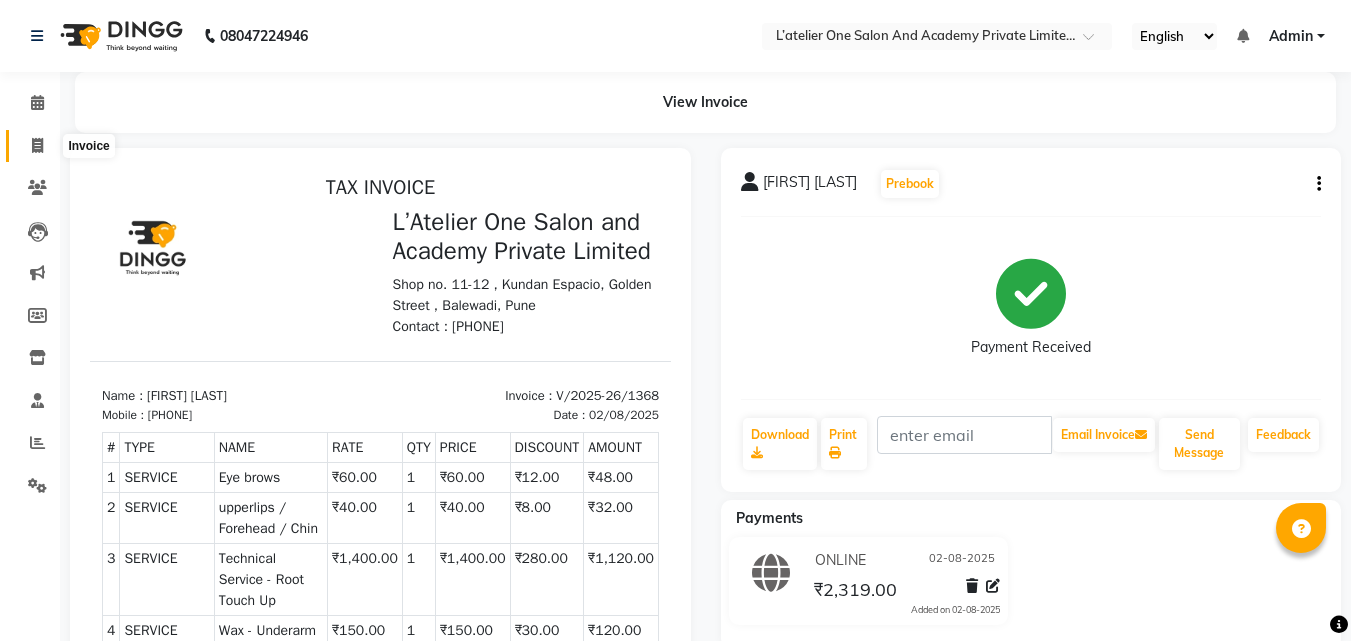 click 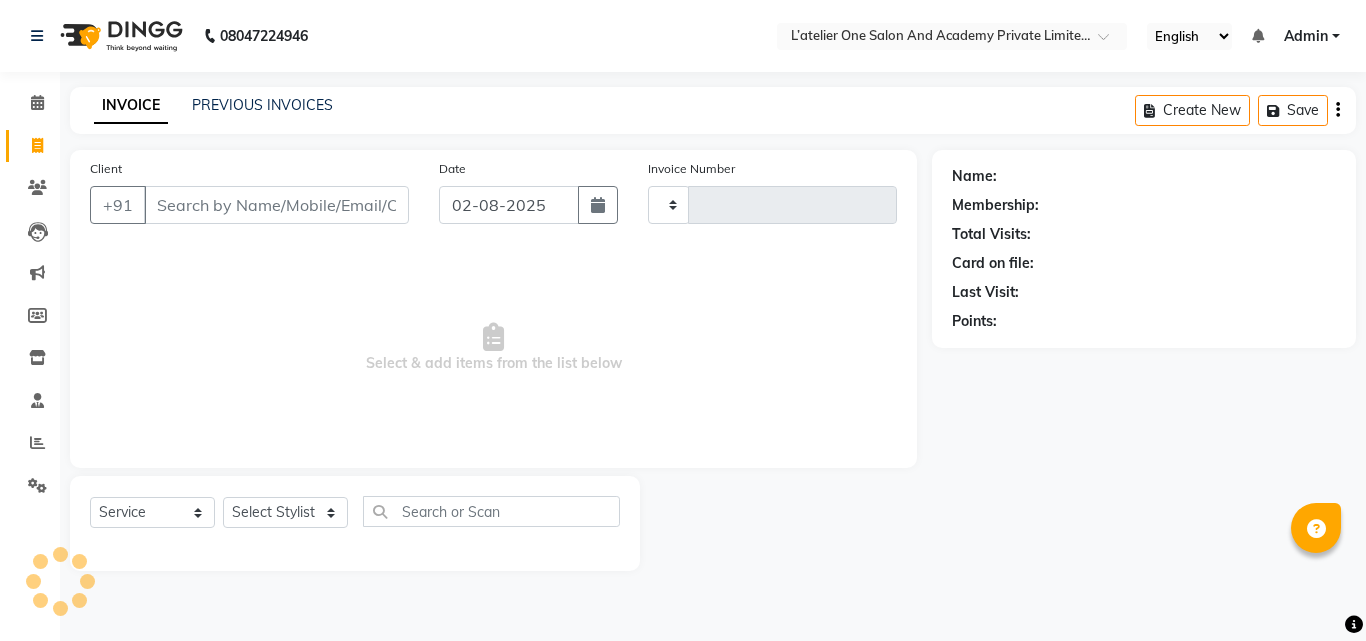 type on "1369" 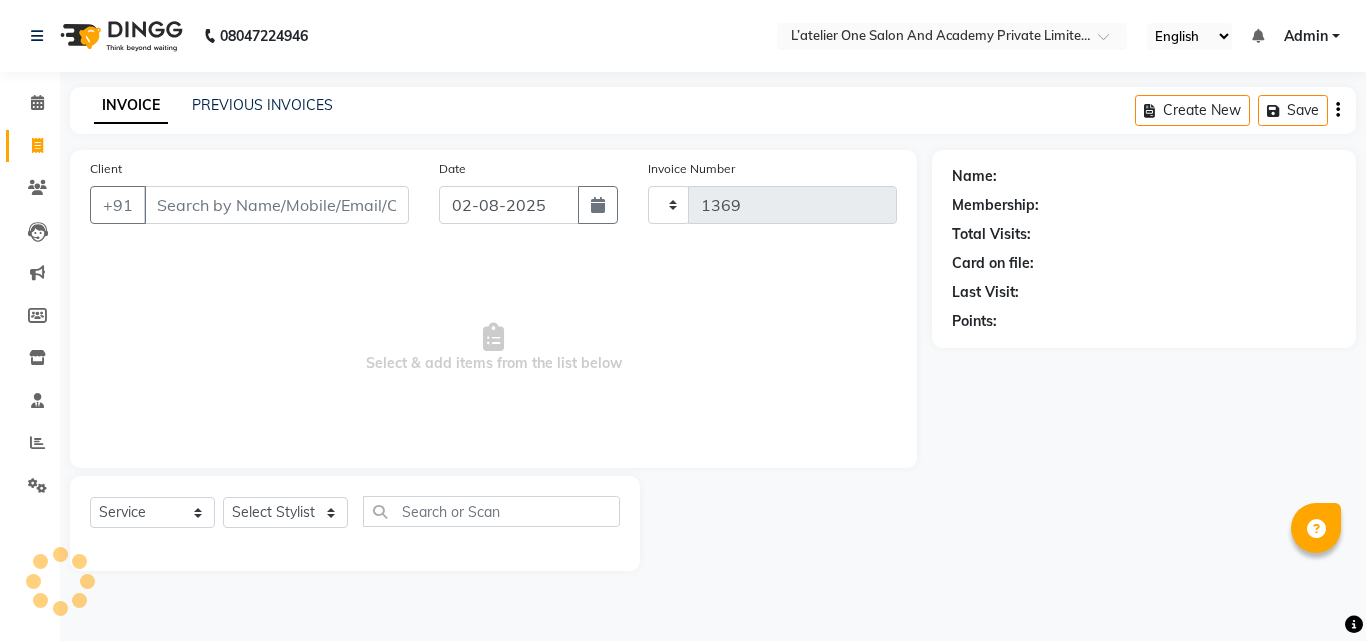 select on "6939" 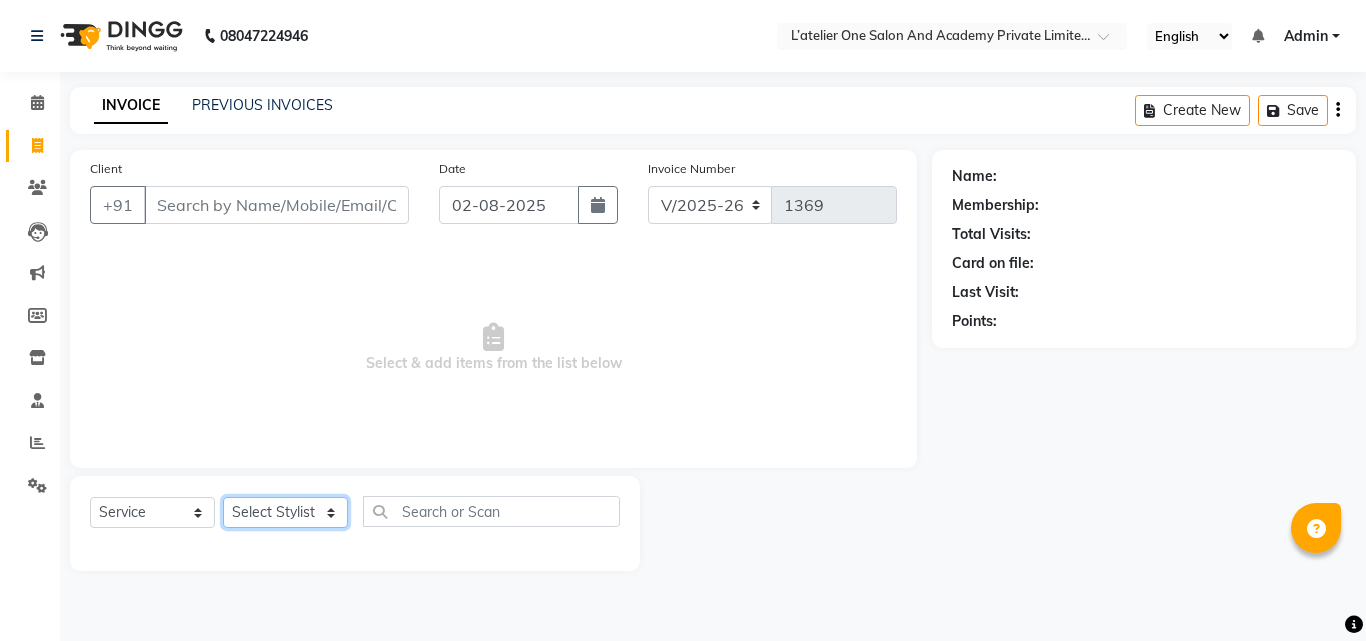 click on "Select Stylist Aditya Waykar Kiran  Manasi Rane Nivrutti Raut  Pramila Bodekar Ravi  Shubham Dhawale Sneha Verma Sonal Damai" 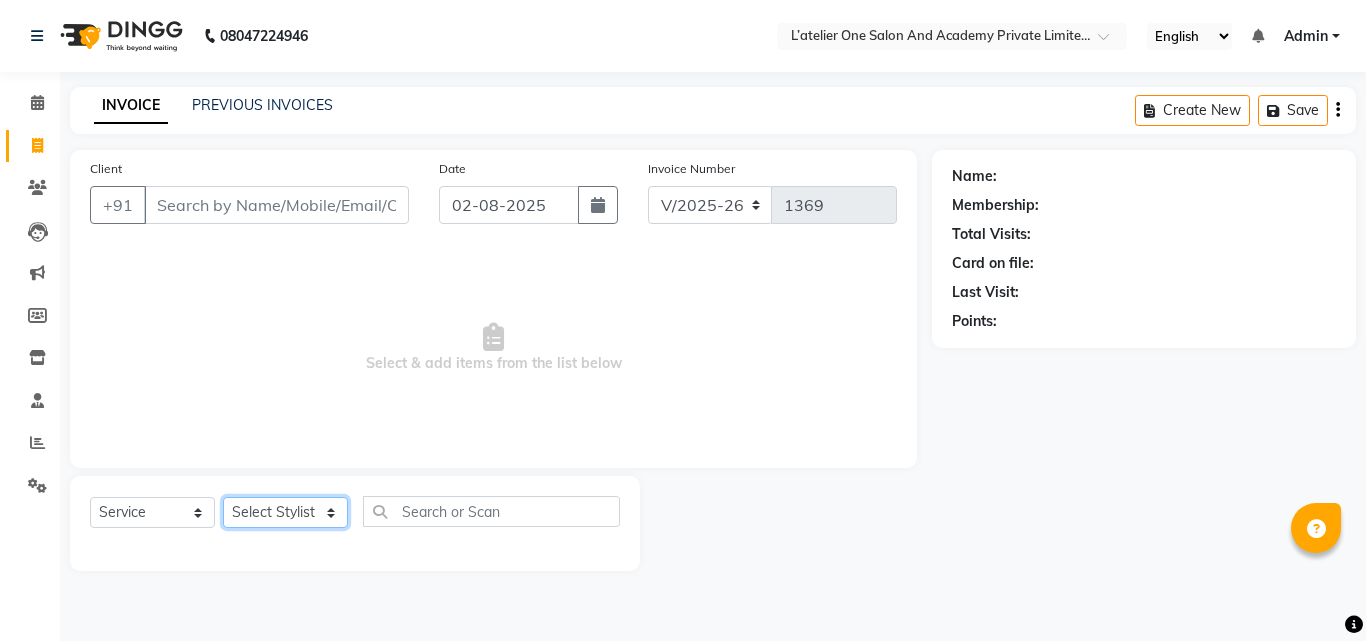 select on "69694" 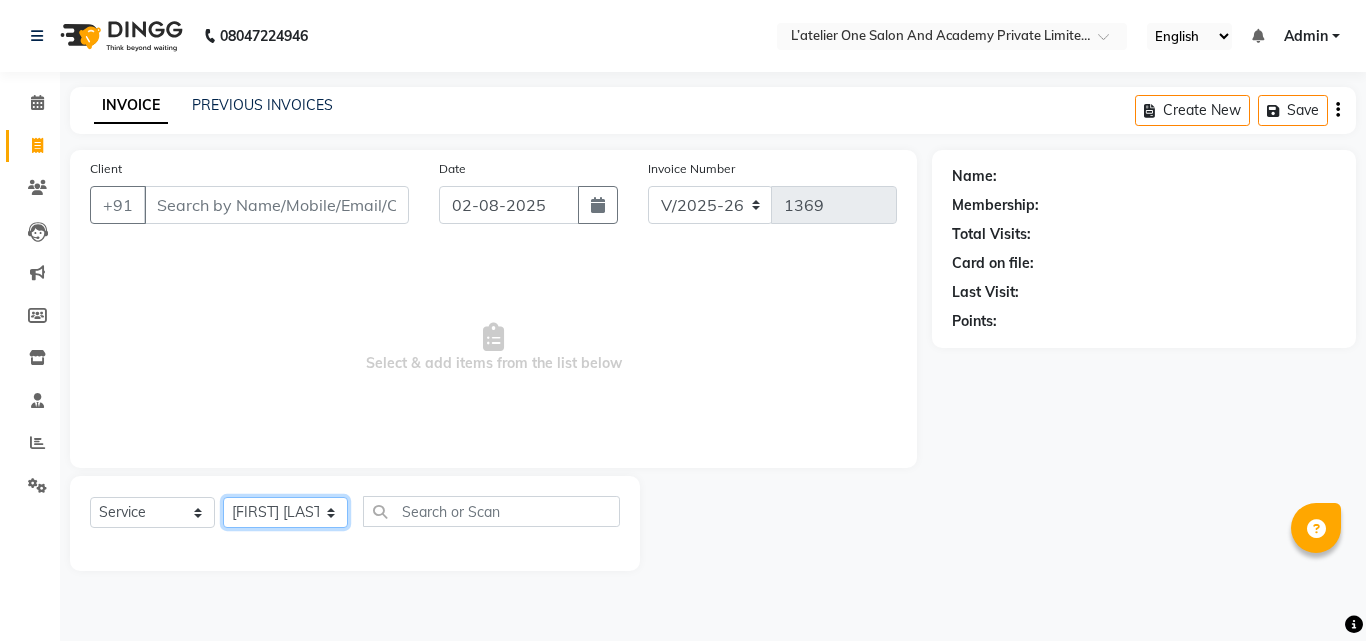 click on "Select Stylist Aditya Waykar Kiran  Manasi Rane Nivrutti Raut  Pramila Bodekar Ravi  Shubham Dhawale Sneha Verma Sonal Damai" 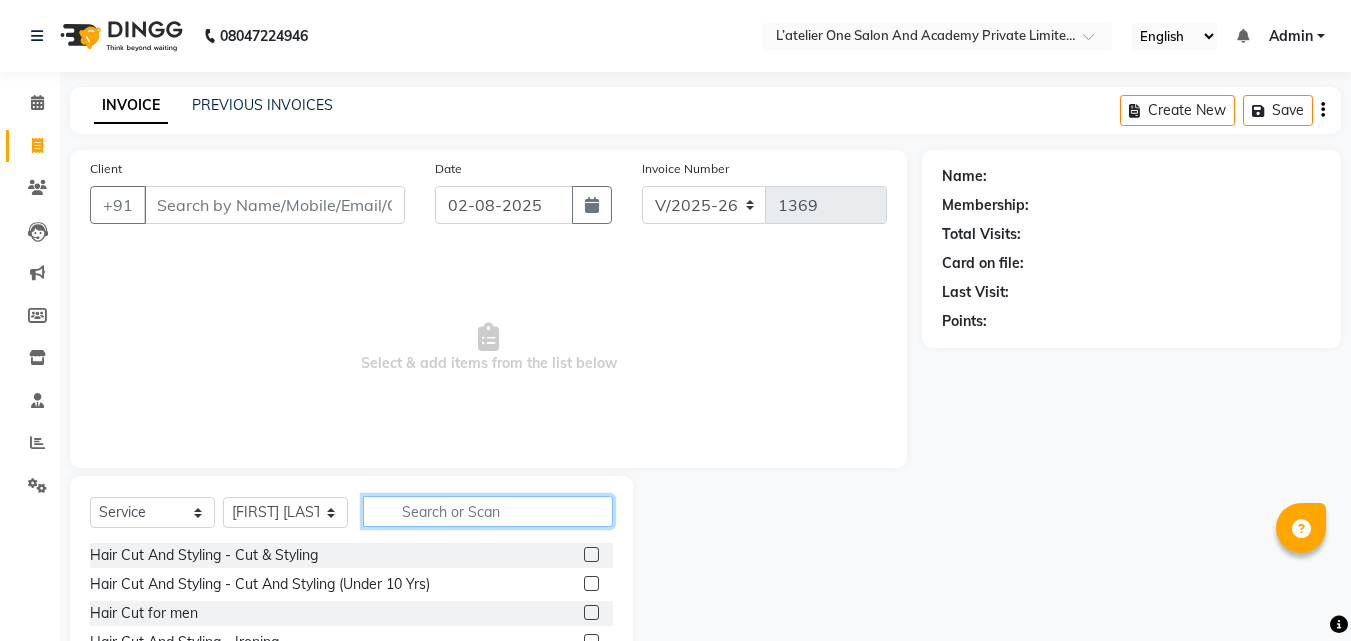 click 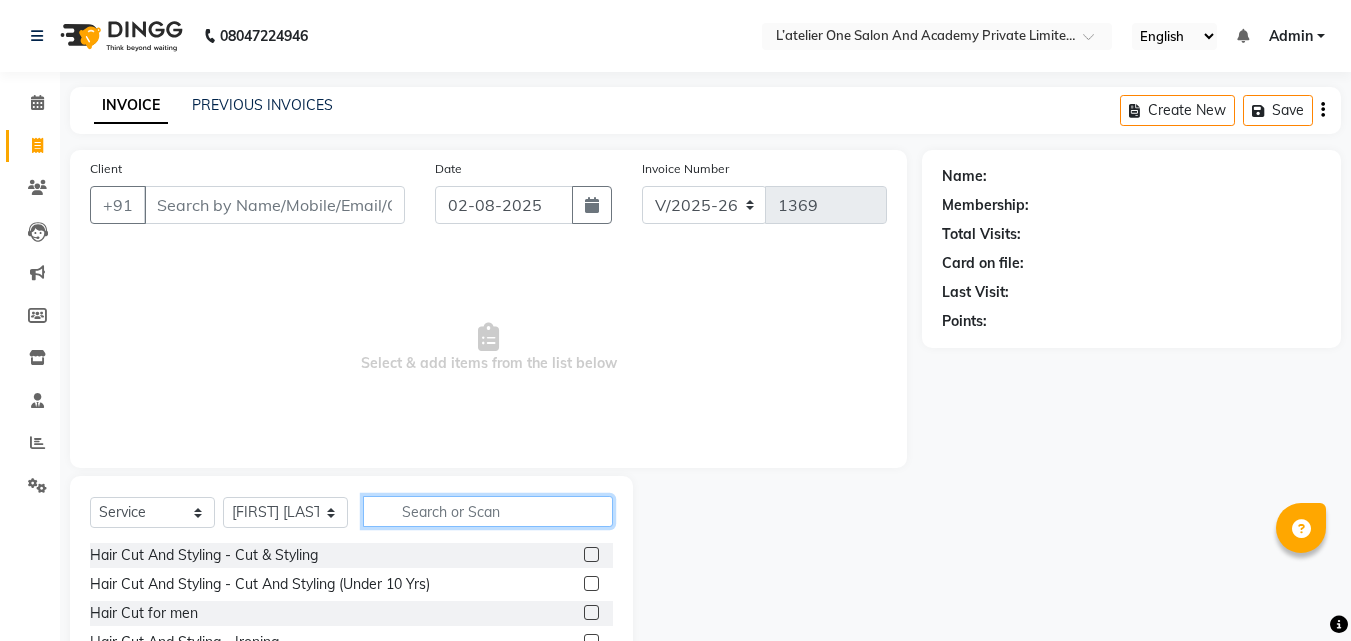 click 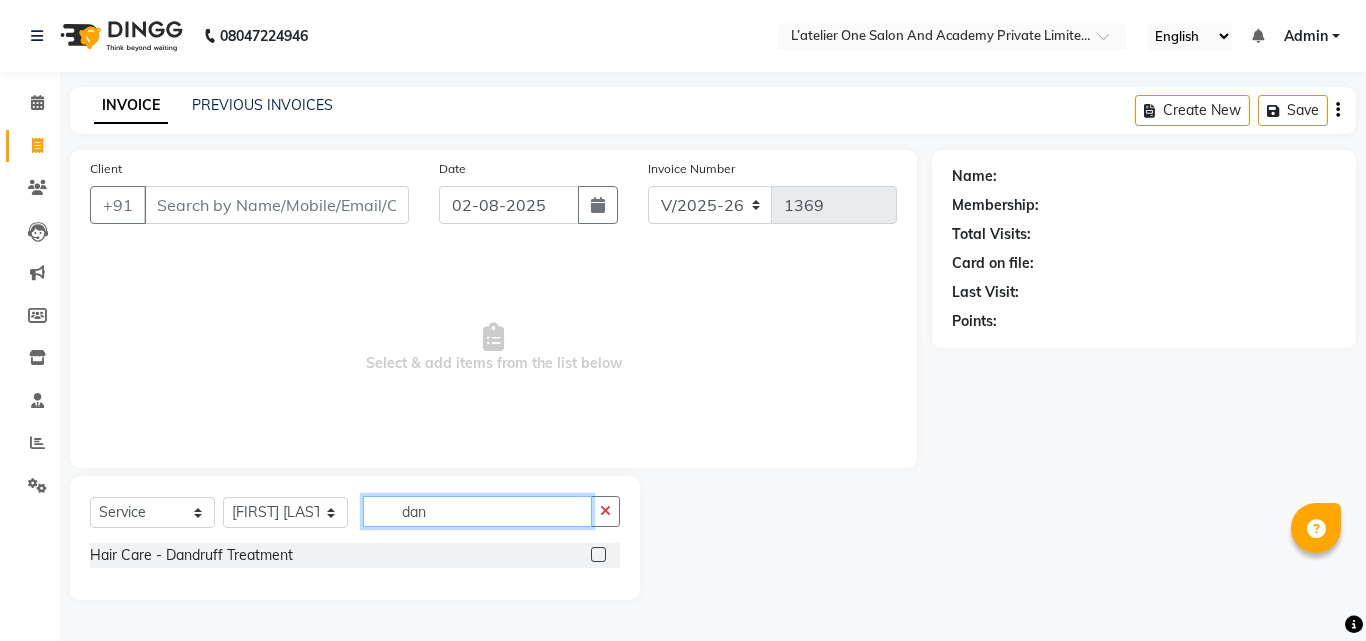 type on "dan" 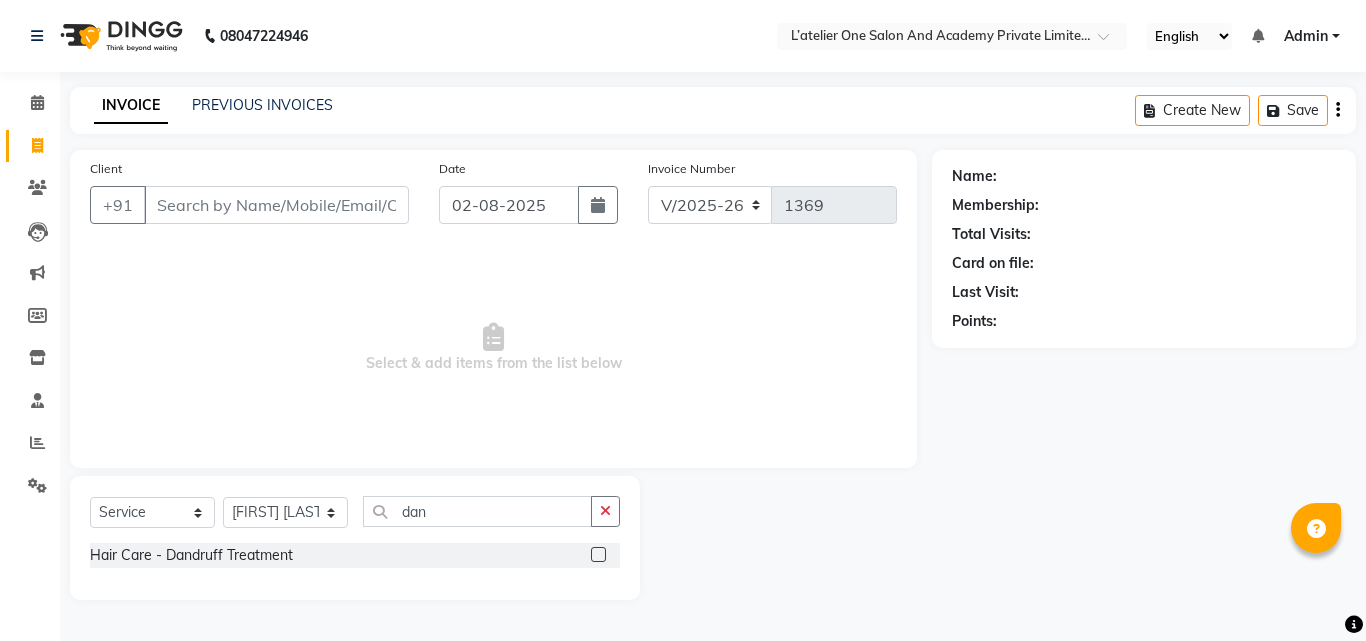 click 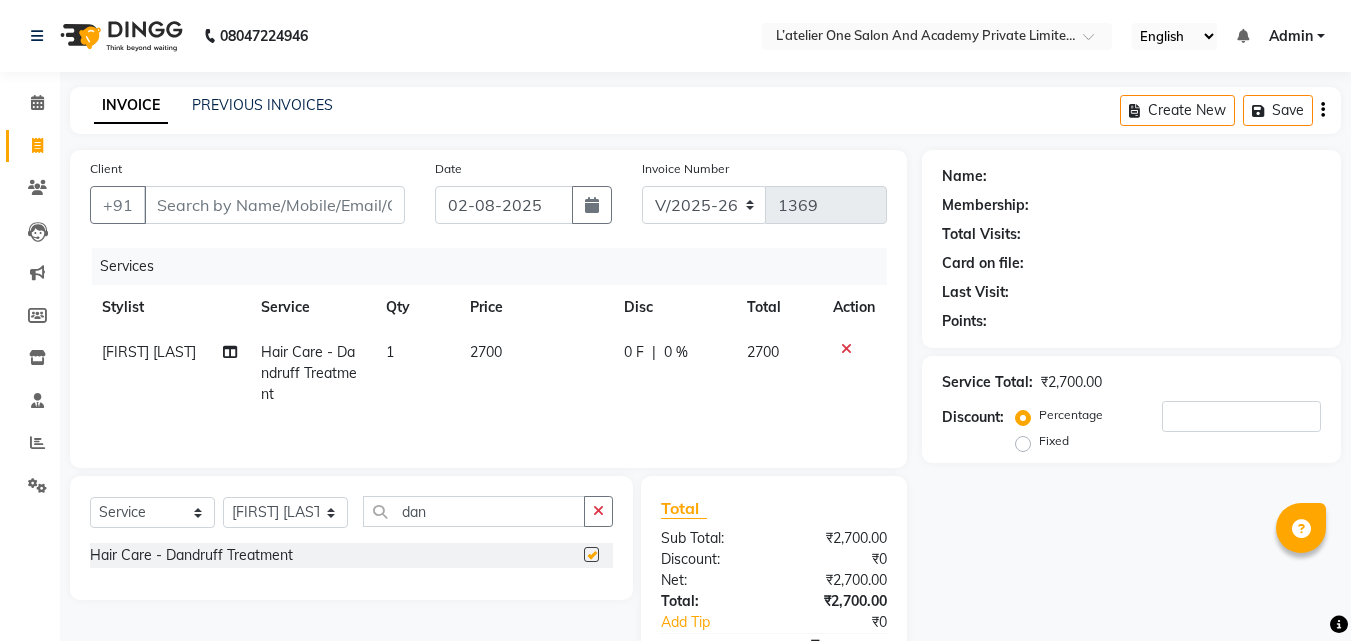 checkbox on "false" 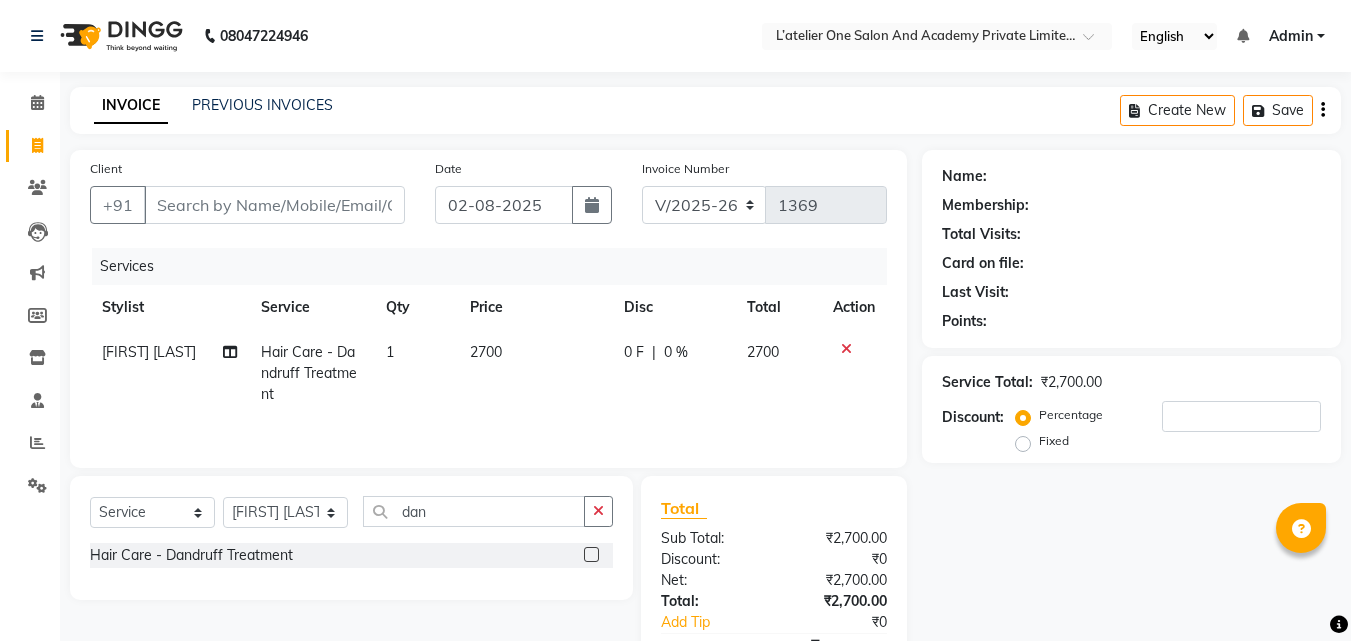 click on "2700" 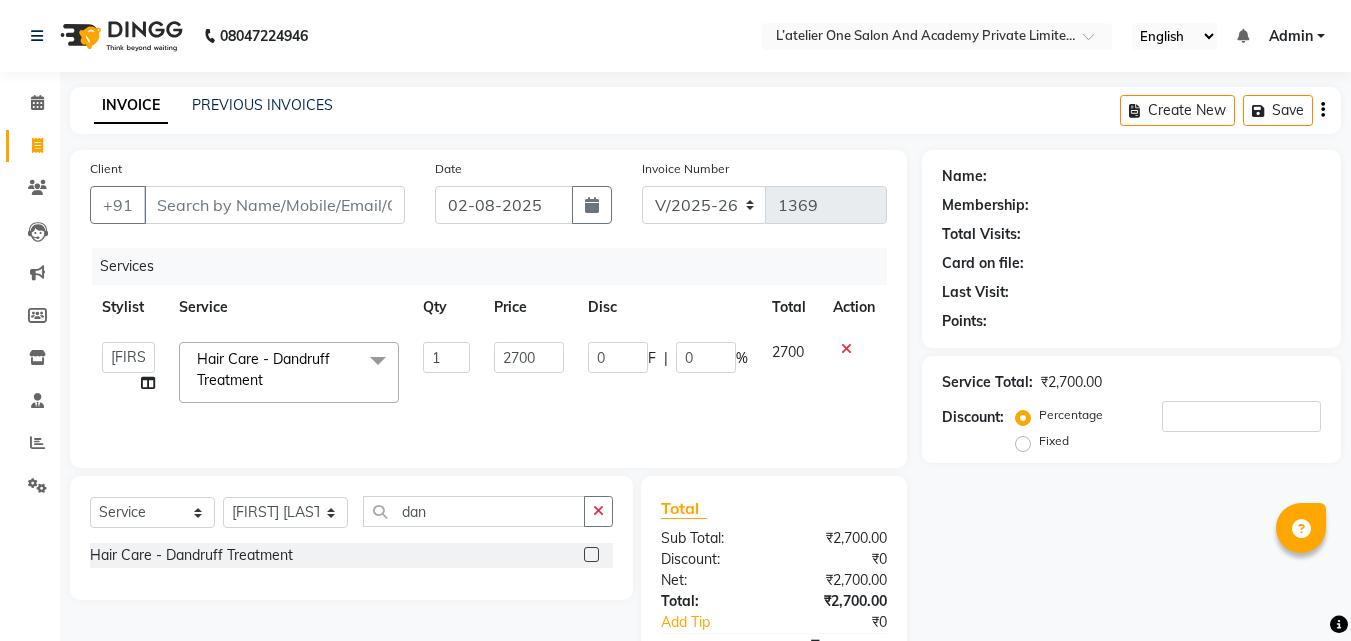 click on "2700" 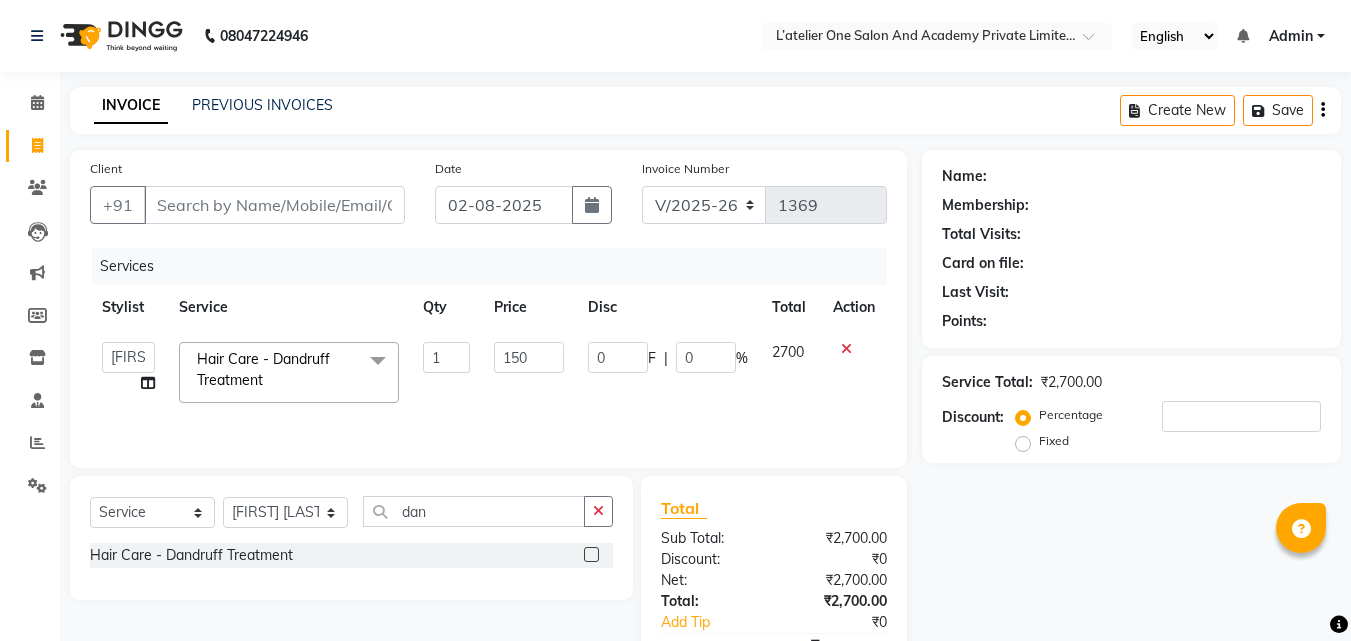 type on "1500" 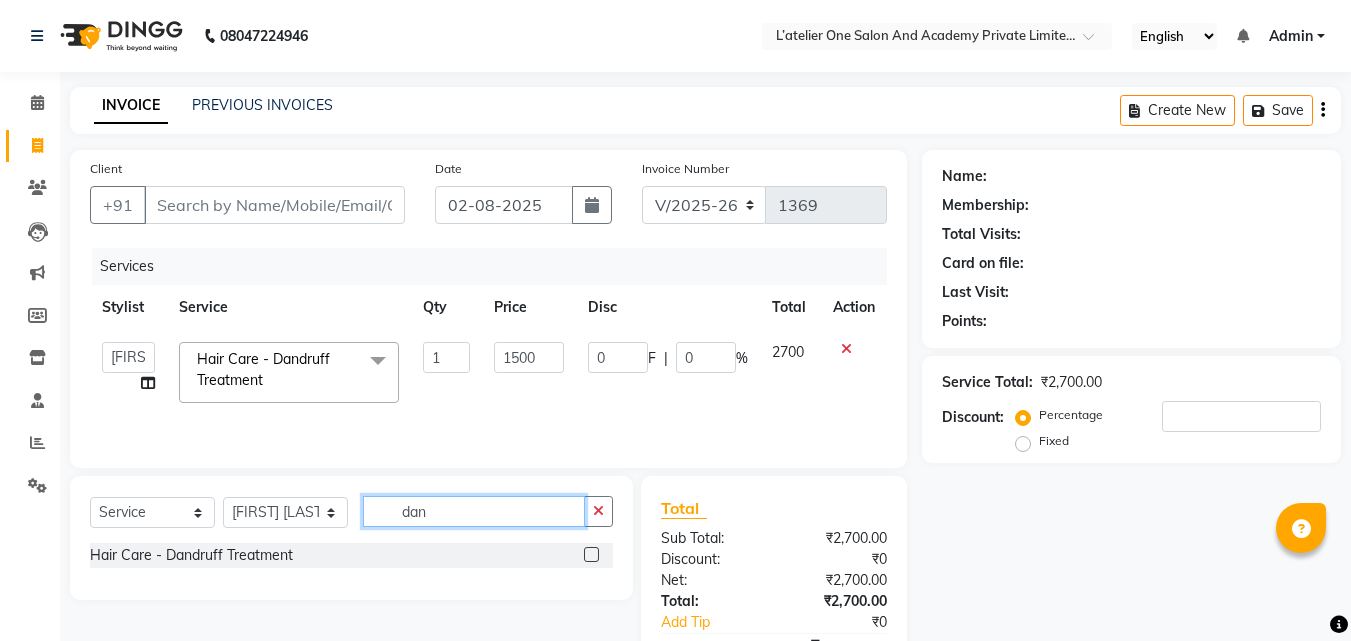 click on "dan" 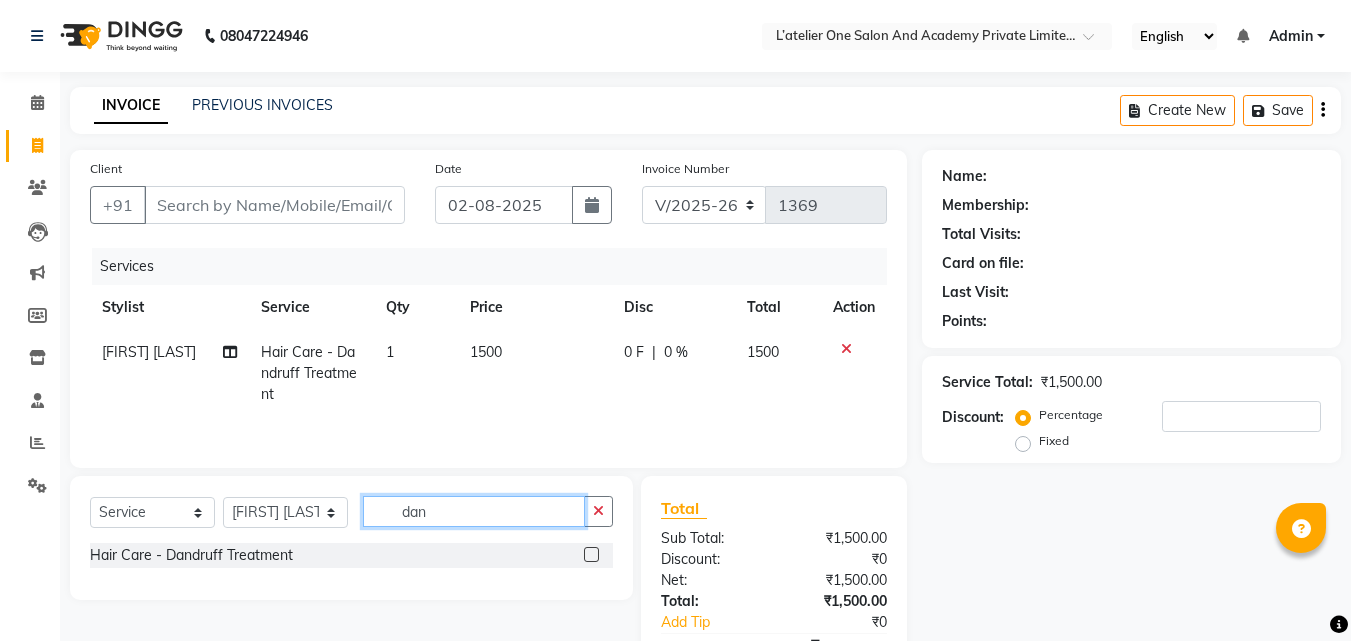 click on "dan" 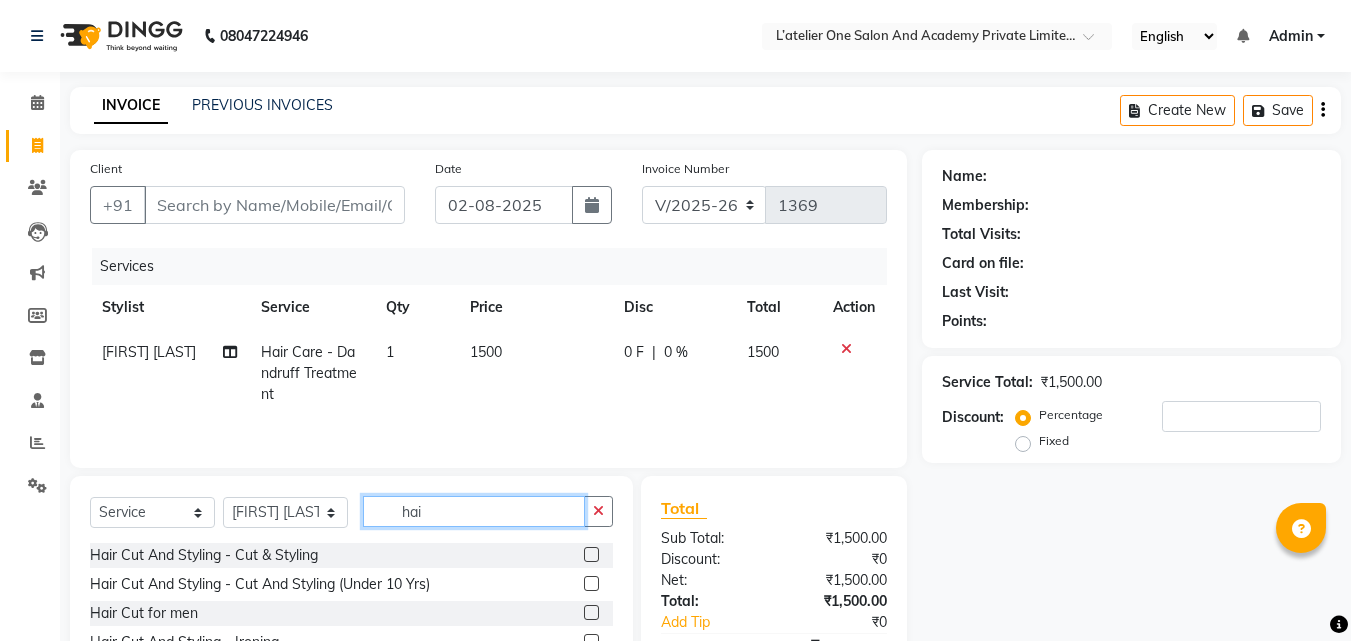 type on "hai" 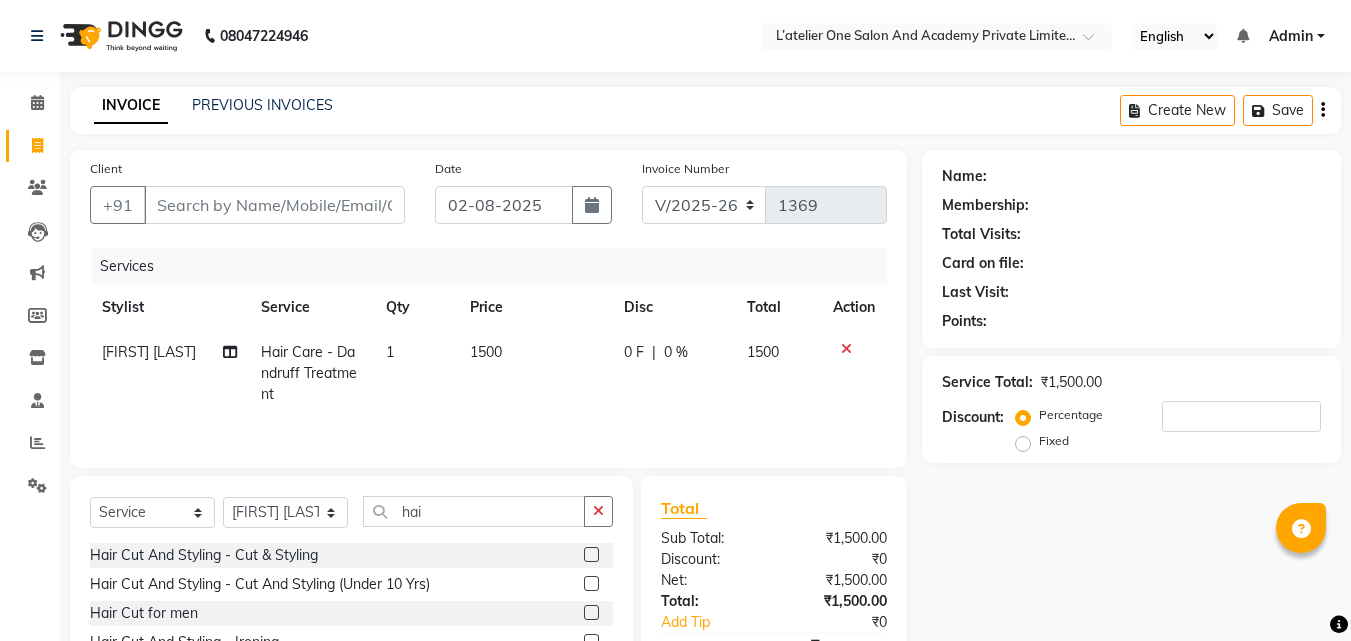 click 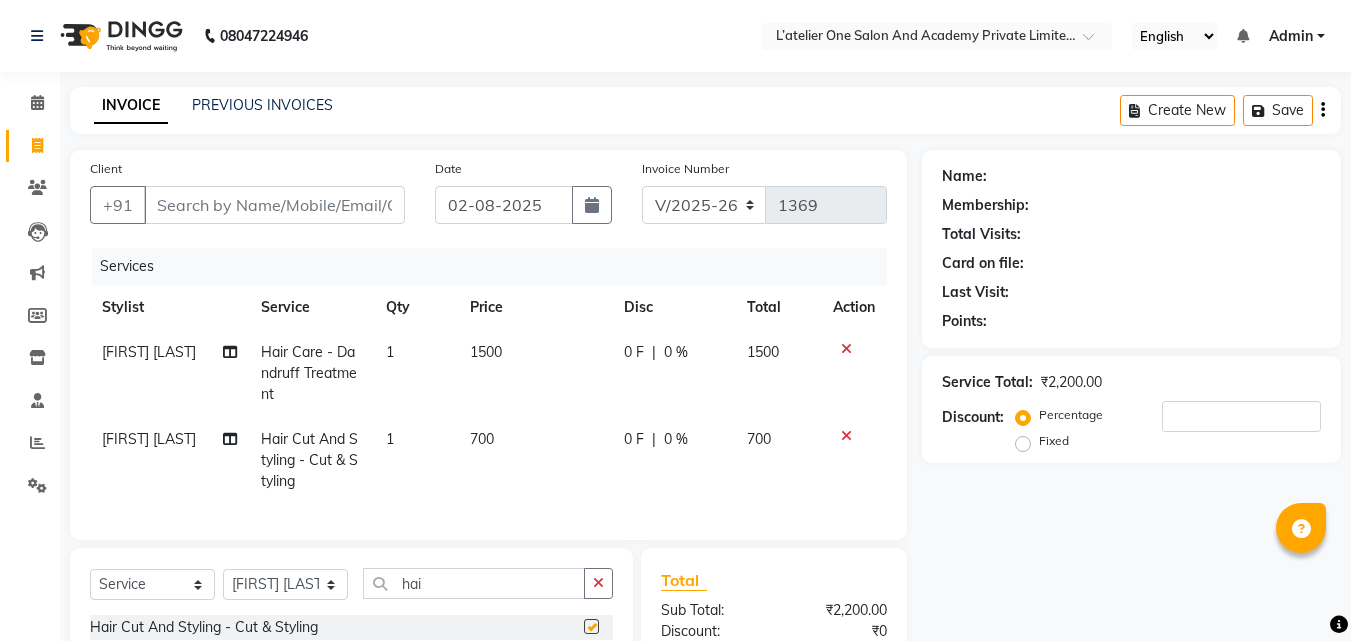 checkbox on "false" 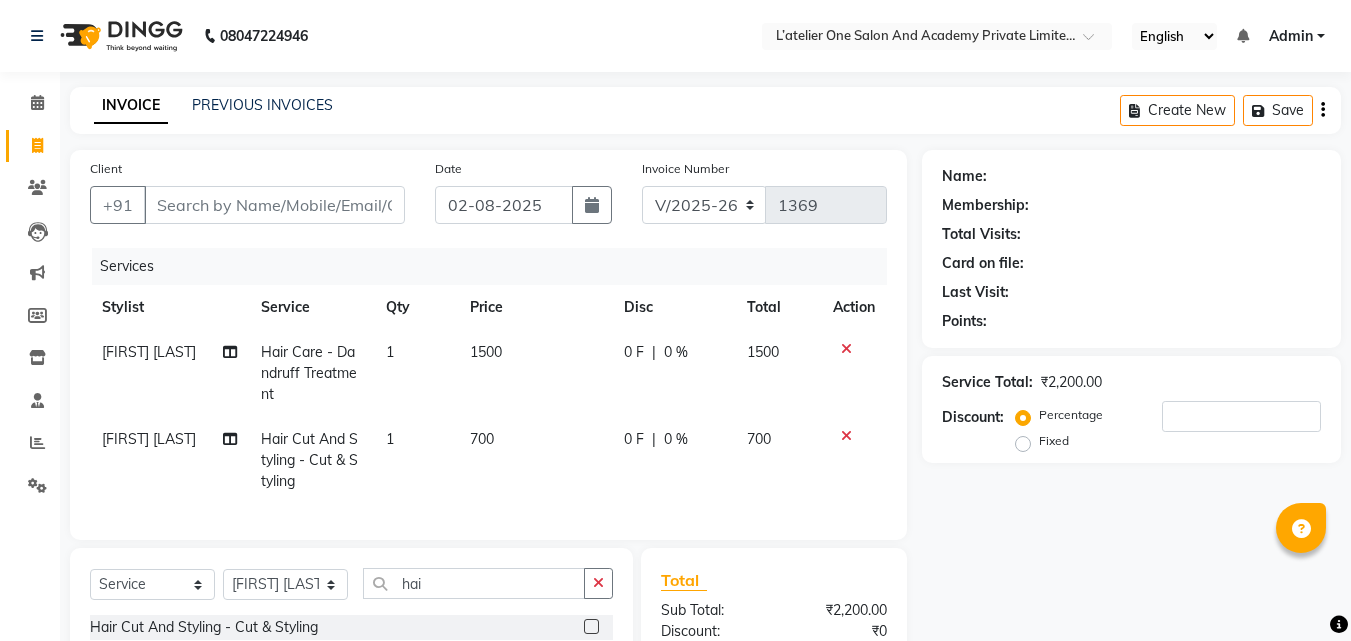 click on "1500" 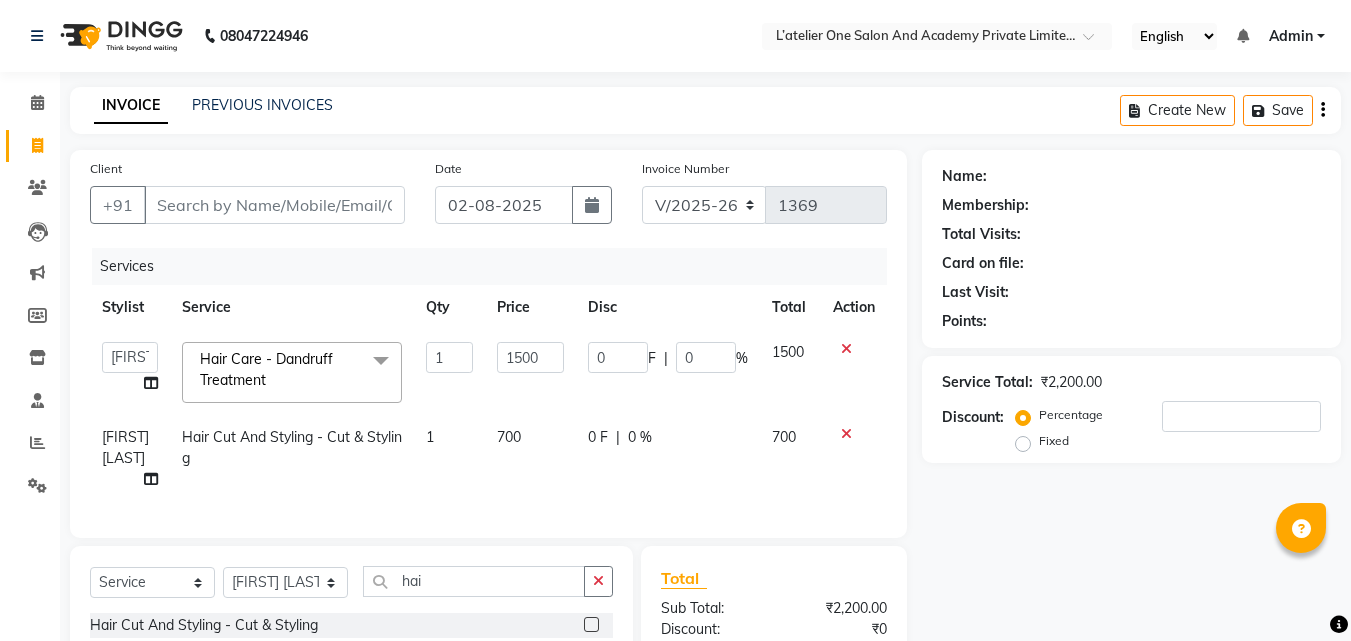click on "1500" 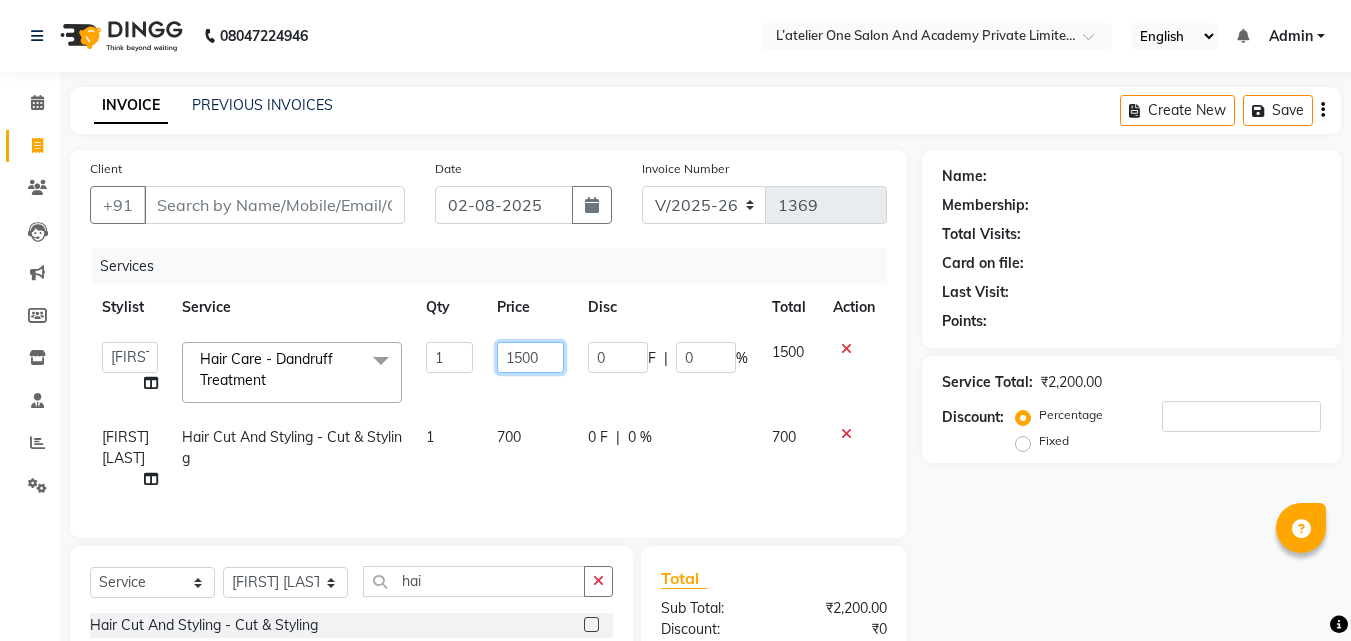 click on "1500" 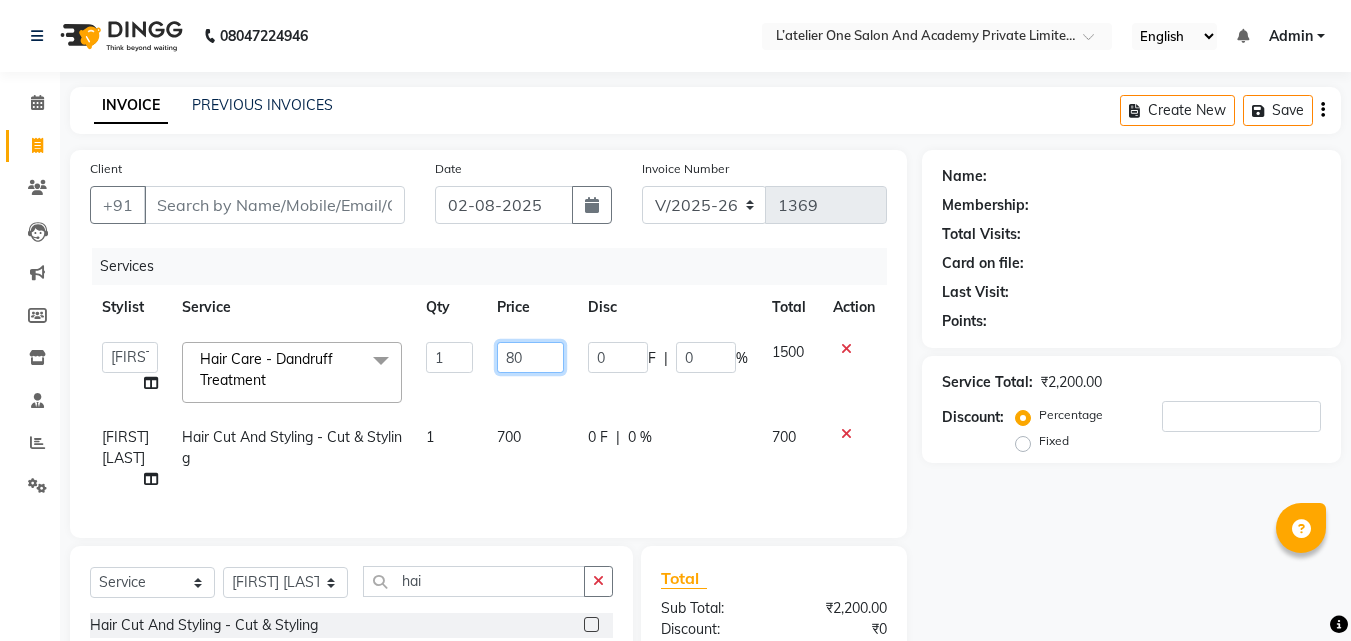 type on "800" 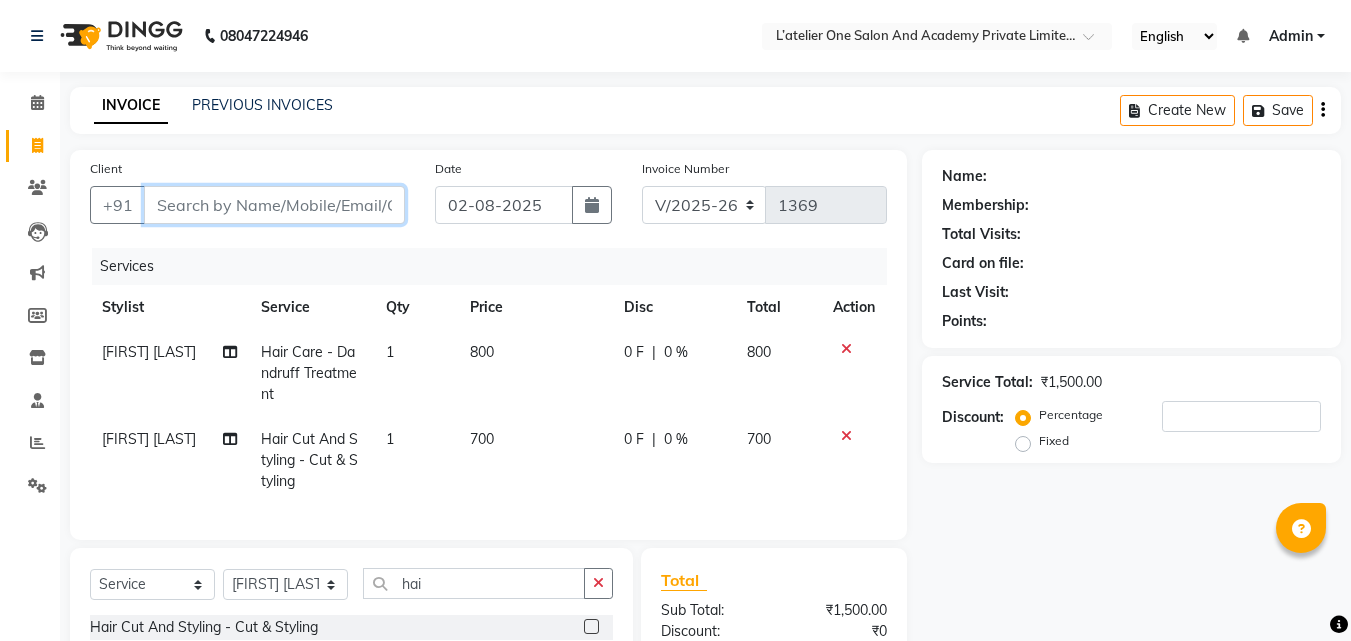 click on "Client" at bounding box center [274, 205] 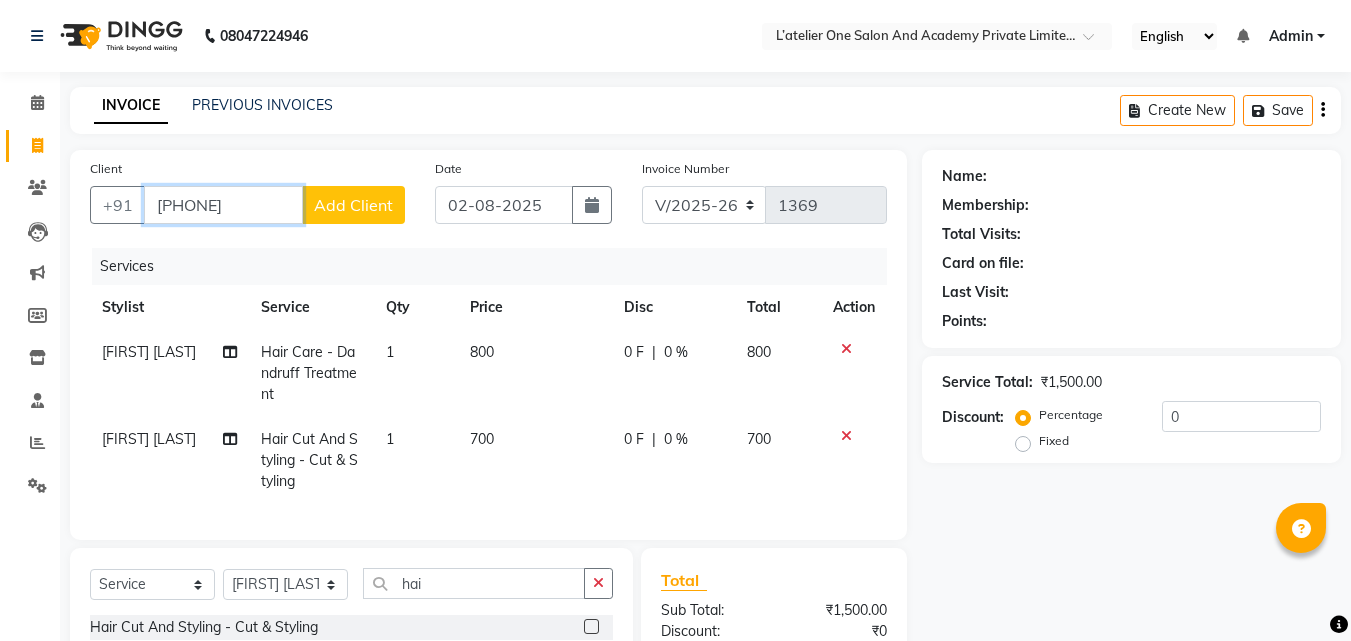 type on "[PHONE]" 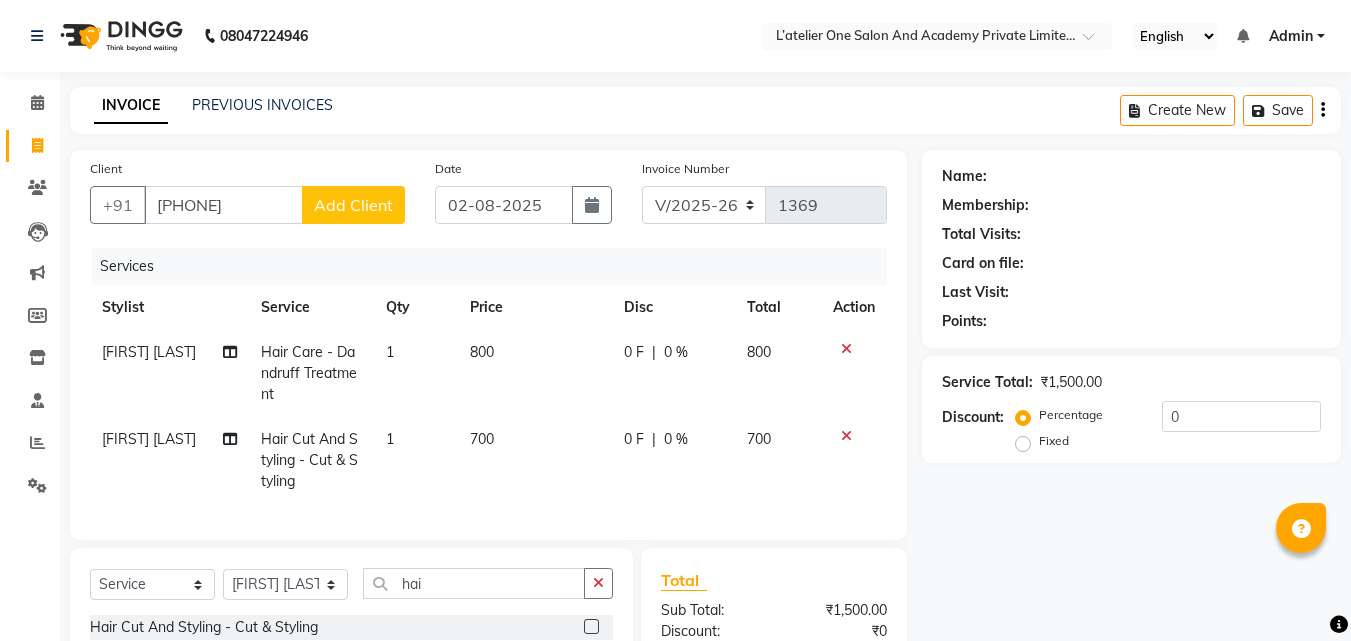 click on "Add Client" 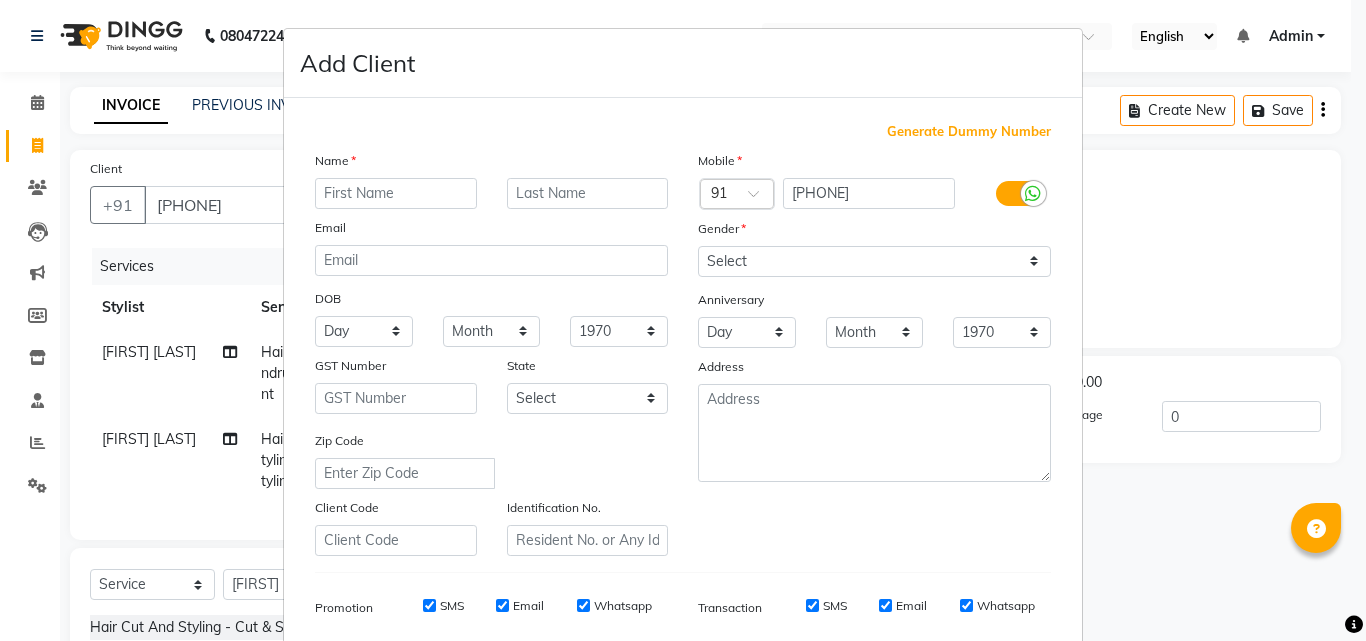 click at bounding box center (396, 193) 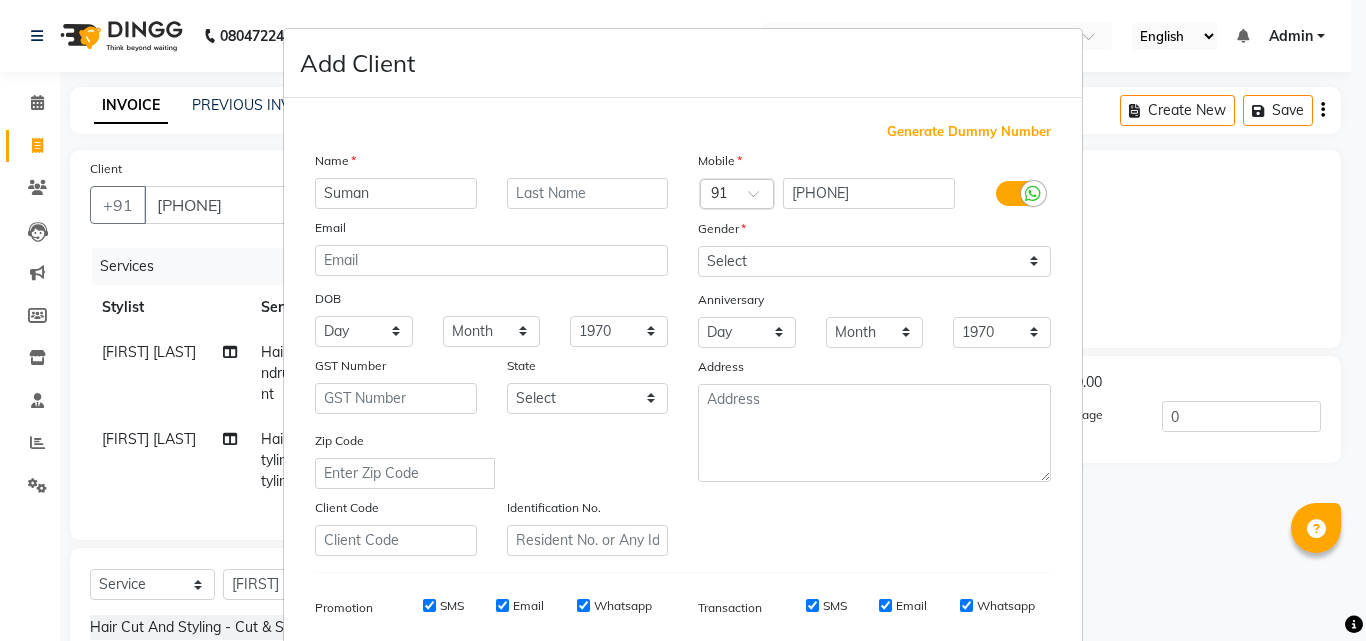 type on "Suman" 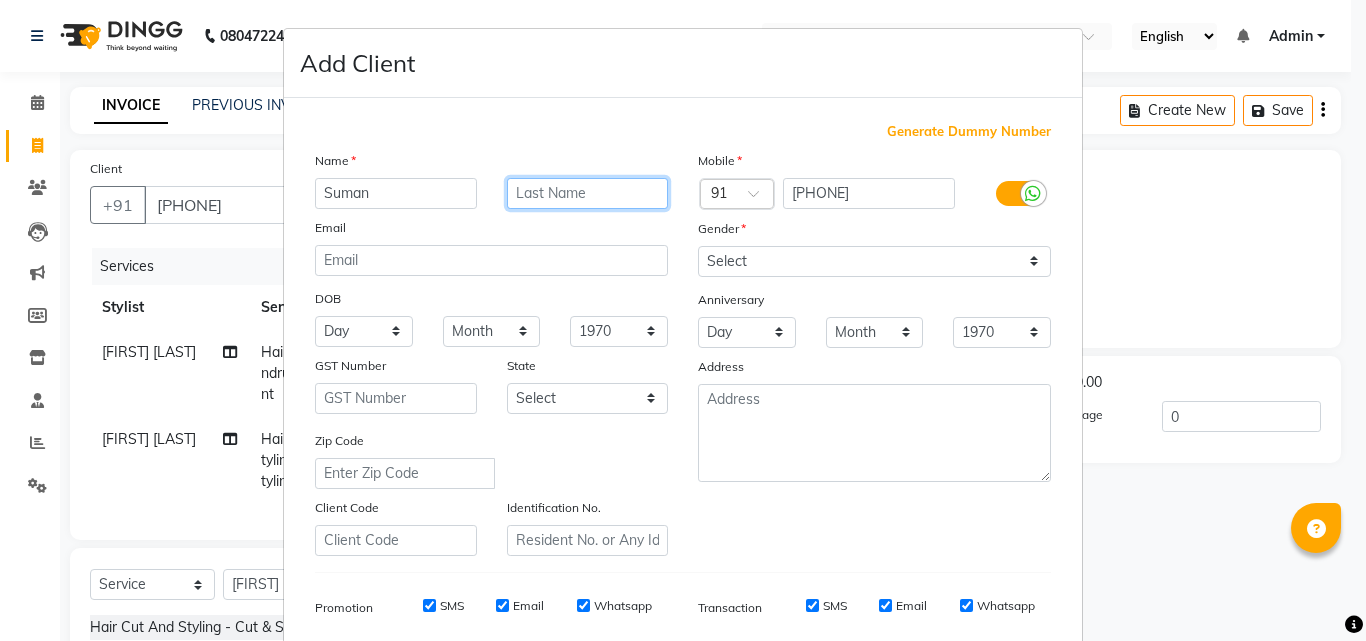 click at bounding box center [588, 193] 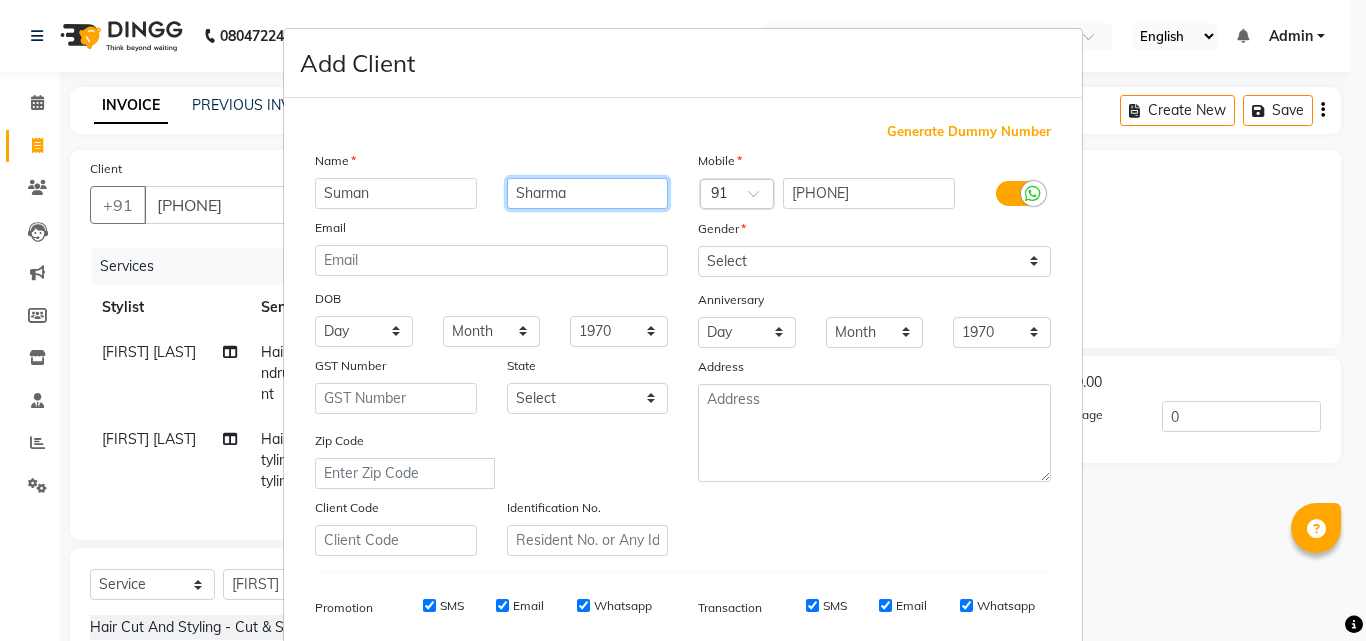 type on "Sharma" 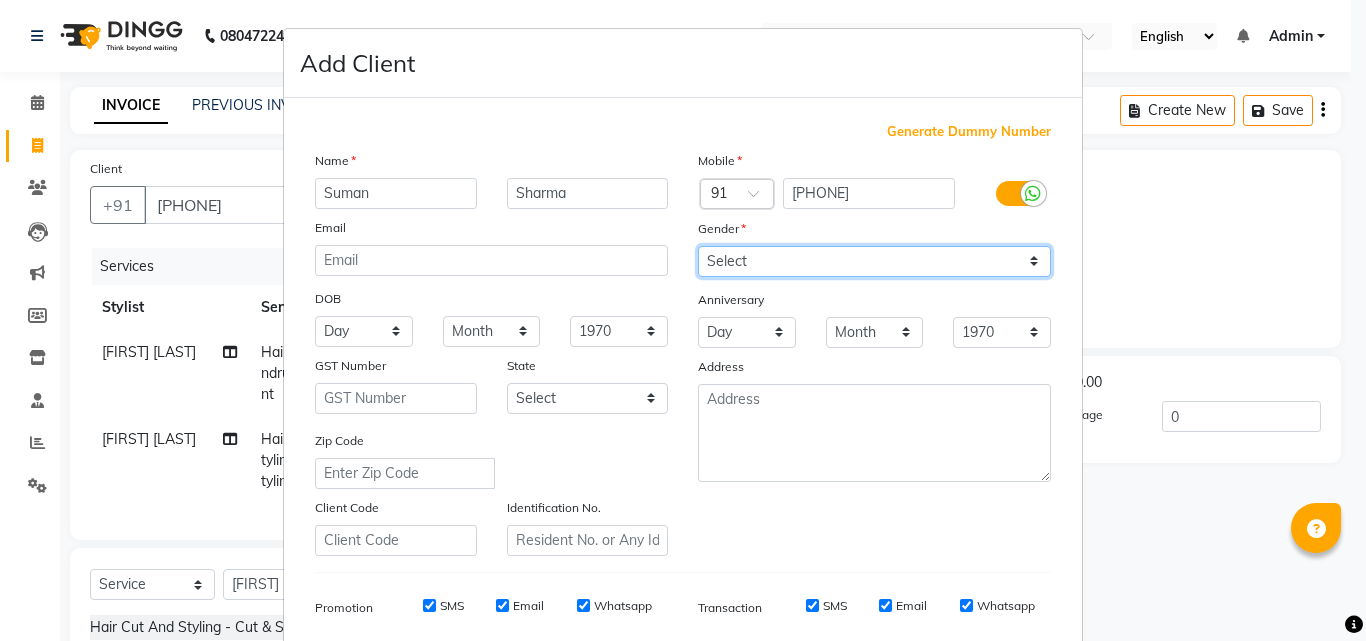 click on "Select Male Female Other Prefer Not To Say" at bounding box center [874, 261] 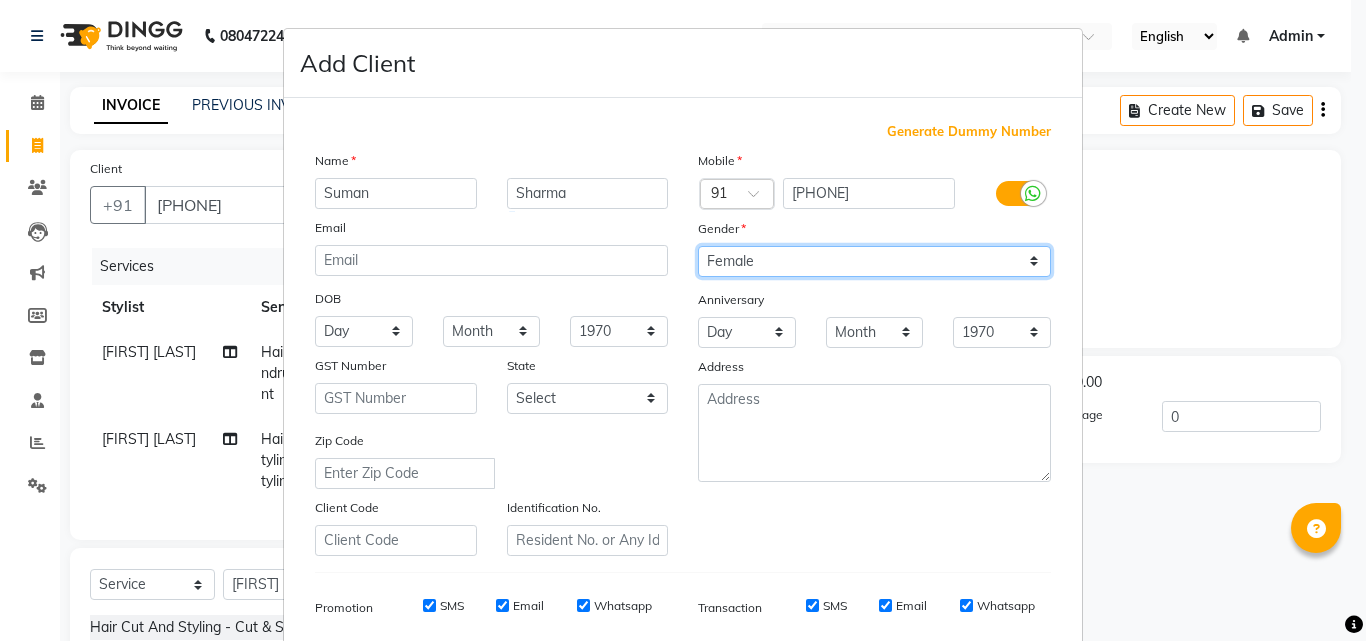 click on "Select Male Female Other Prefer Not To Say" at bounding box center (874, 261) 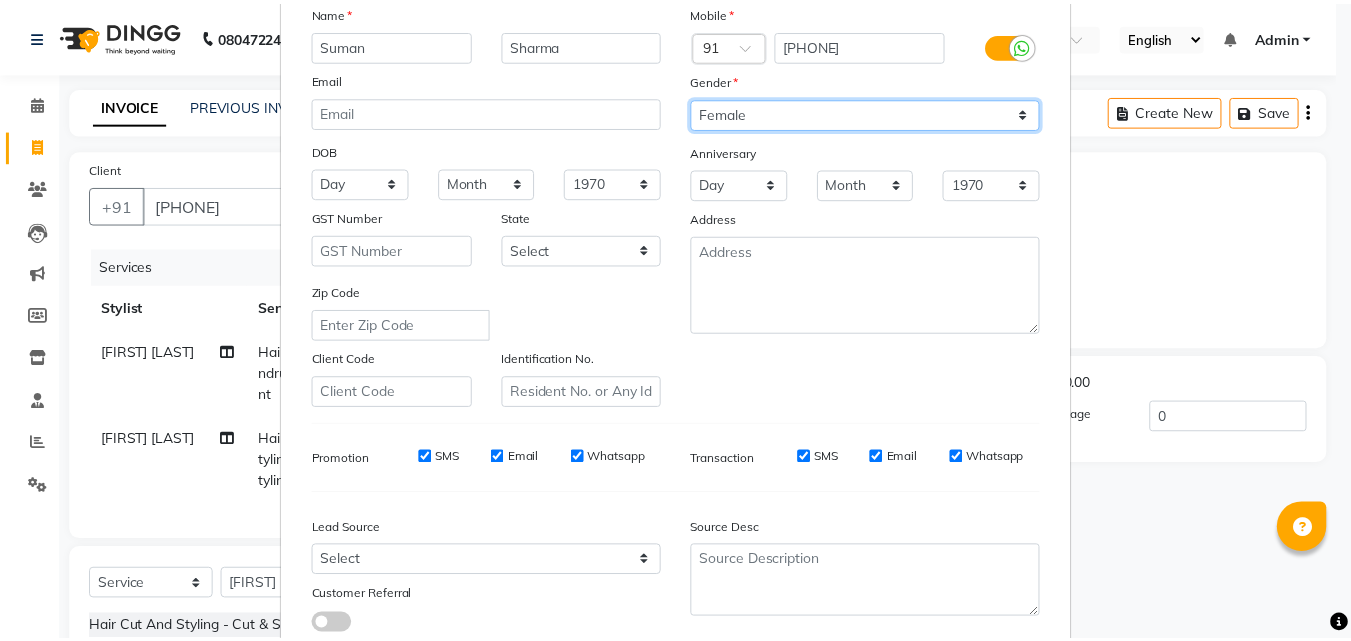 scroll, scrollTop: 282, scrollLeft: 0, axis: vertical 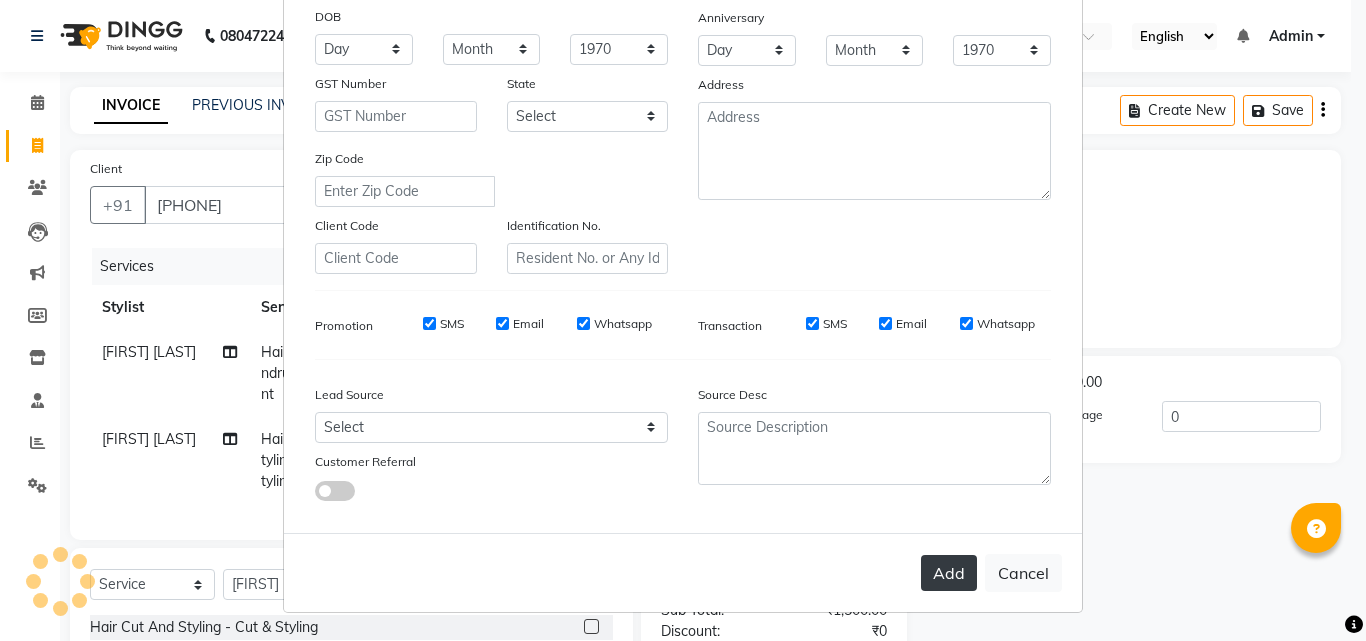 click on "Add" at bounding box center (949, 573) 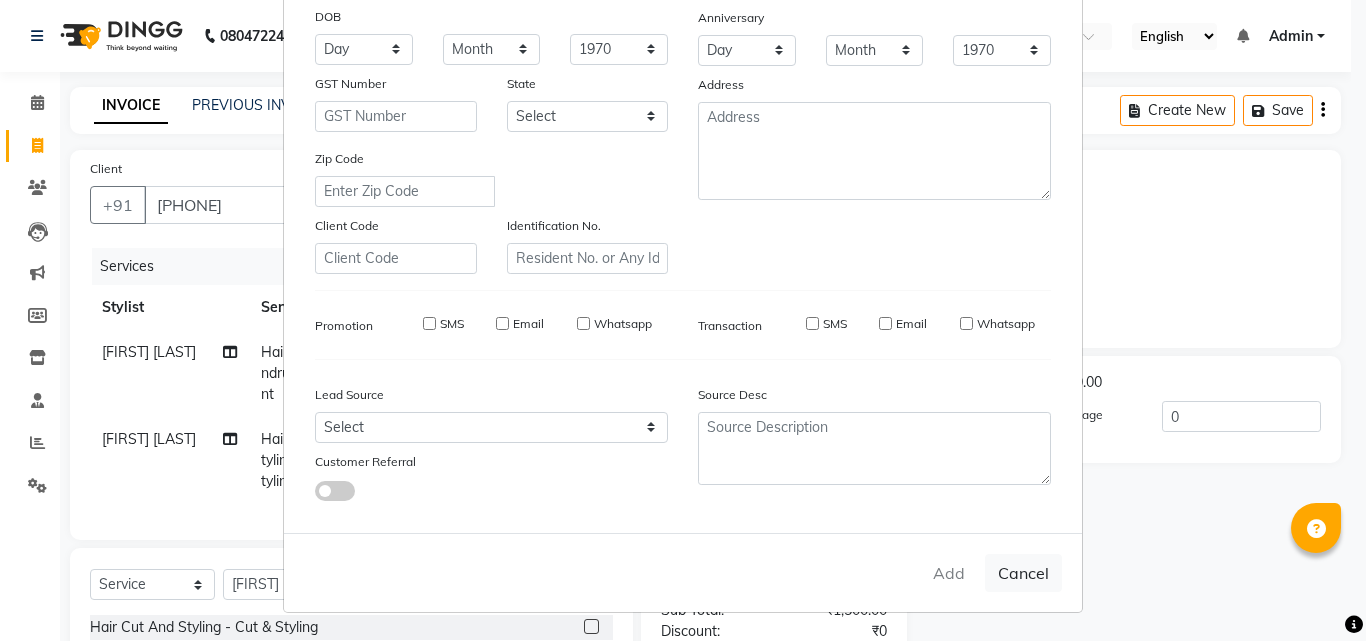 type 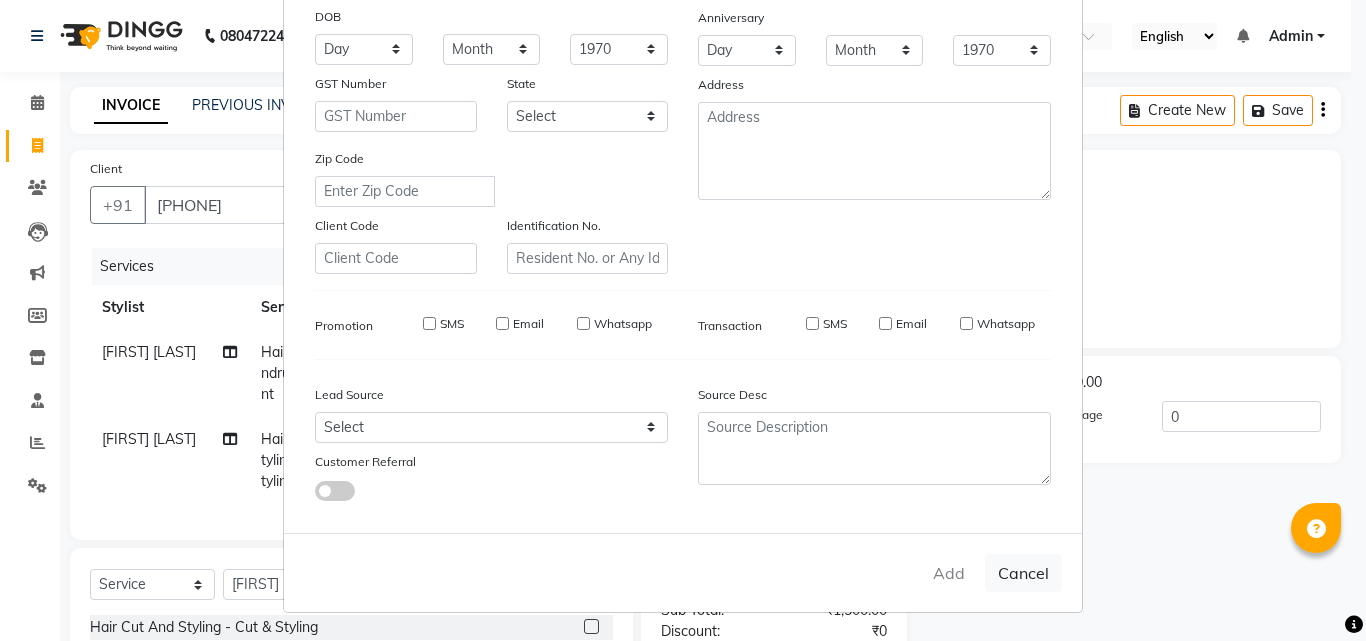 select 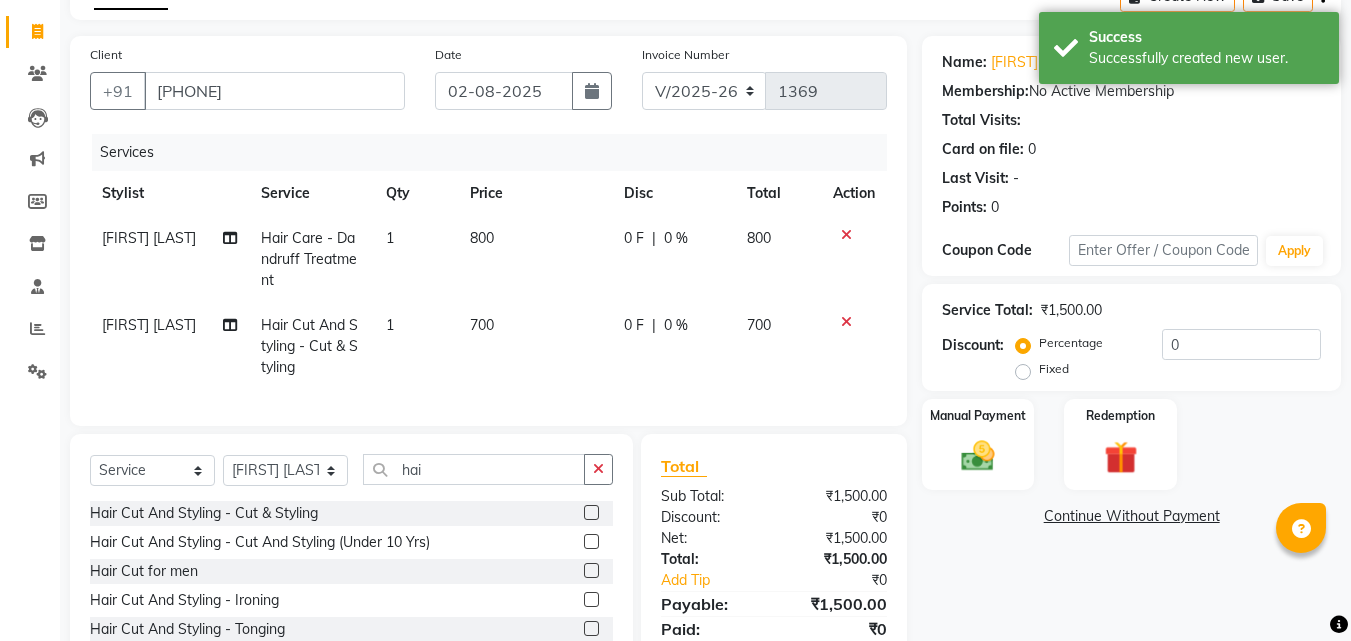 scroll, scrollTop: 247, scrollLeft: 0, axis: vertical 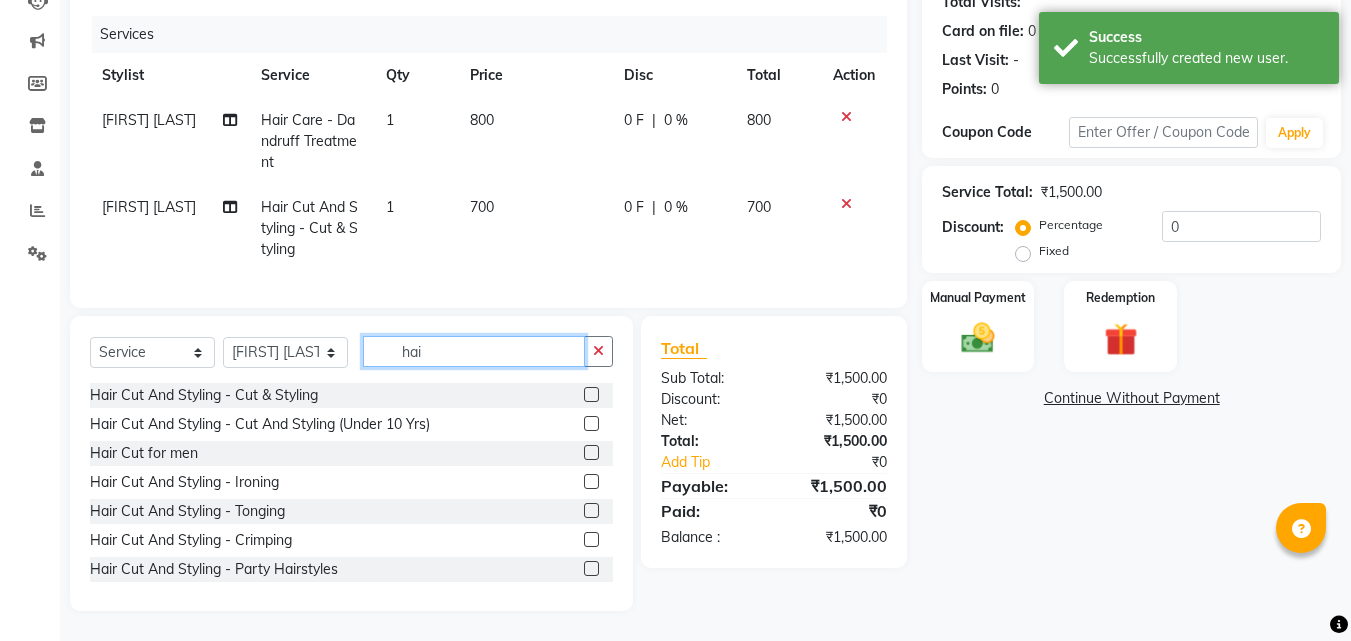 click on "hai" 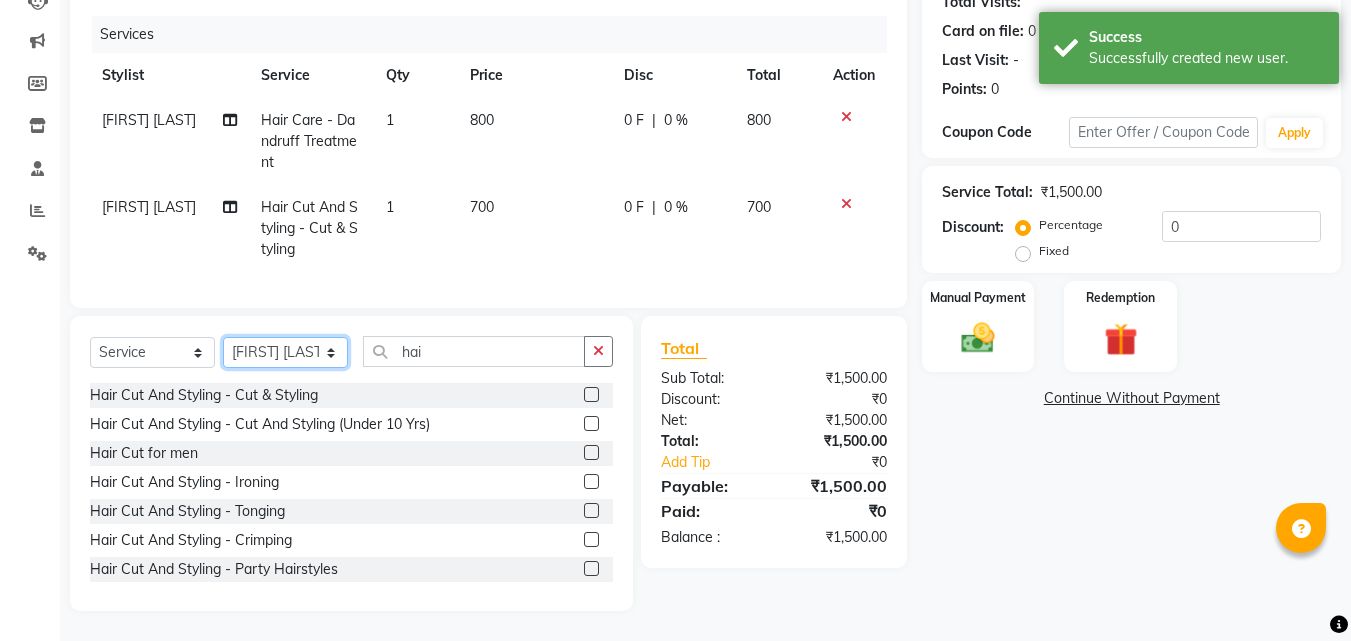 click on "Select Stylist Aditya Waykar Kiran  Manasi Rane Nivrutti Raut  Pramila Bodekar Ravi  Shubham Dhawale Sneha Verma Sonal Damai" 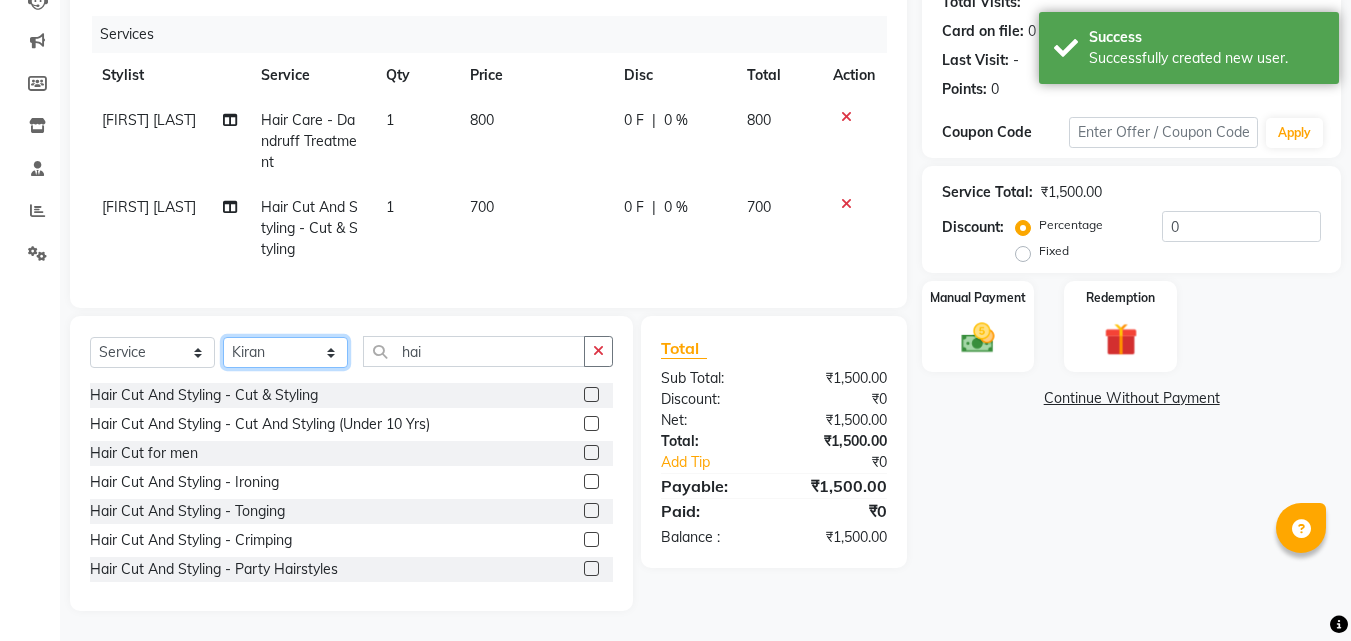click on "Select Stylist Aditya Waykar Kiran  Manasi Rane Nivrutti Raut  Pramila Bodekar Ravi  Shubham Dhawale Sneha Verma Sonal Damai" 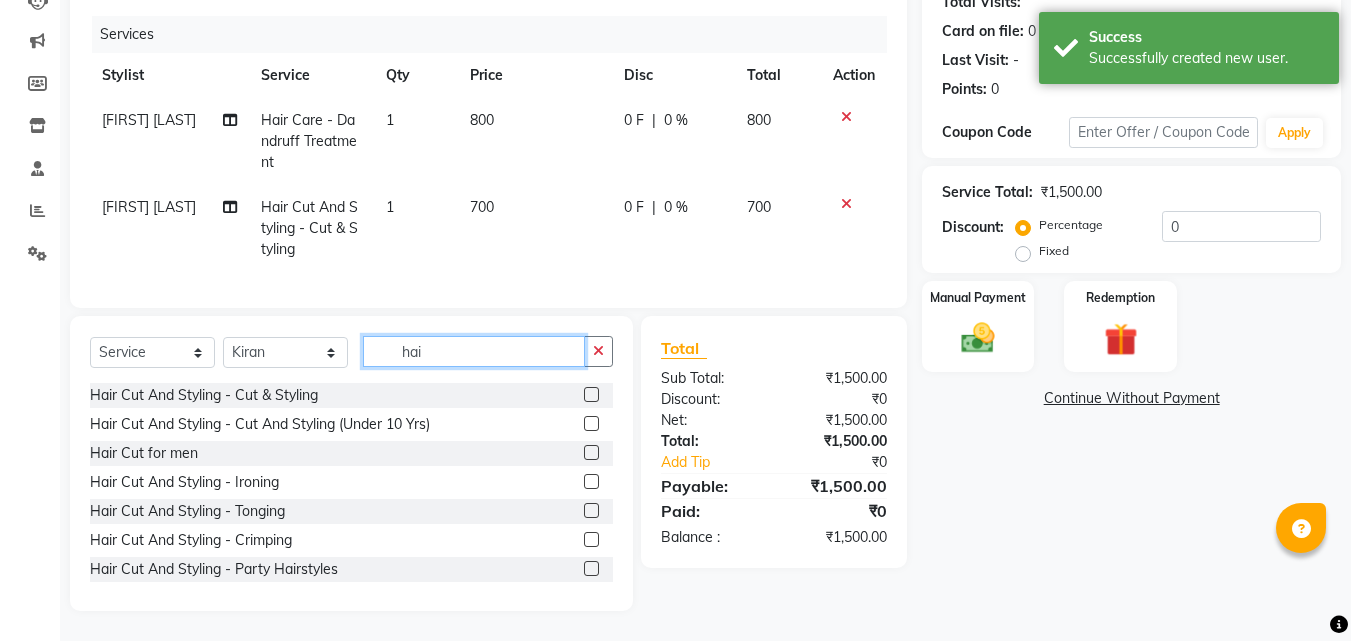 click on "hai" 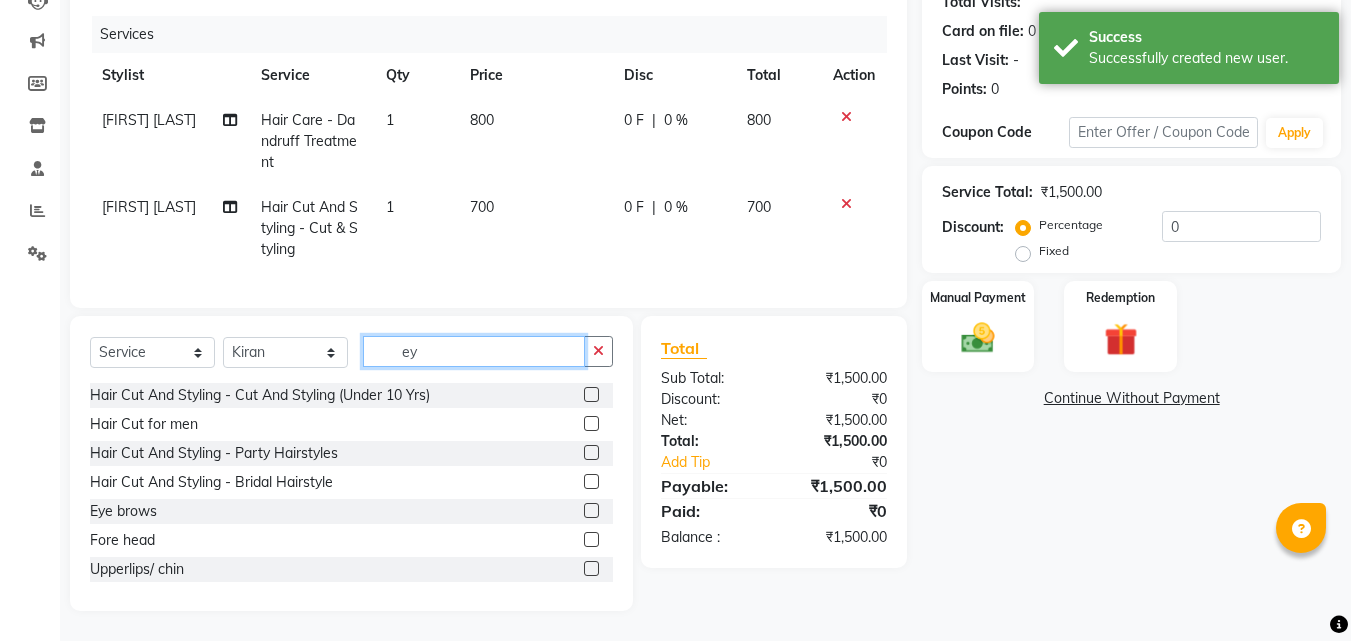scroll, scrollTop: 204, scrollLeft: 0, axis: vertical 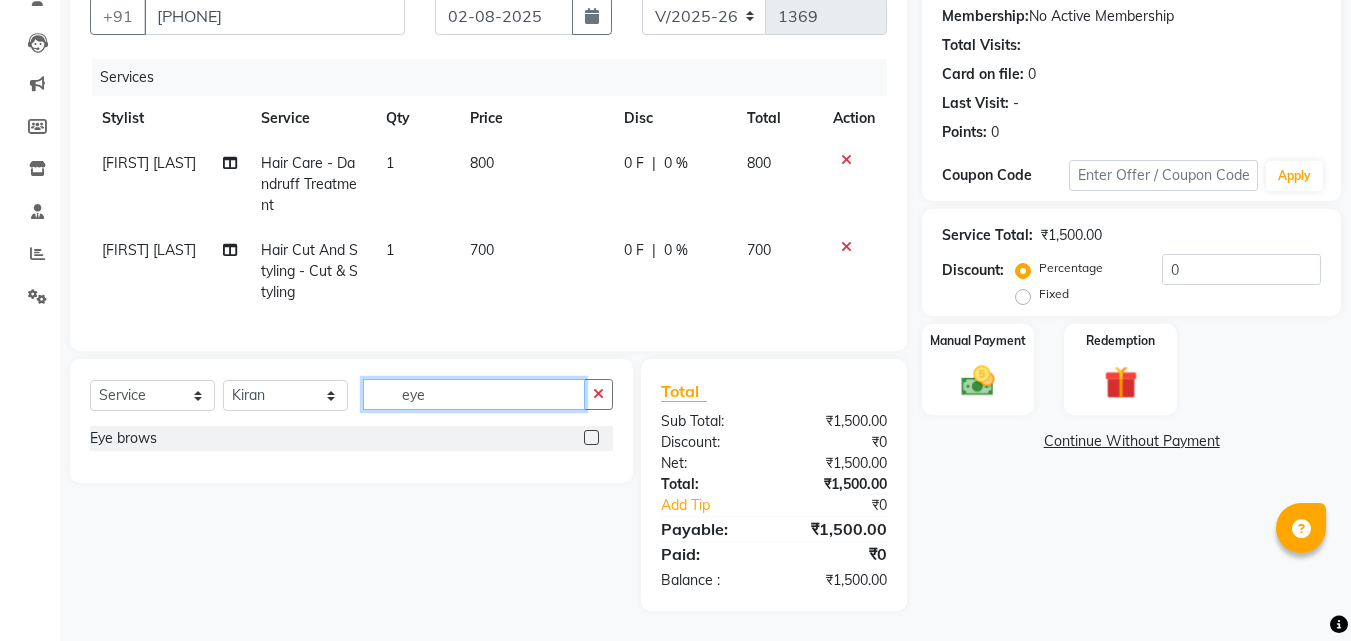type on "eye" 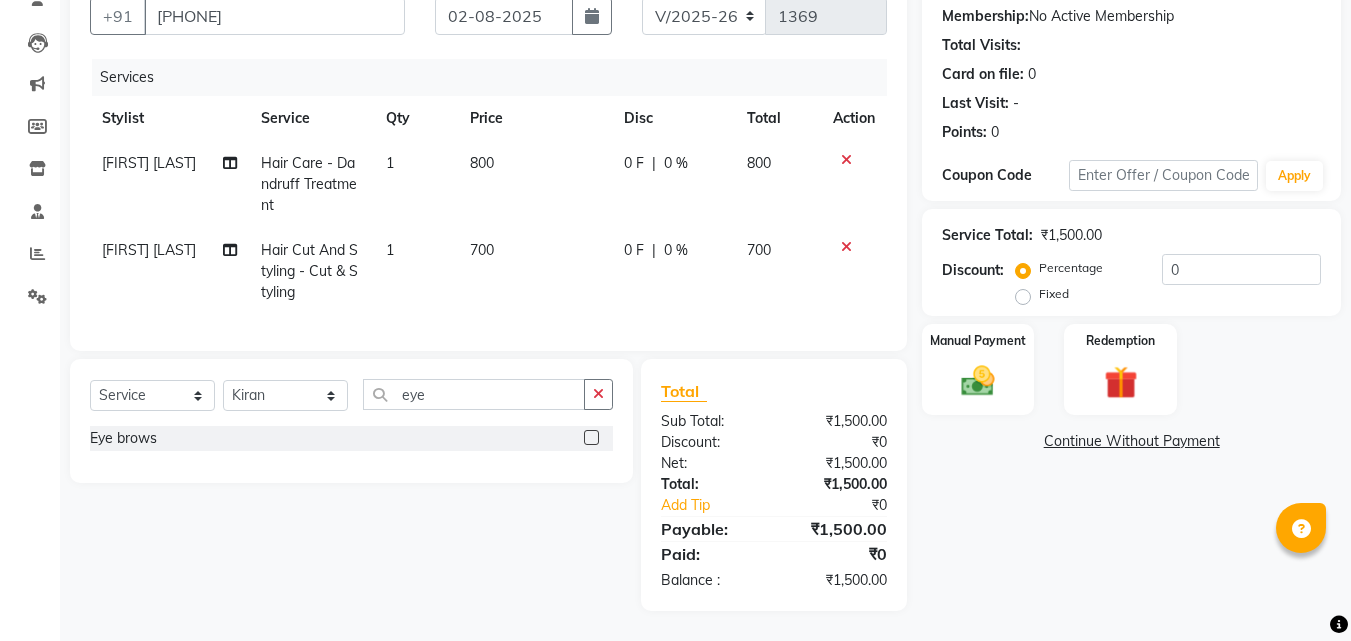 click 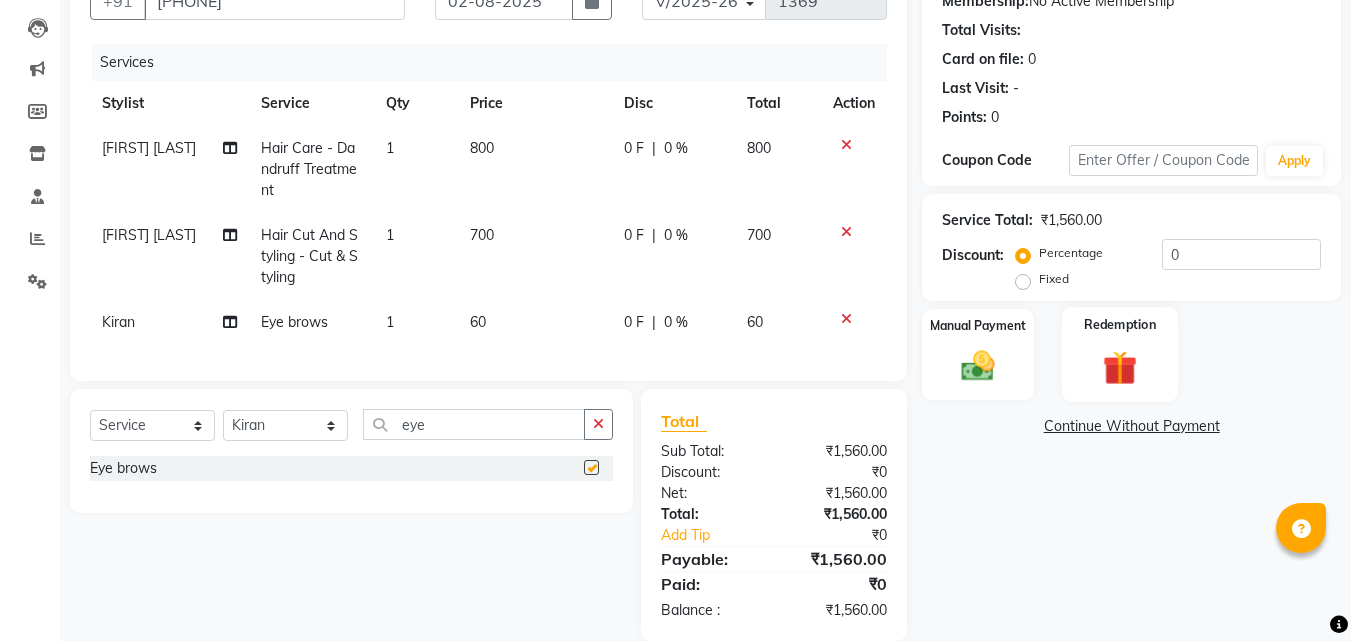 checkbox on "false" 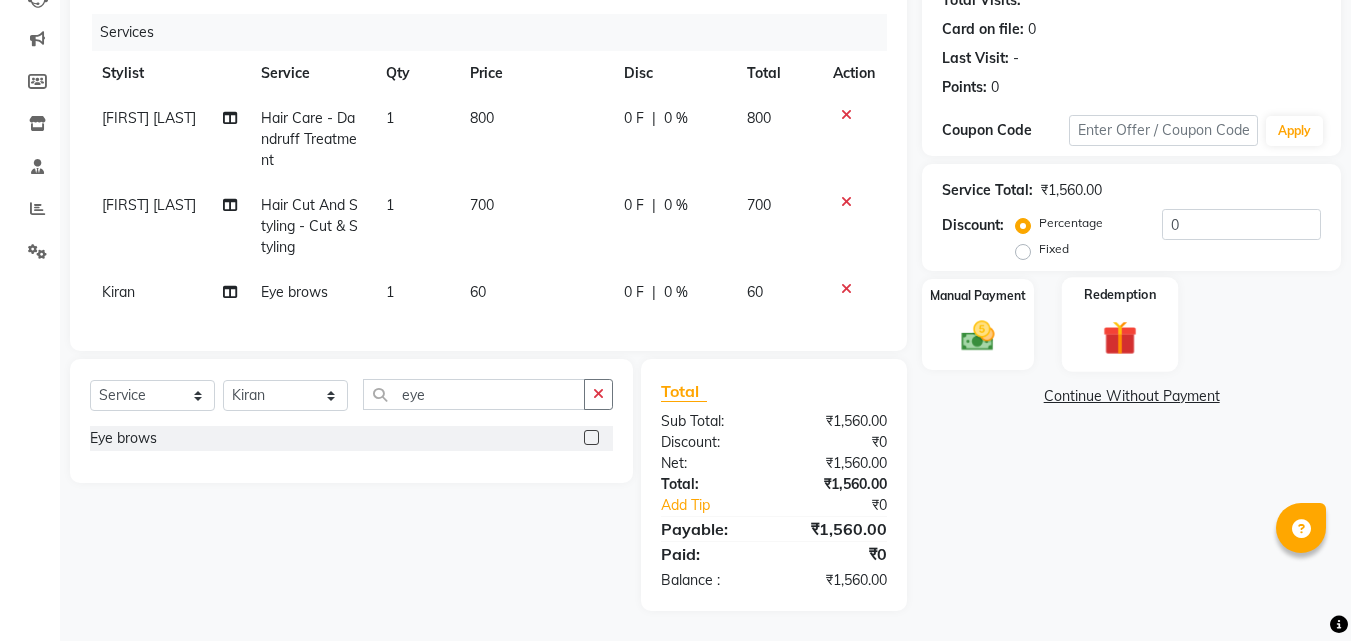 scroll, scrollTop: 249, scrollLeft: 0, axis: vertical 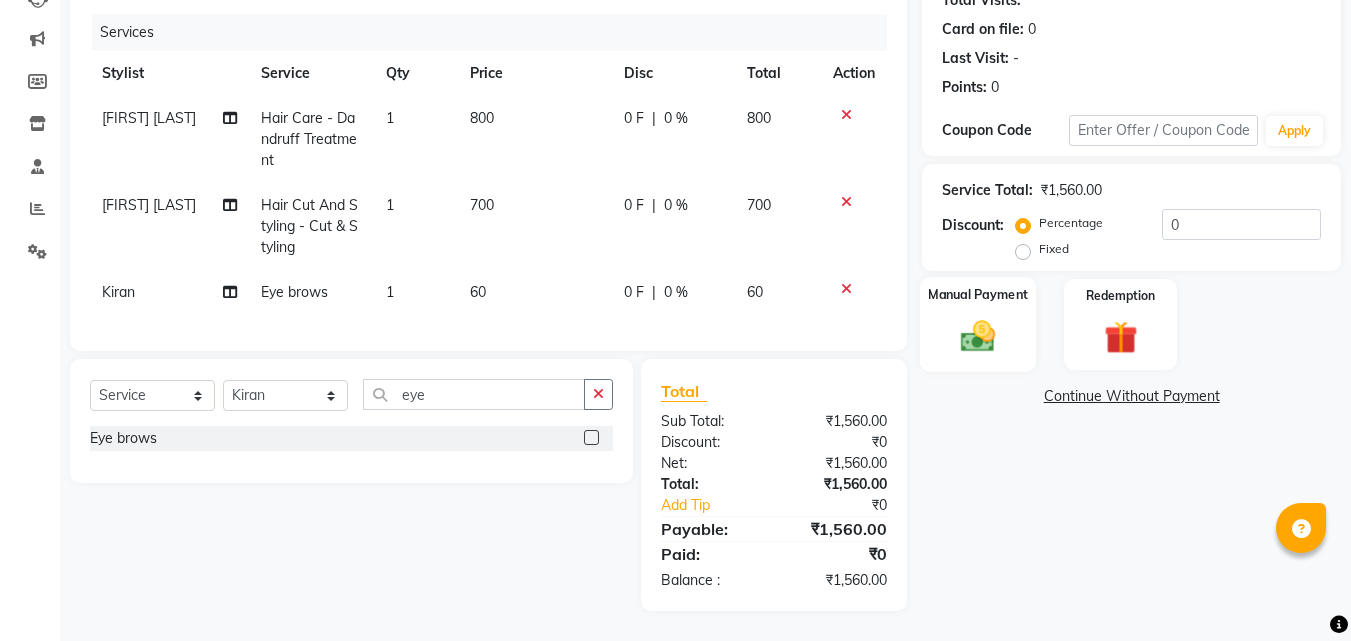click on "Manual Payment" 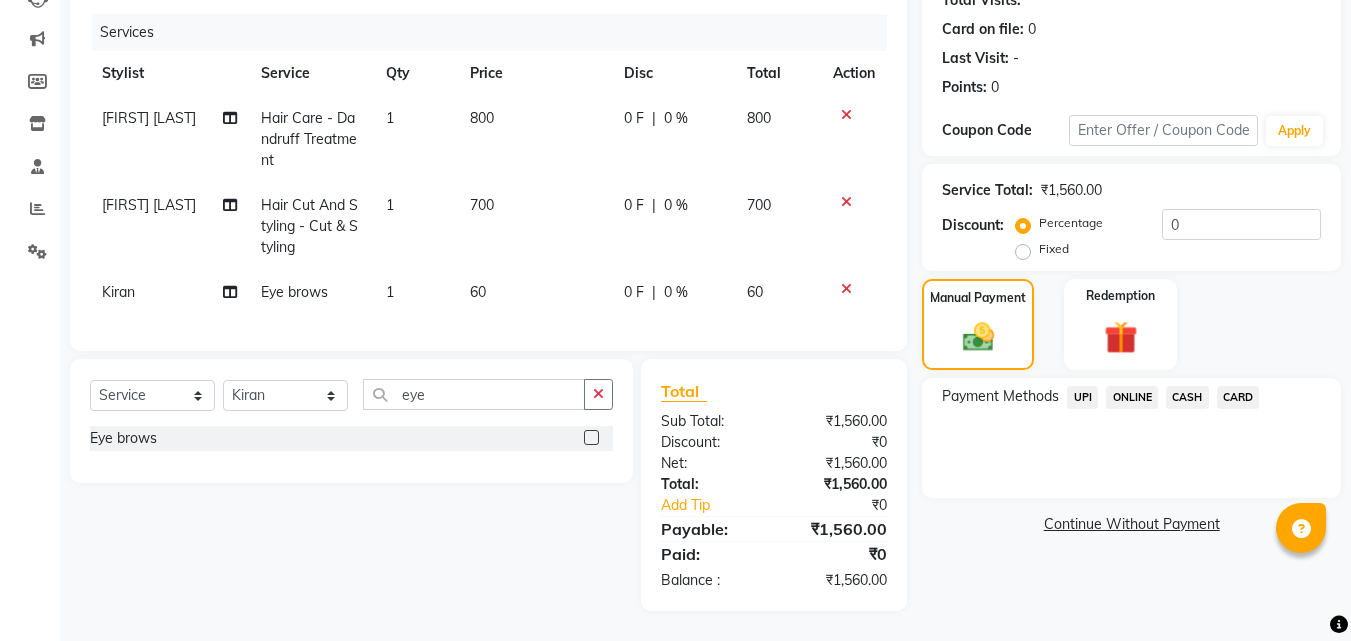 click on "ONLINE" 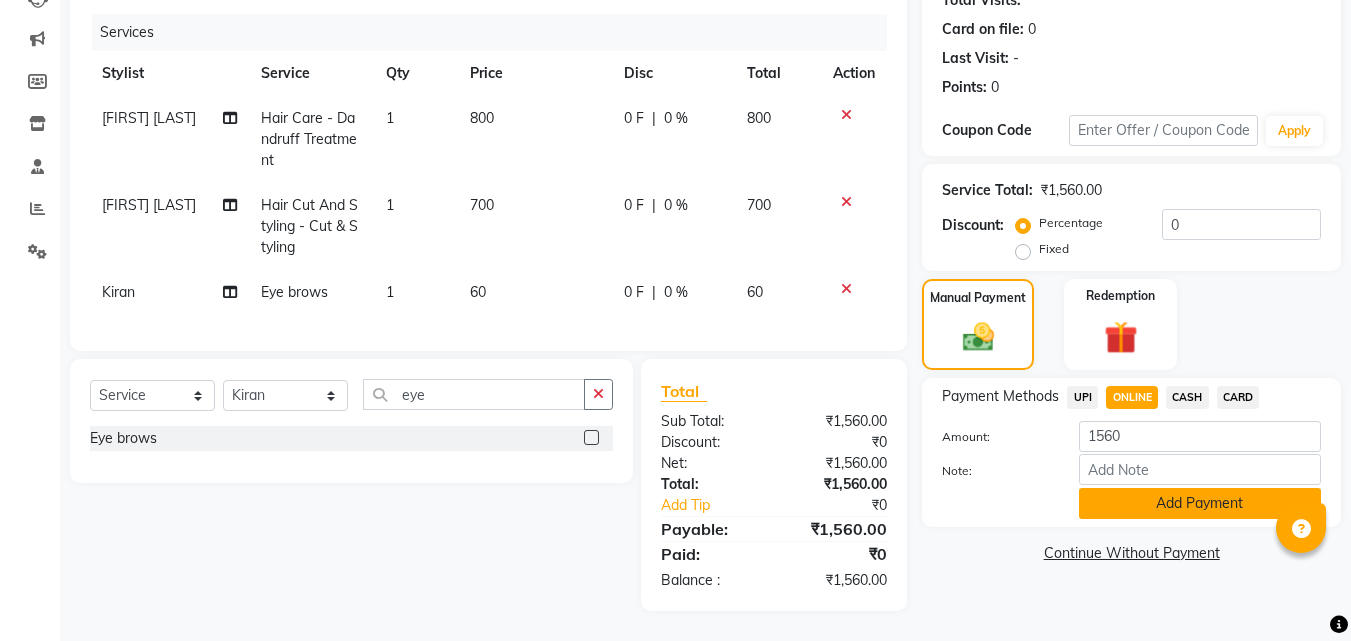click on "Add Payment" 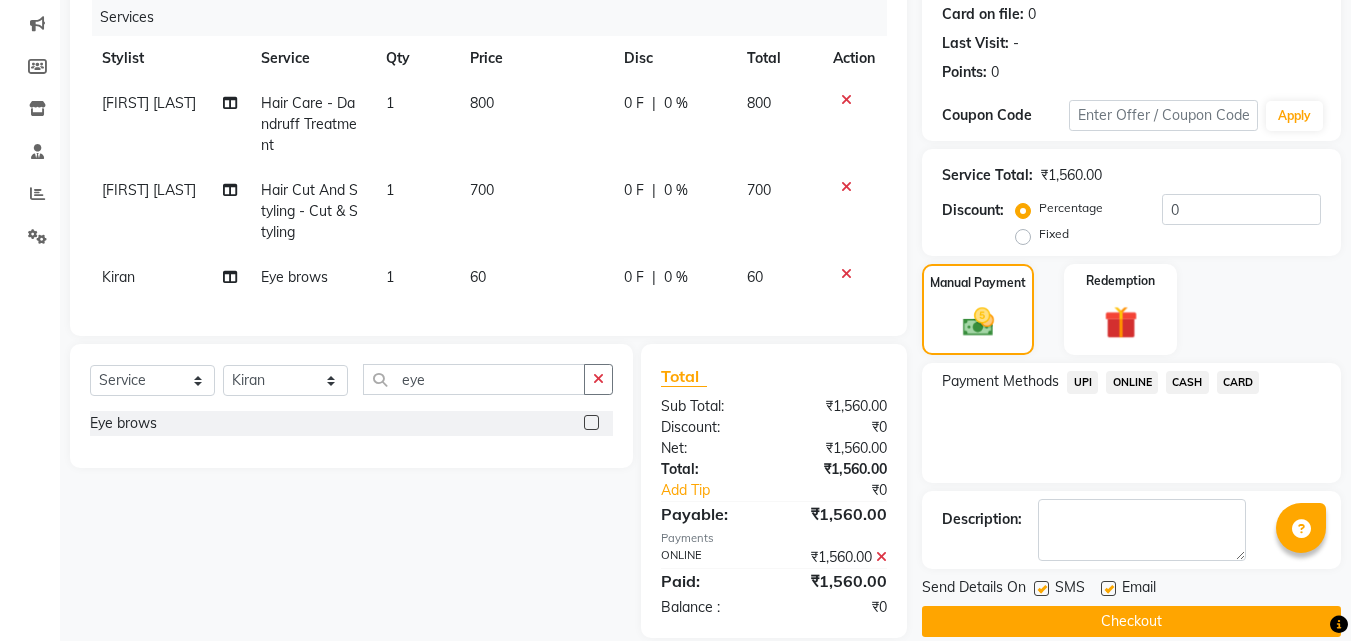 scroll, scrollTop: 291, scrollLeft: 0, axis: vertical 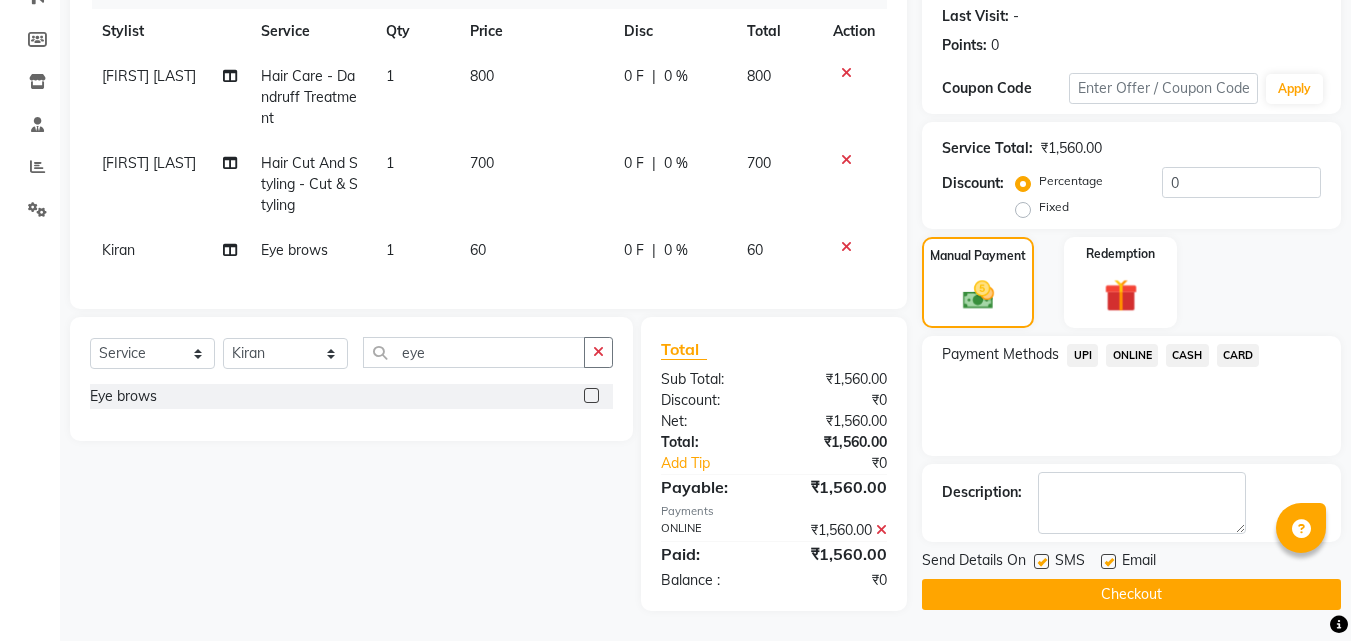click 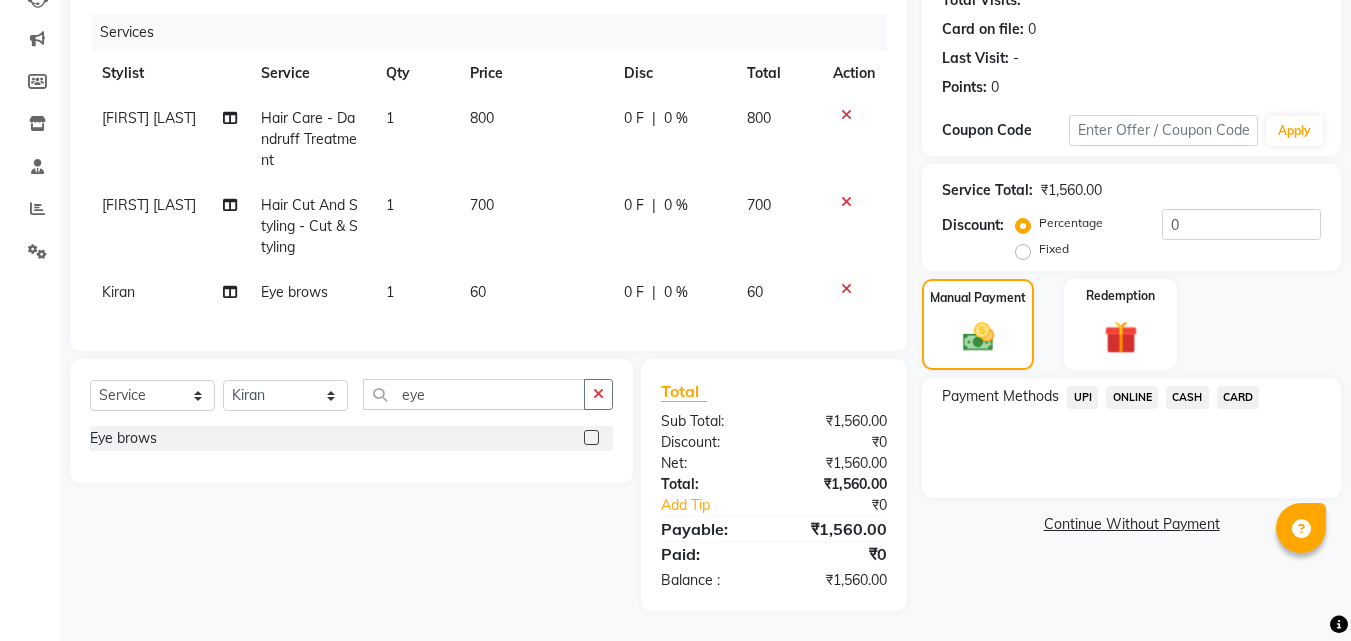 click on "ONLINE" 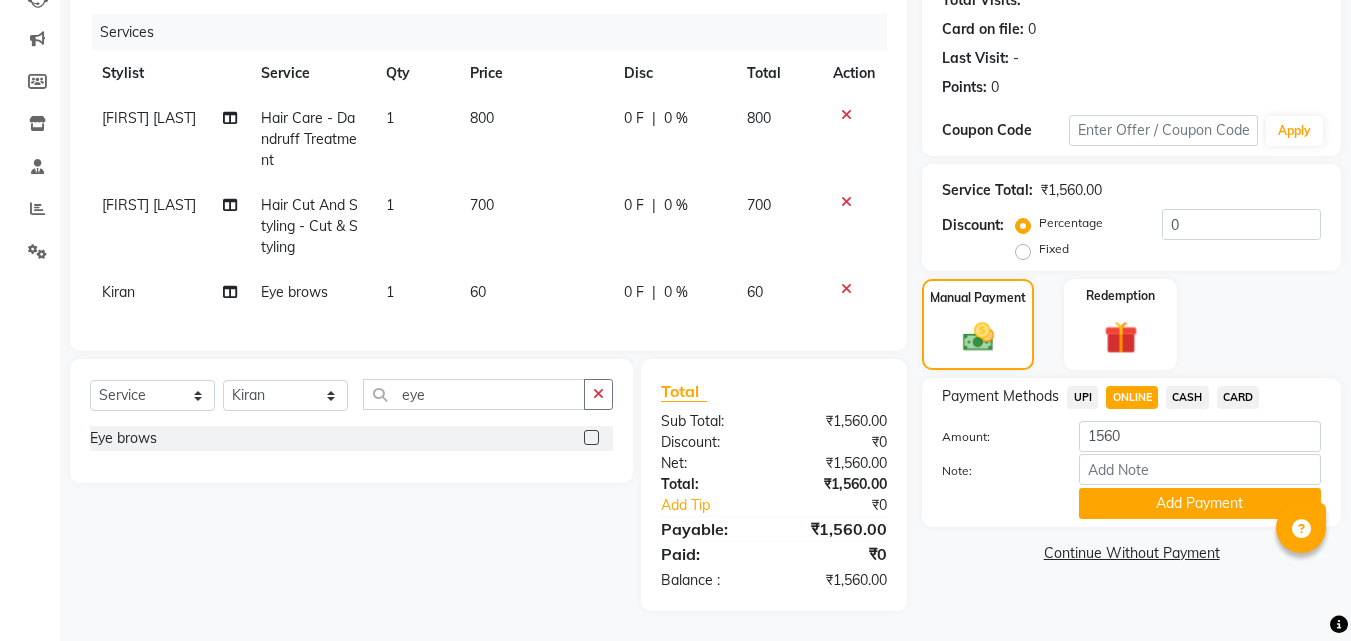 click on "ONLINE" 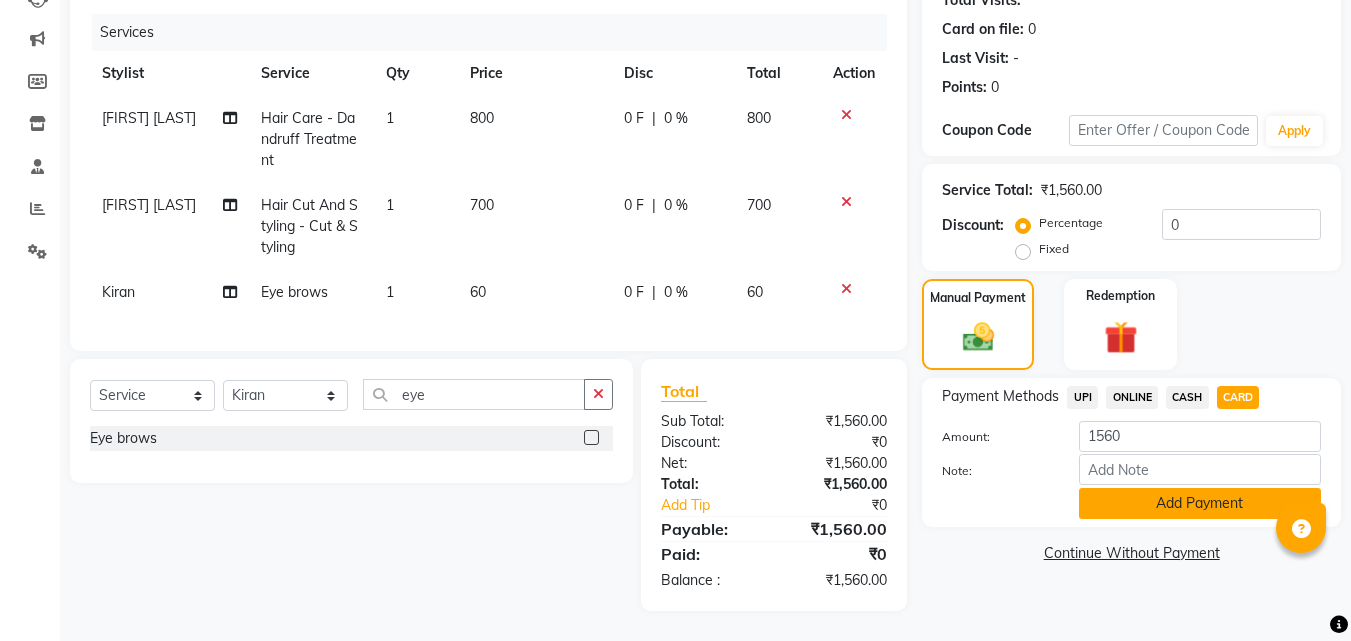click on "Add Payment" 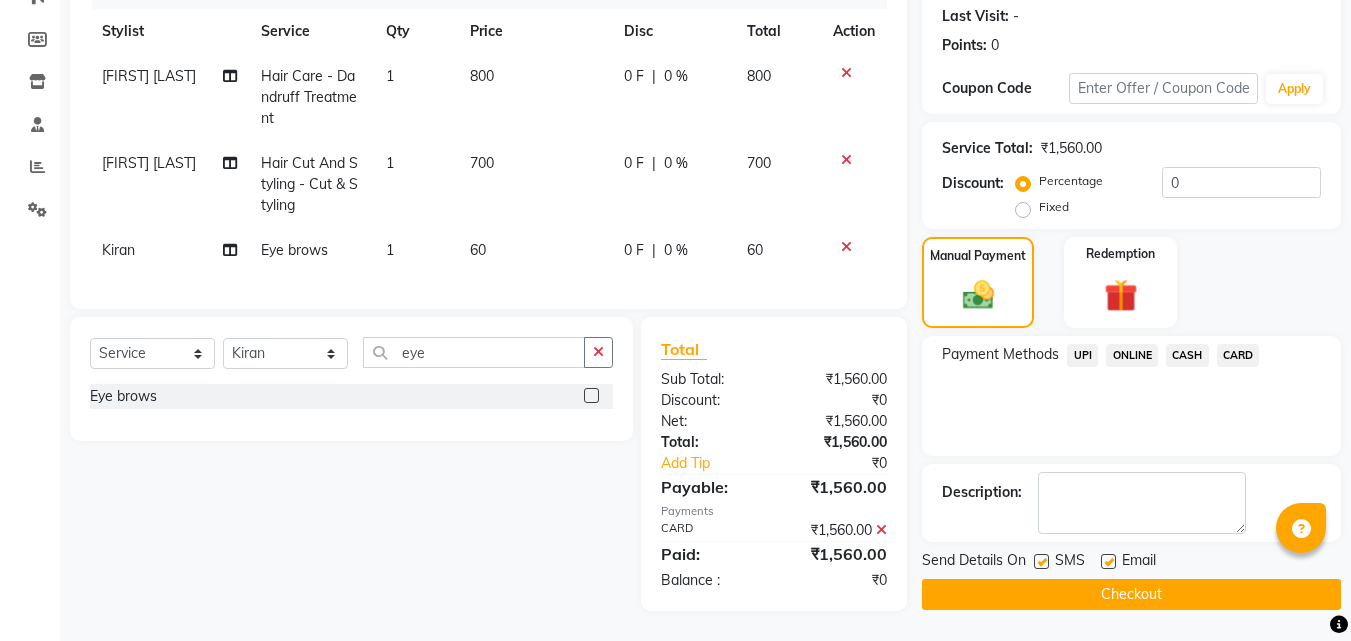 scroll, scrollTop: 291, scrollLeft: 0, axis: vertical 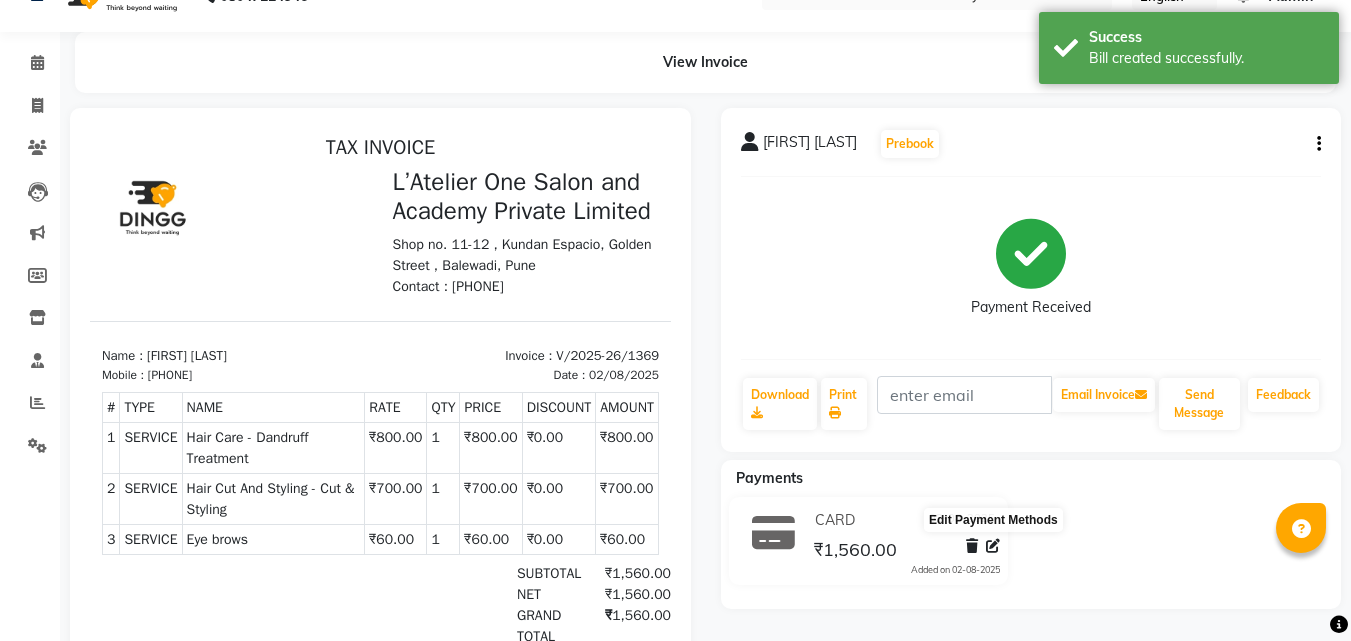 click 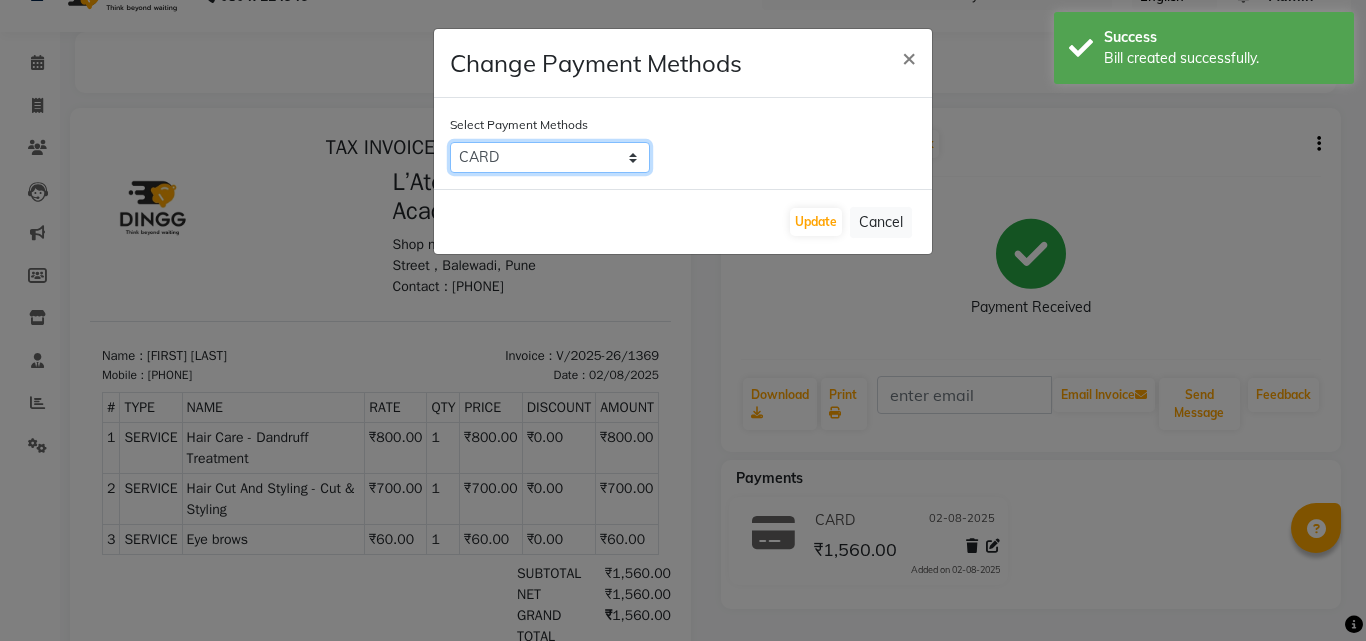 click on "UPI   ONLINE   CASH   CARD" 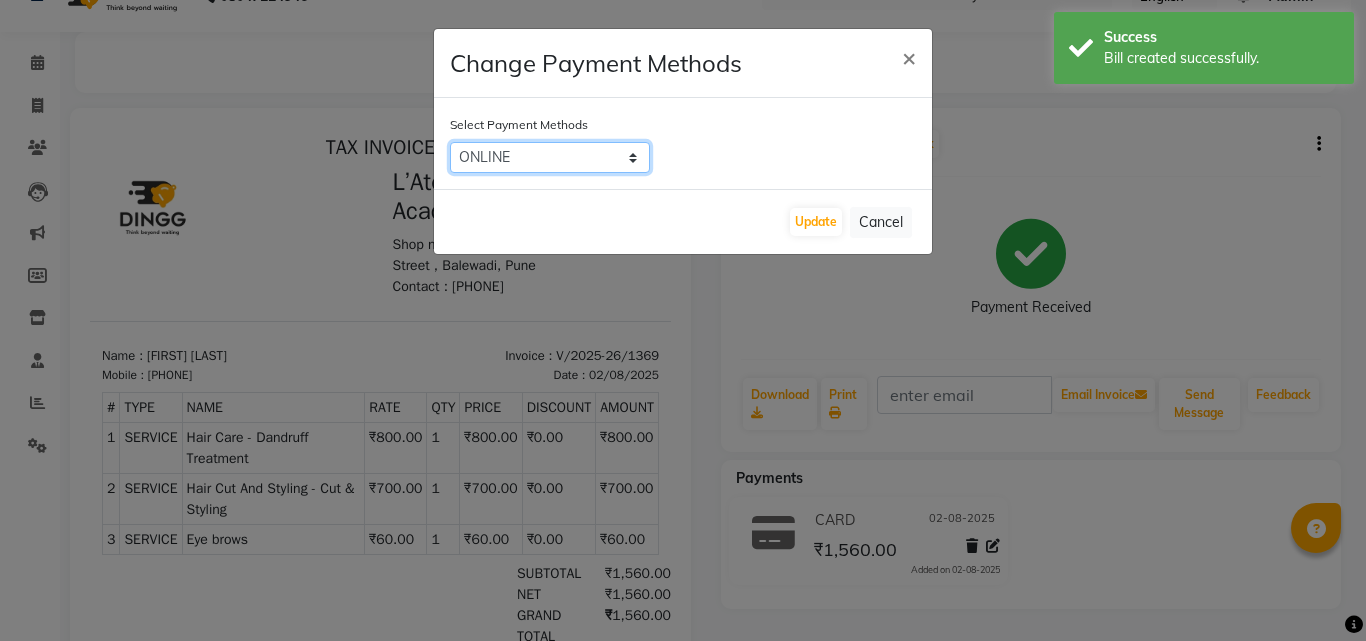 click on "UPI   ONLINE   CASH   CARD" 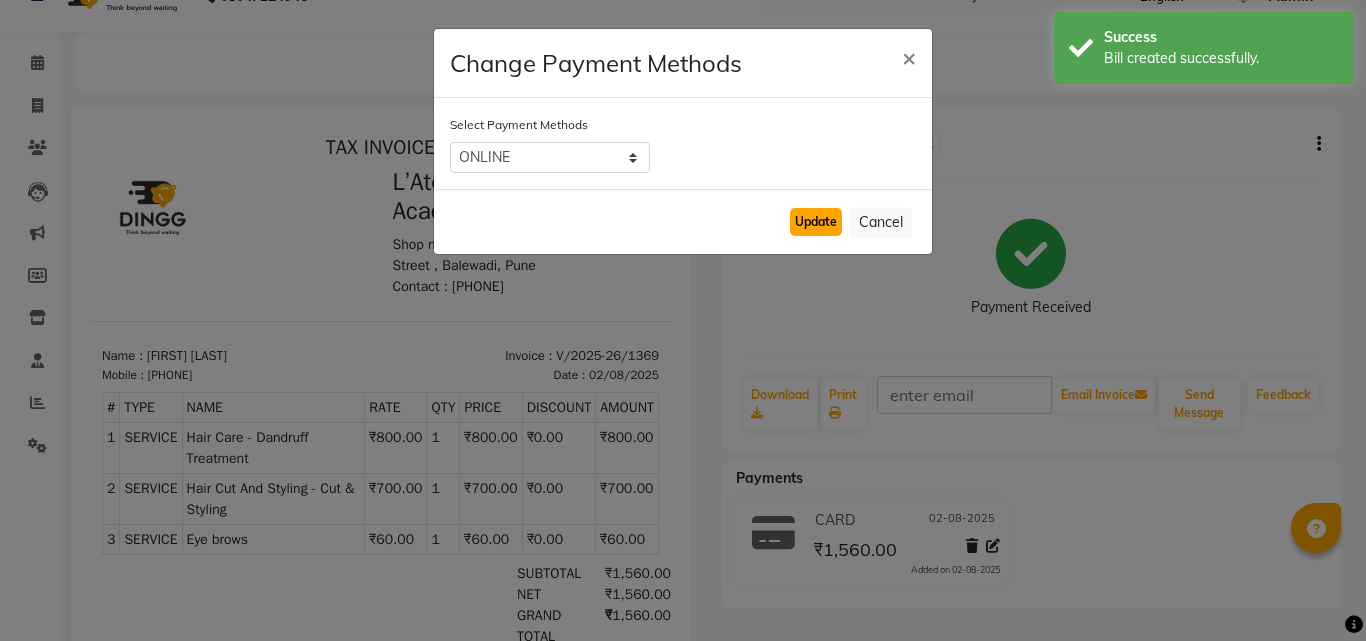 click on "Update" 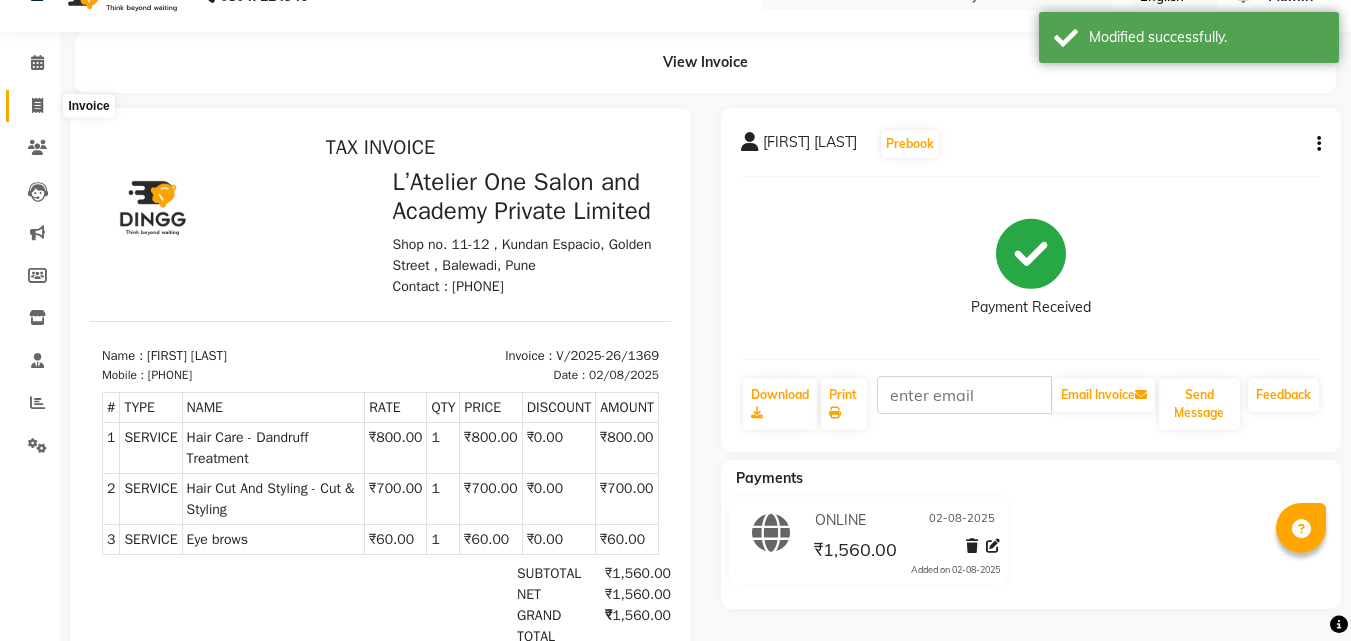 click 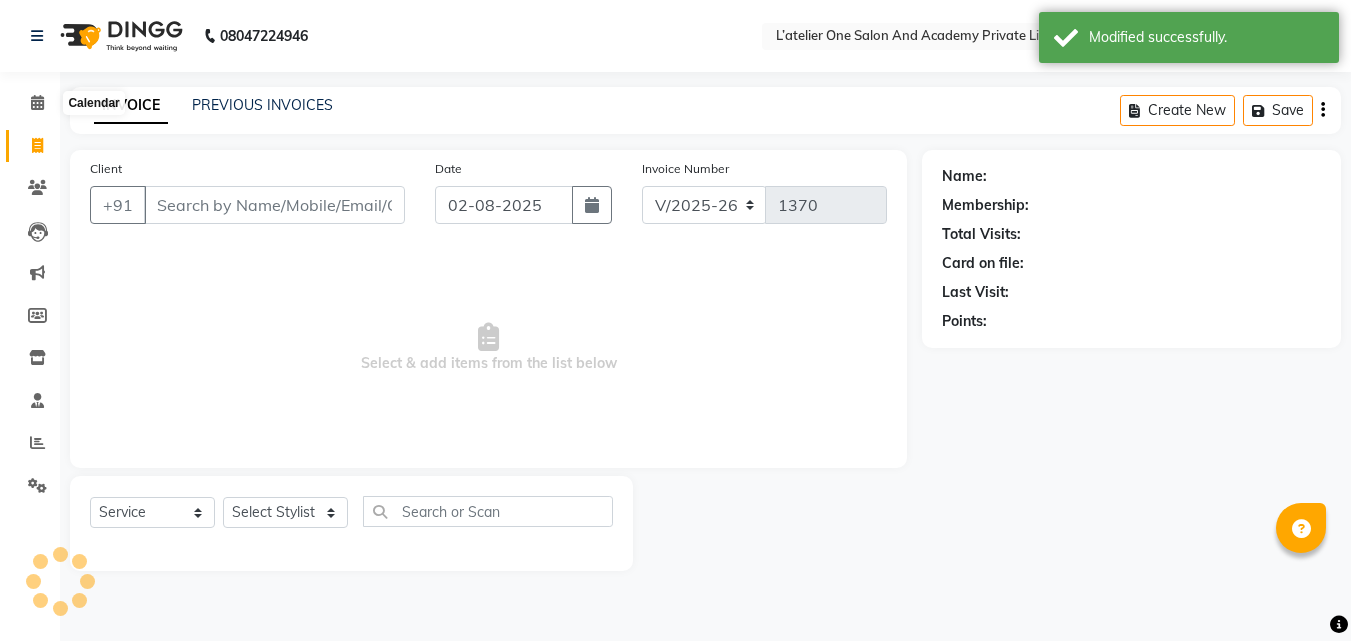 scroll, scrollTop: 0, scrollLeft: 0, axis: both 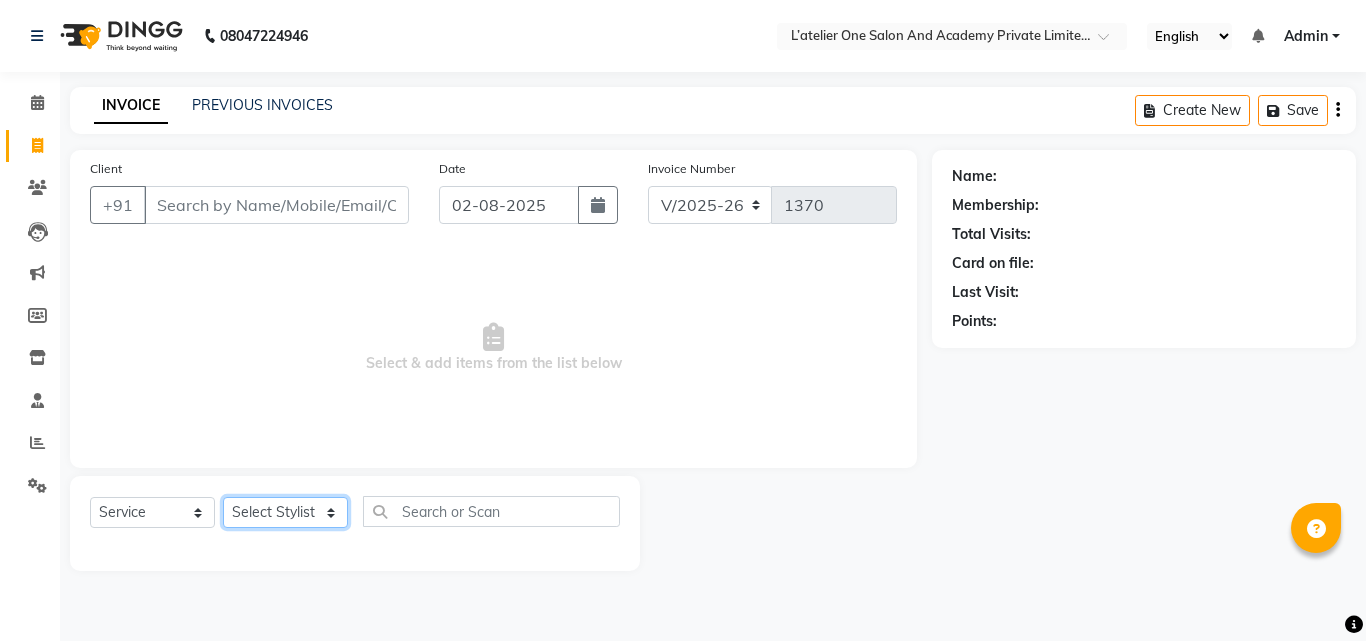 click on "Select Stylist Aditya Waykar Kiran  Manasi Rane Nivrutti Raut  Pramila Bodekar Ravi  Shubham Dhawale Sneha Verma Sonal Damai" 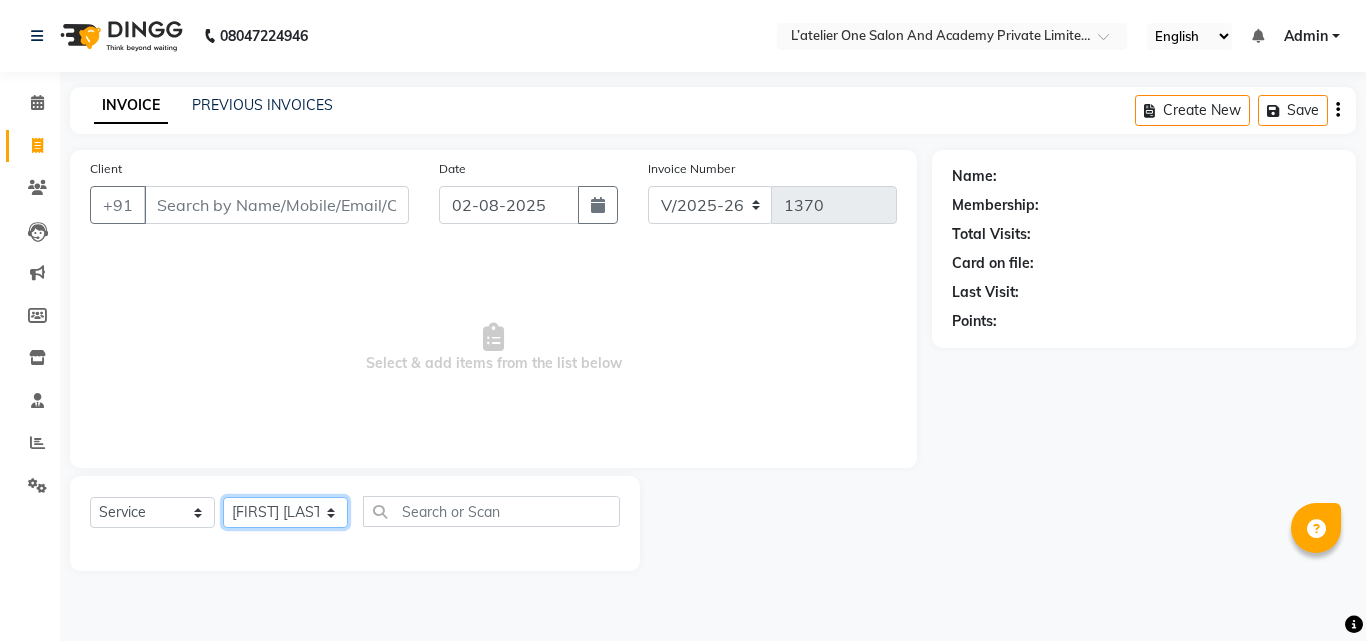 click on "Select Stylist Aditya Waykar Kiran  Manasi Rane Nivrutti Raut  Pramila Bodekar Ravi  Shubham Dhawale Sneha Verma Sonal Damai" 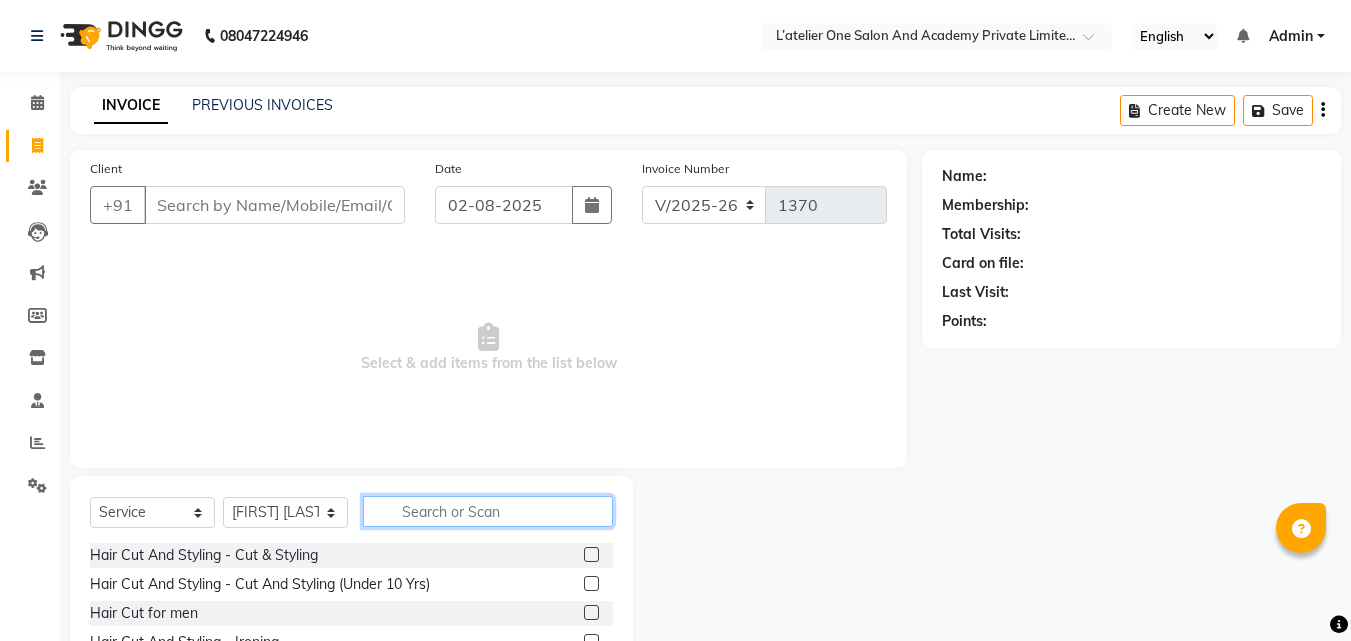 click 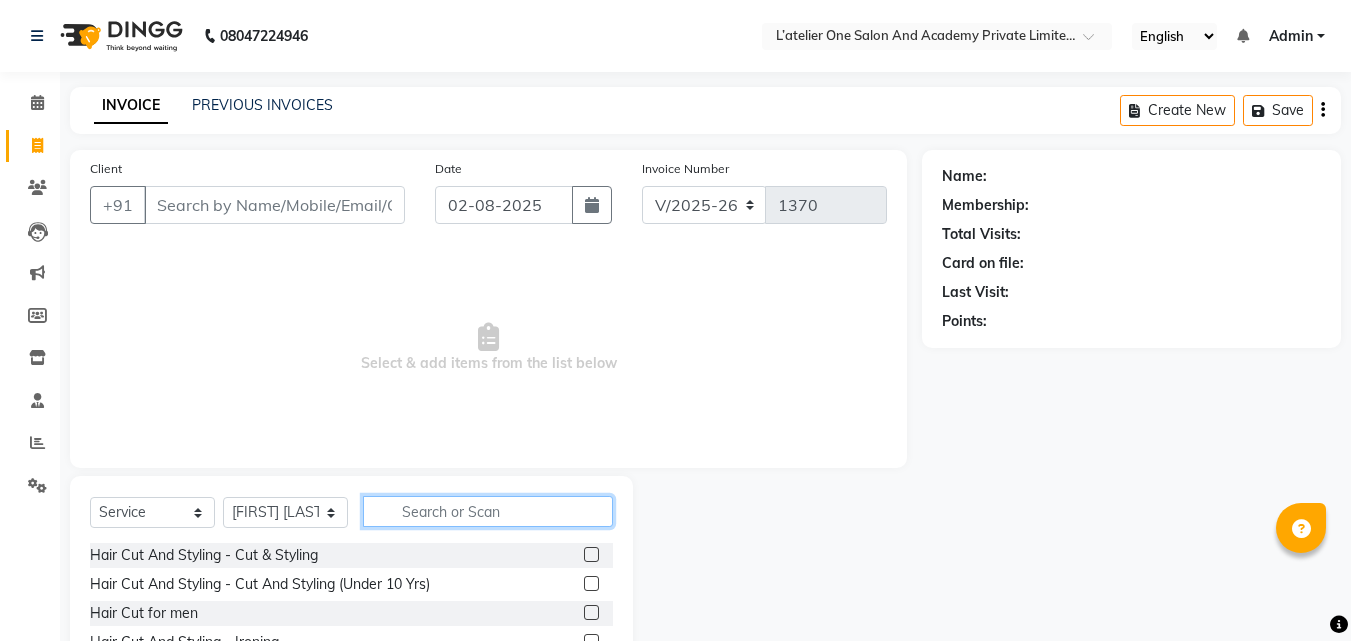 click 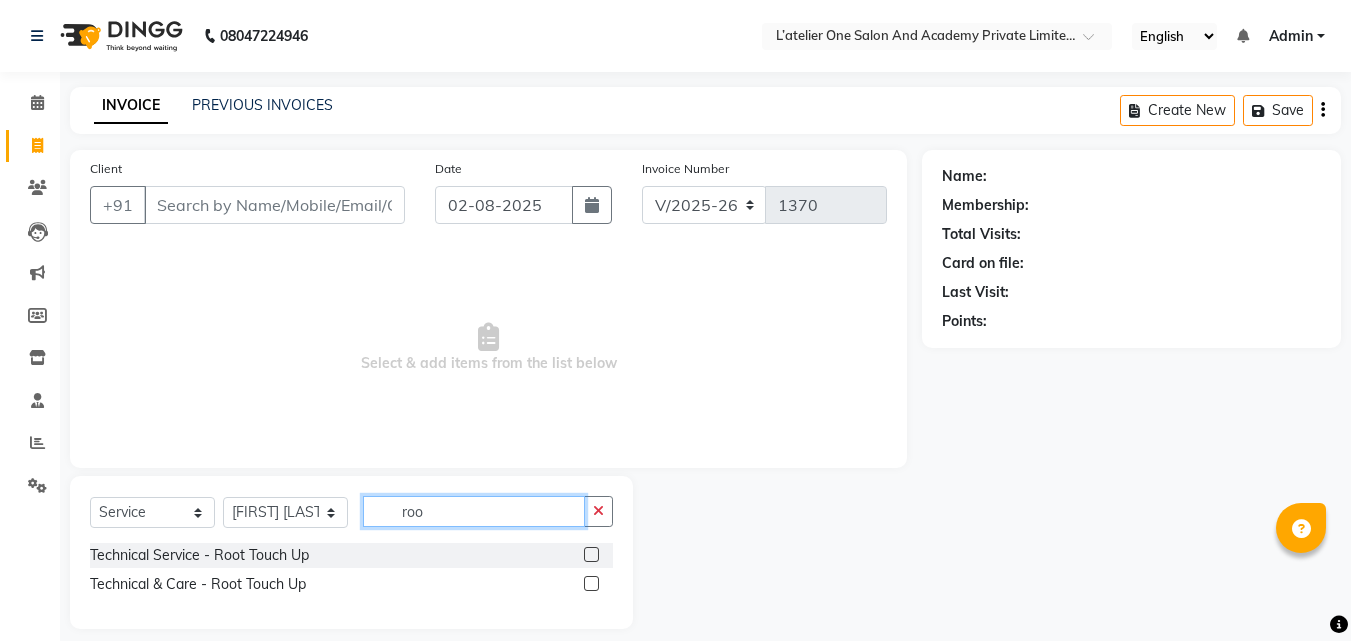 type on "roo" 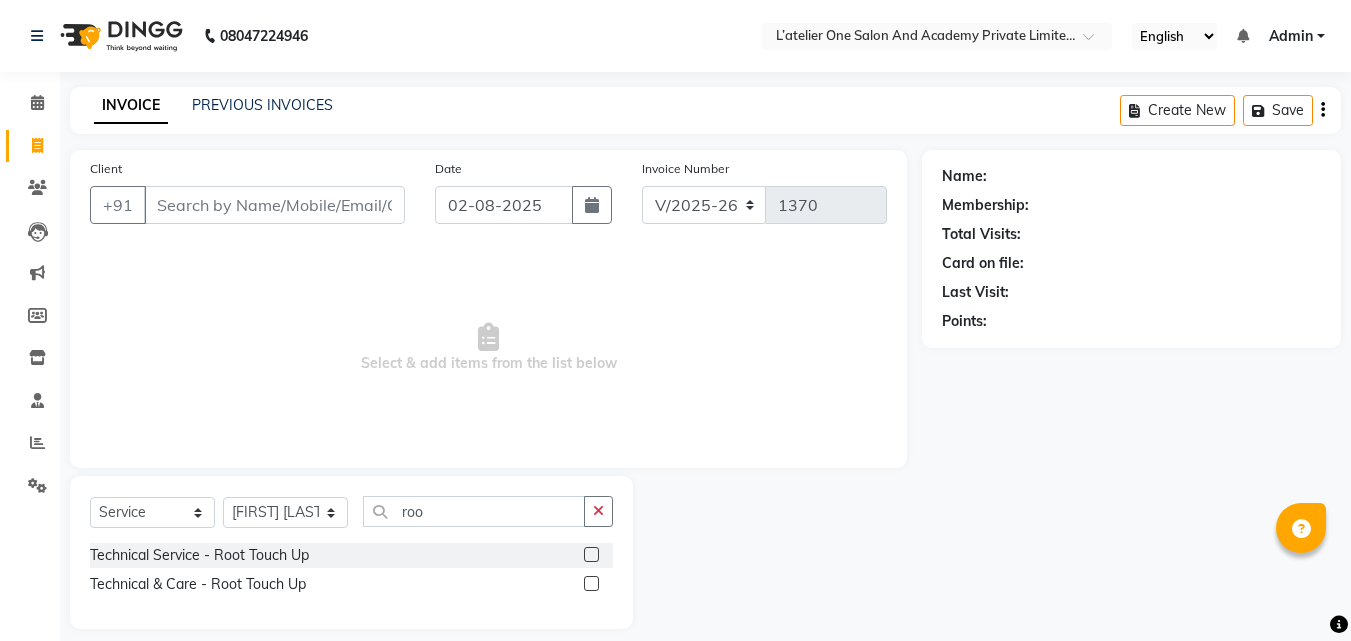 click 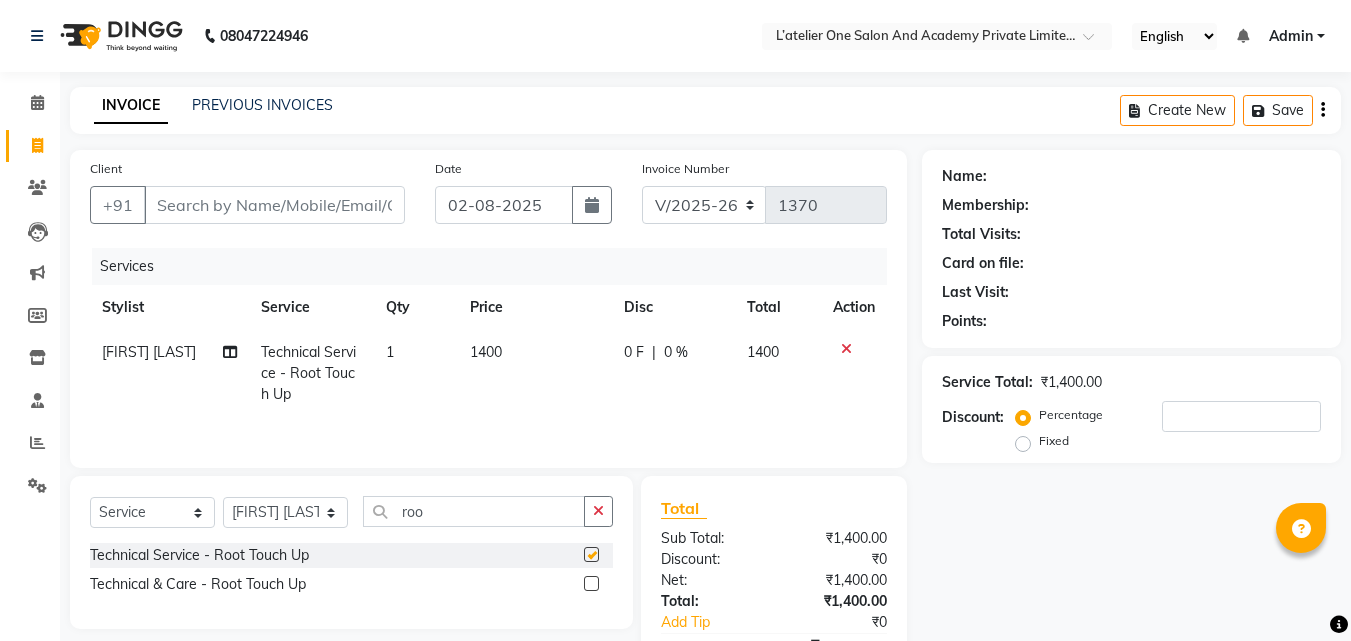 checkbox on "false" 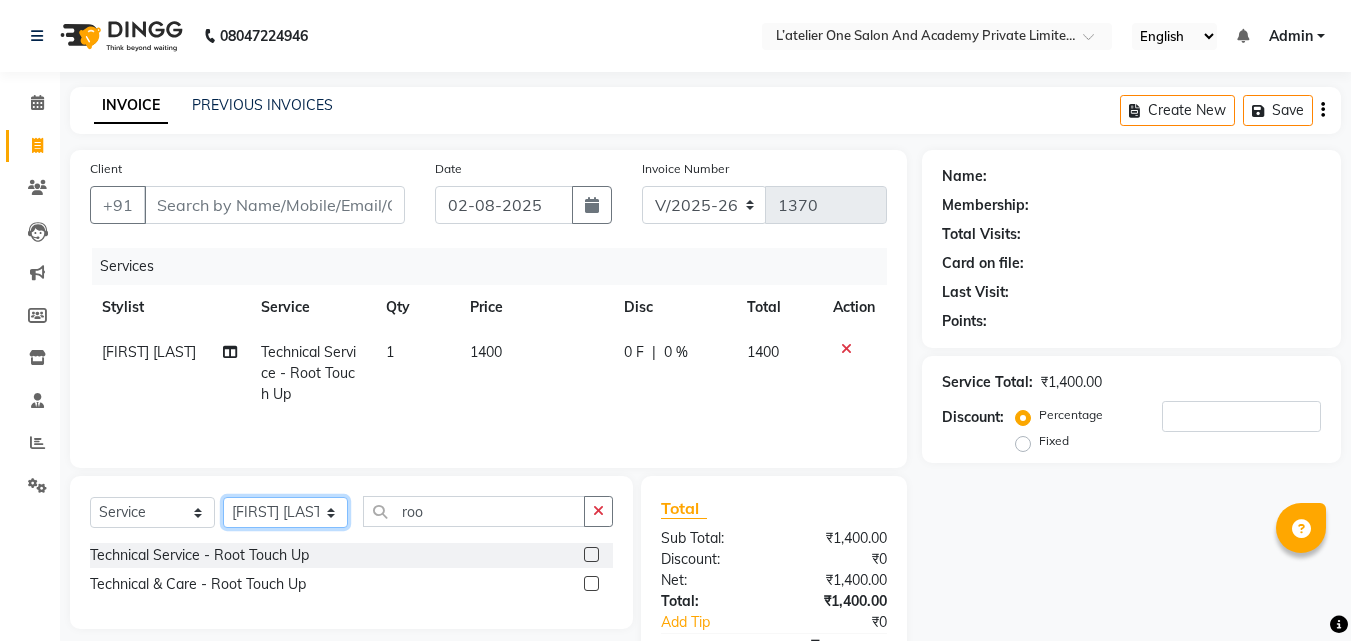 click on "Select Stylist Aditya Waykar Kiran  Manasi Rane Nivrutti Raut  Pramila Bodekar Ravi  Shubham Dhawale Sneha Verma Sonal Damai" 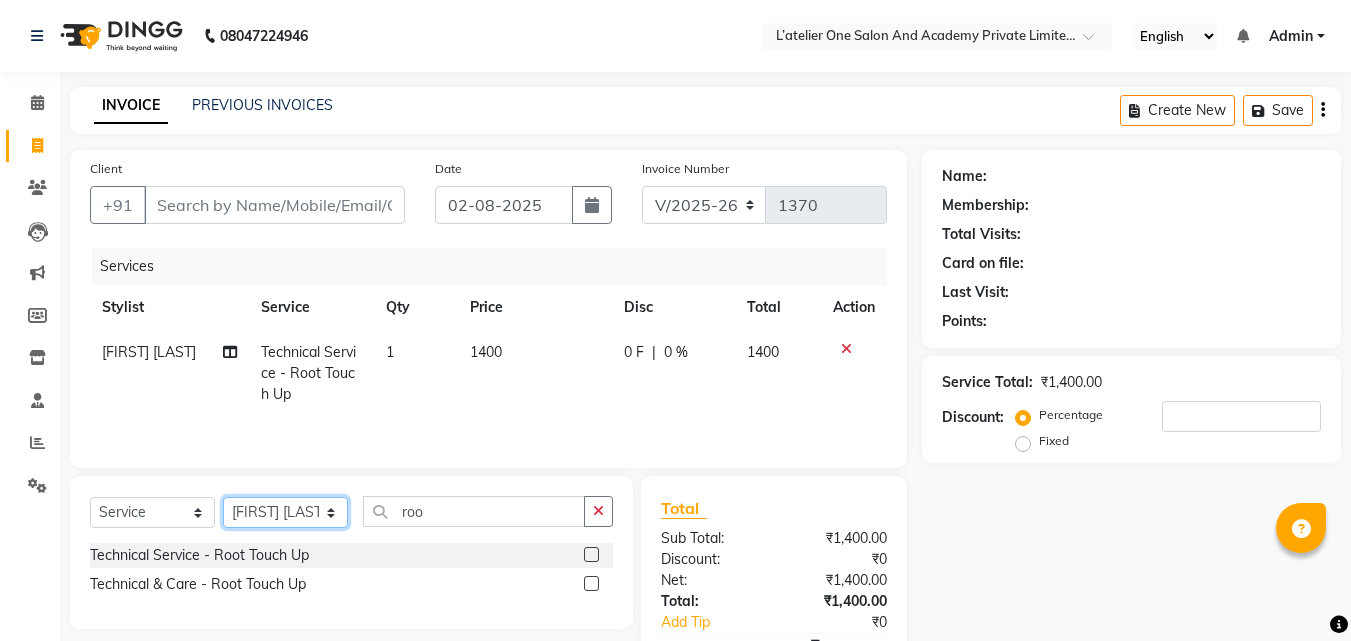 select on "55360" 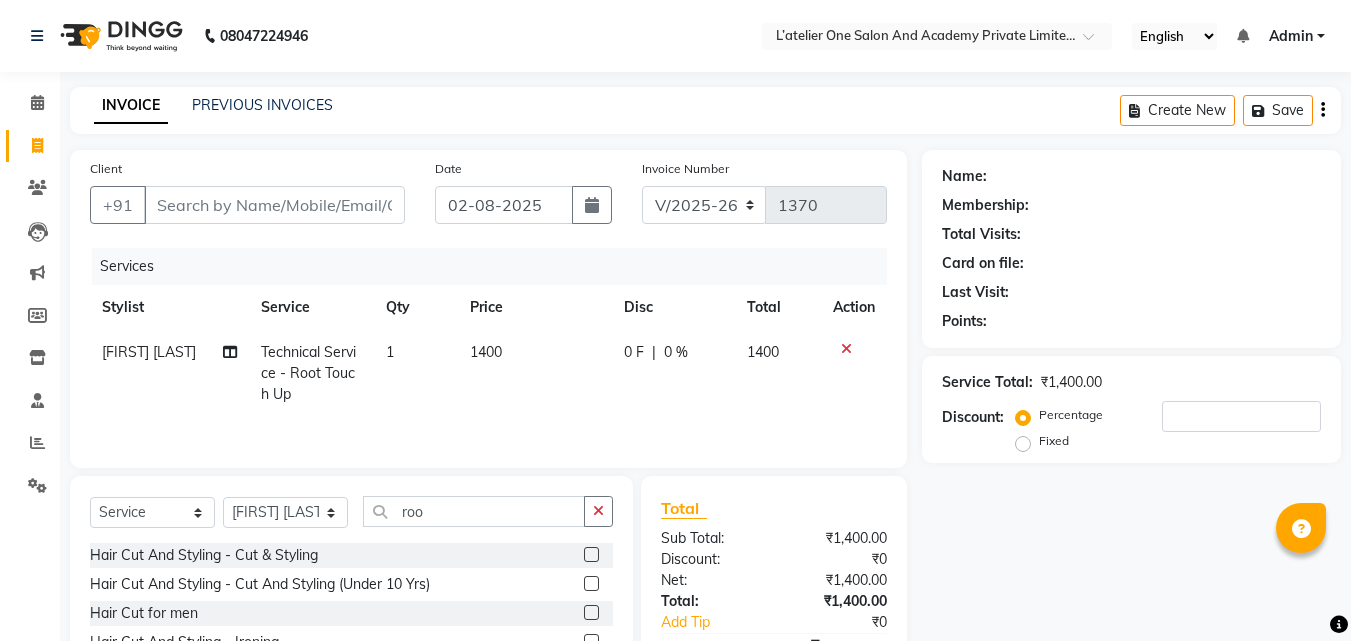 click on "1400" 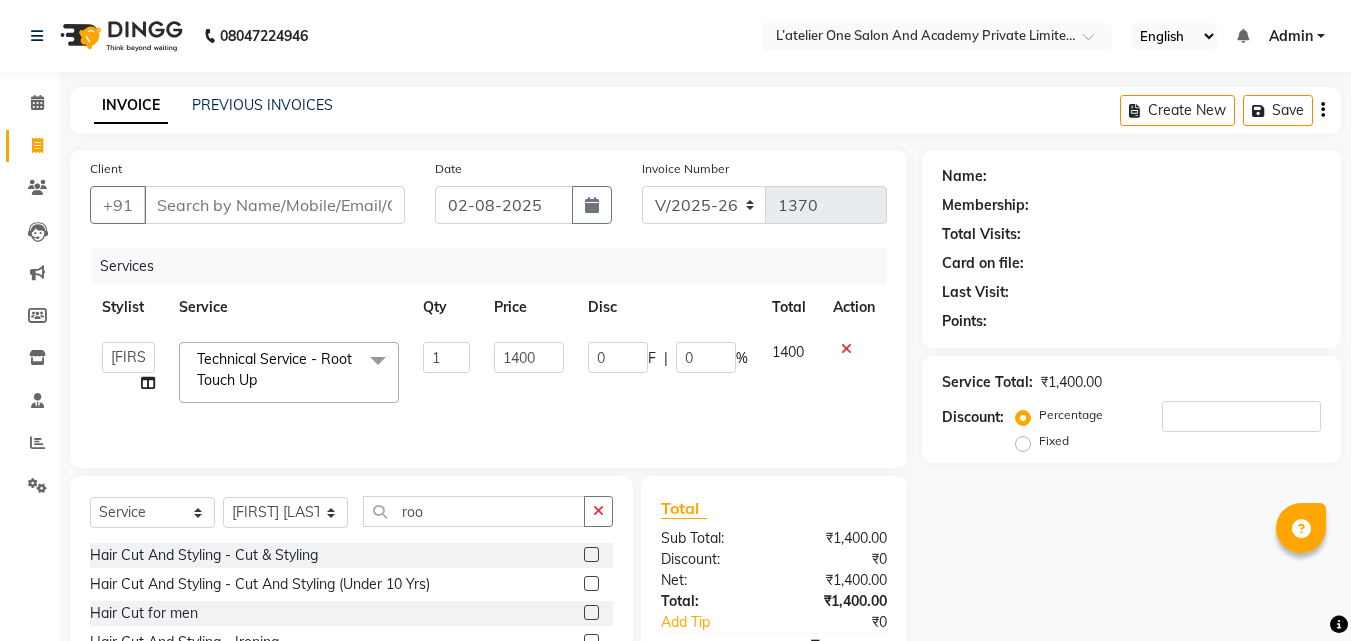 click on "1400" 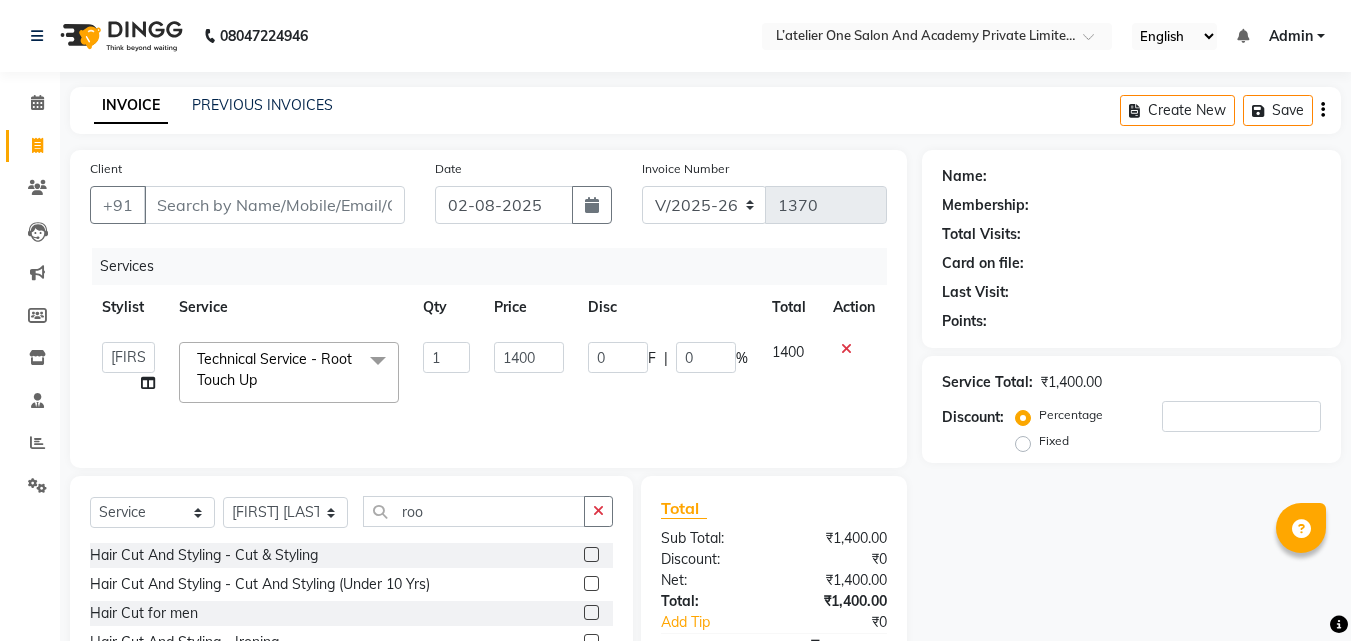 click on "1400" 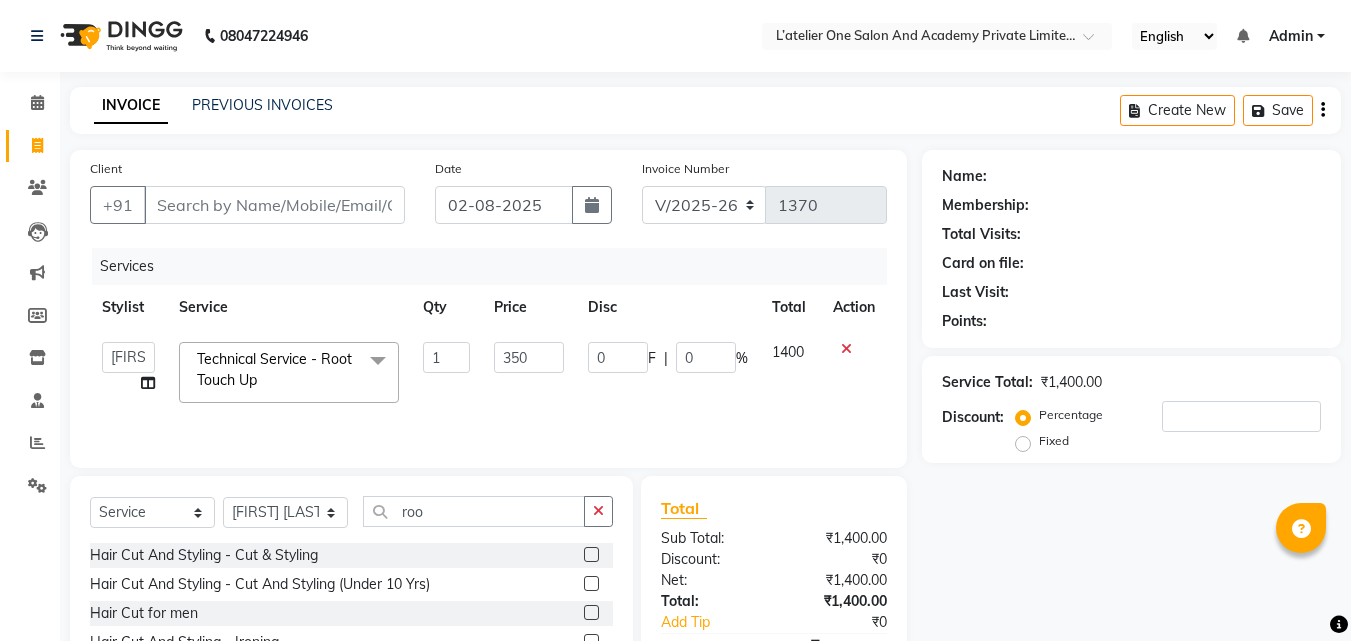 type on "3500" 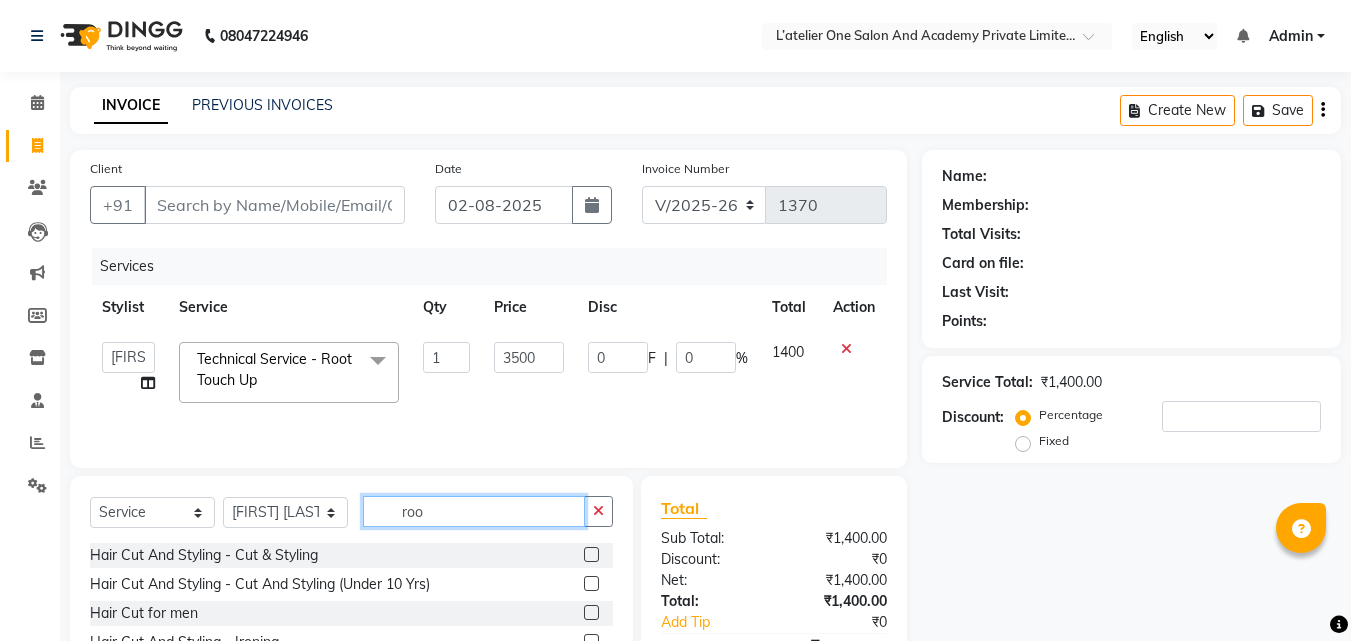 click on "roo" 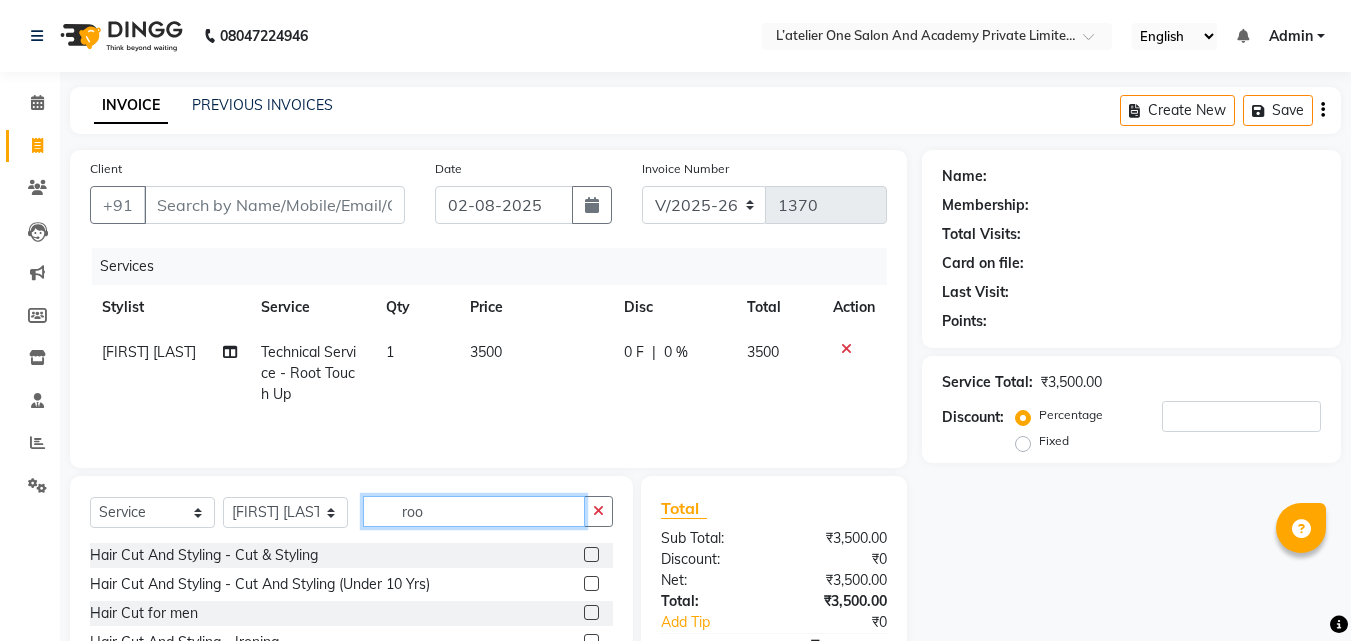 click on "roo" 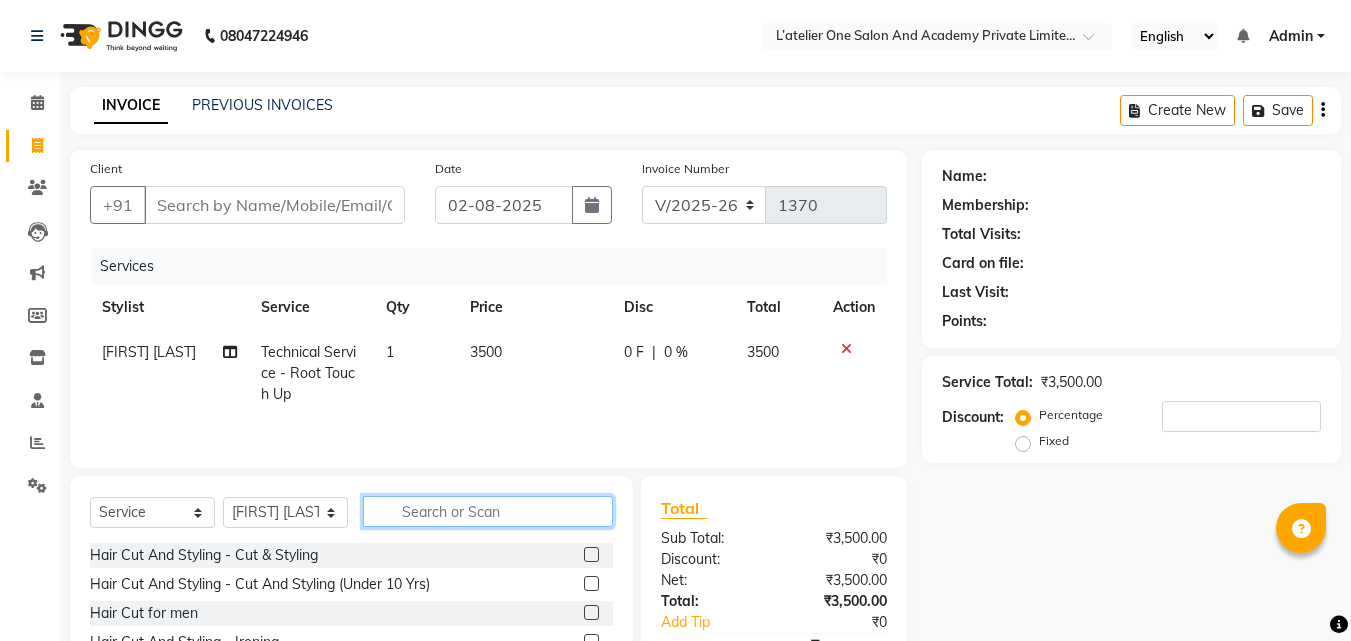 click 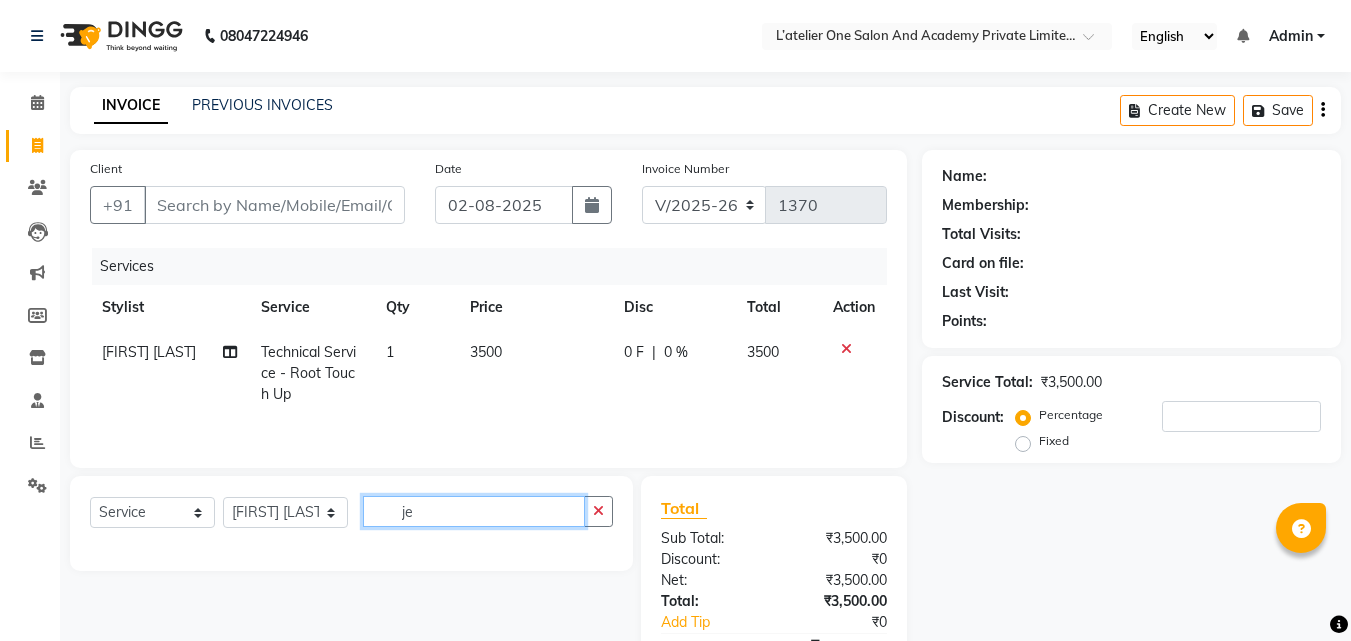 type on "j" 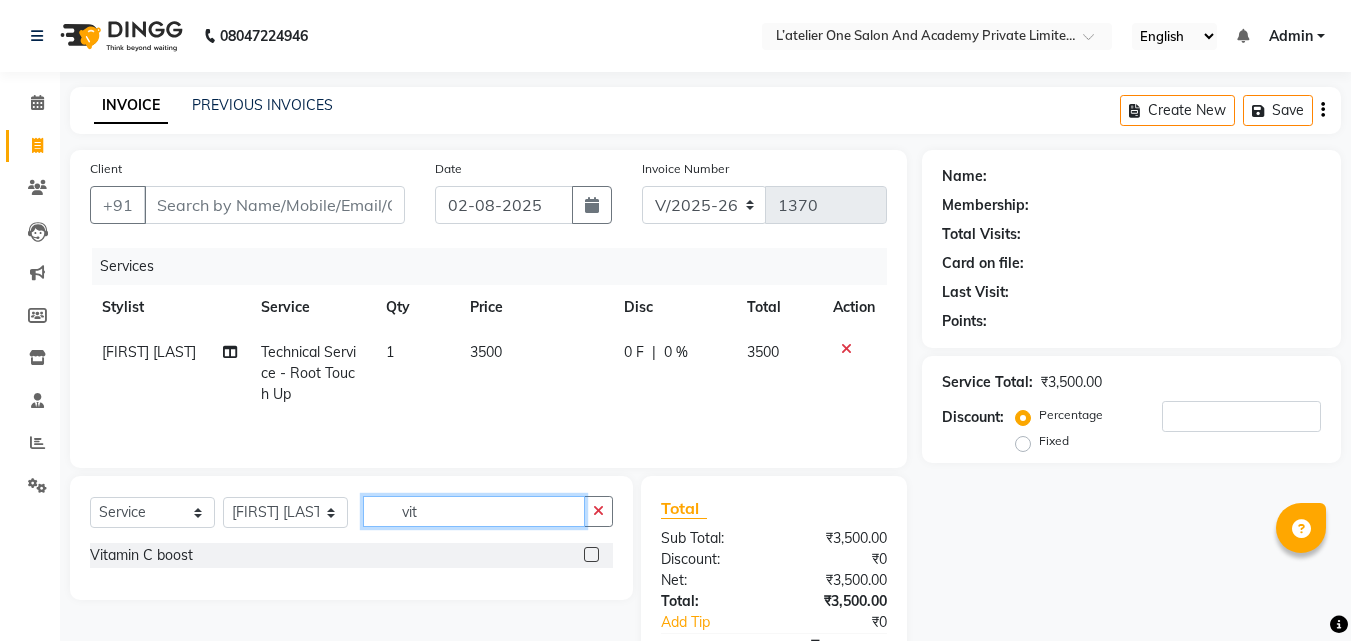type on "vit" 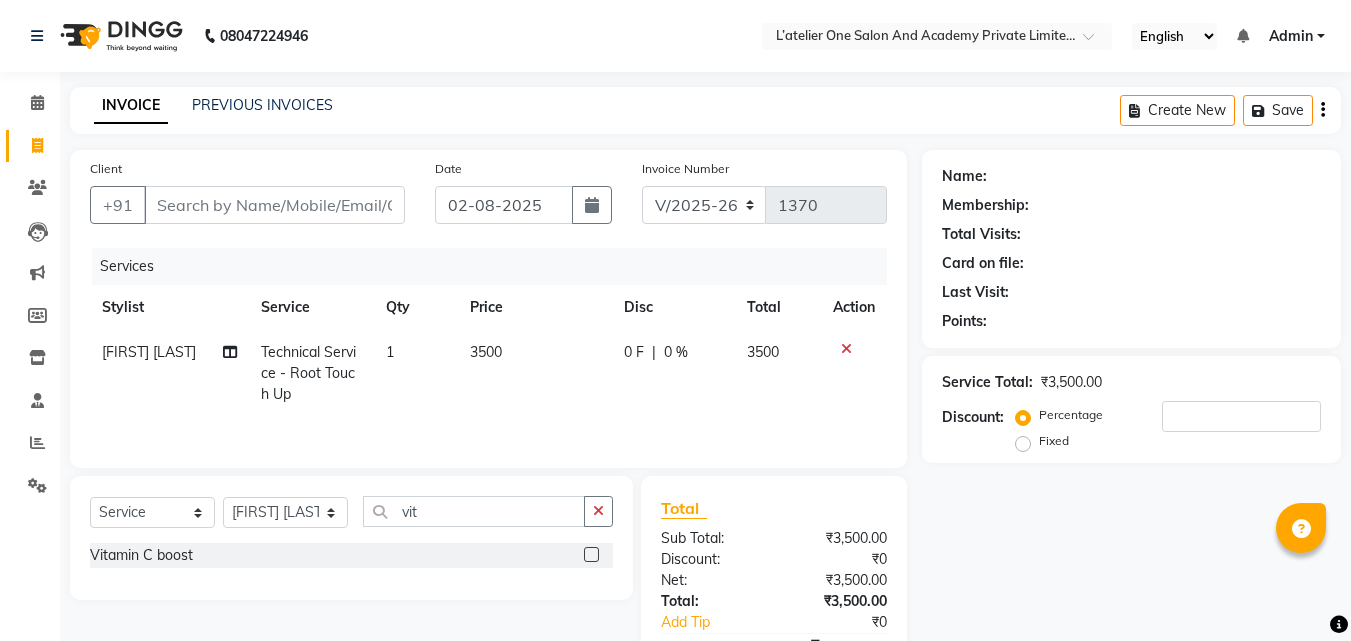 click 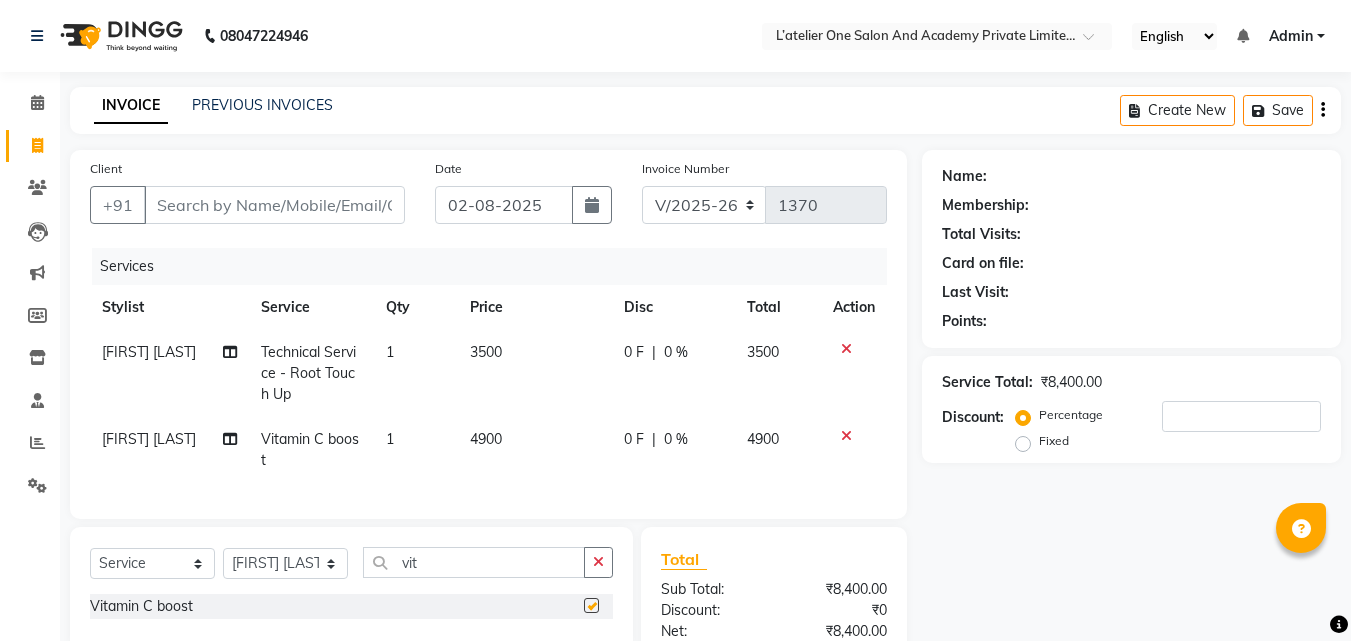 checkbox on "false" 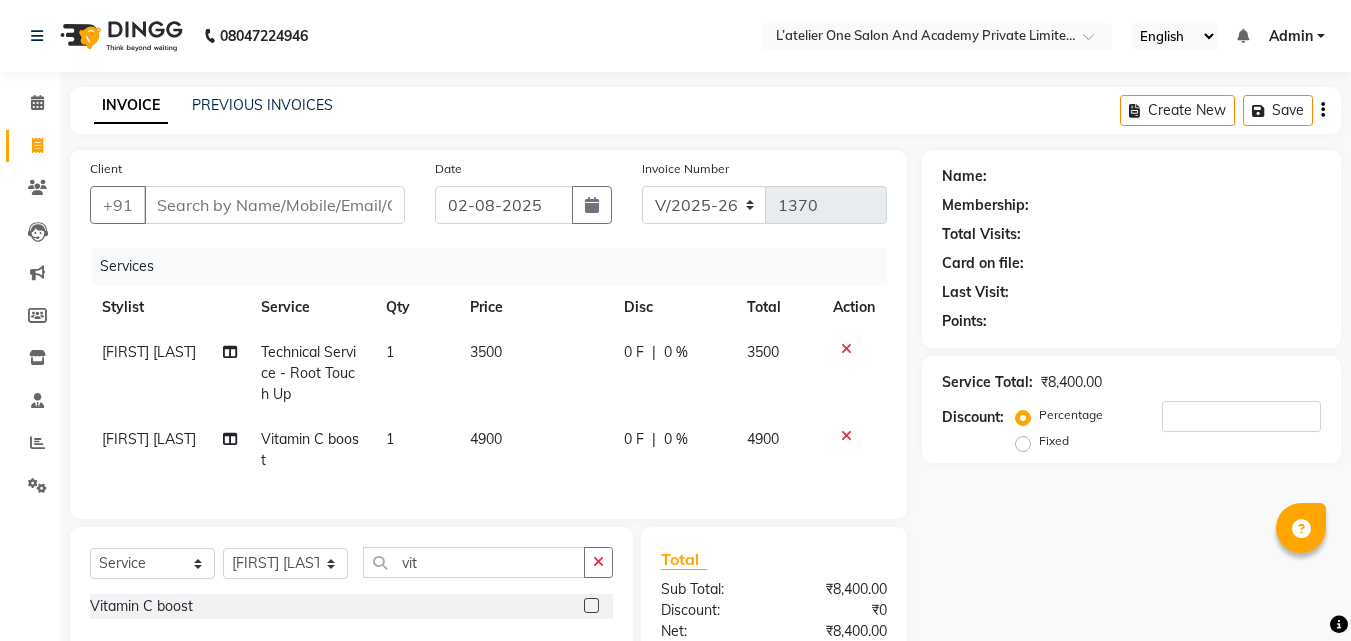 click on "4900" 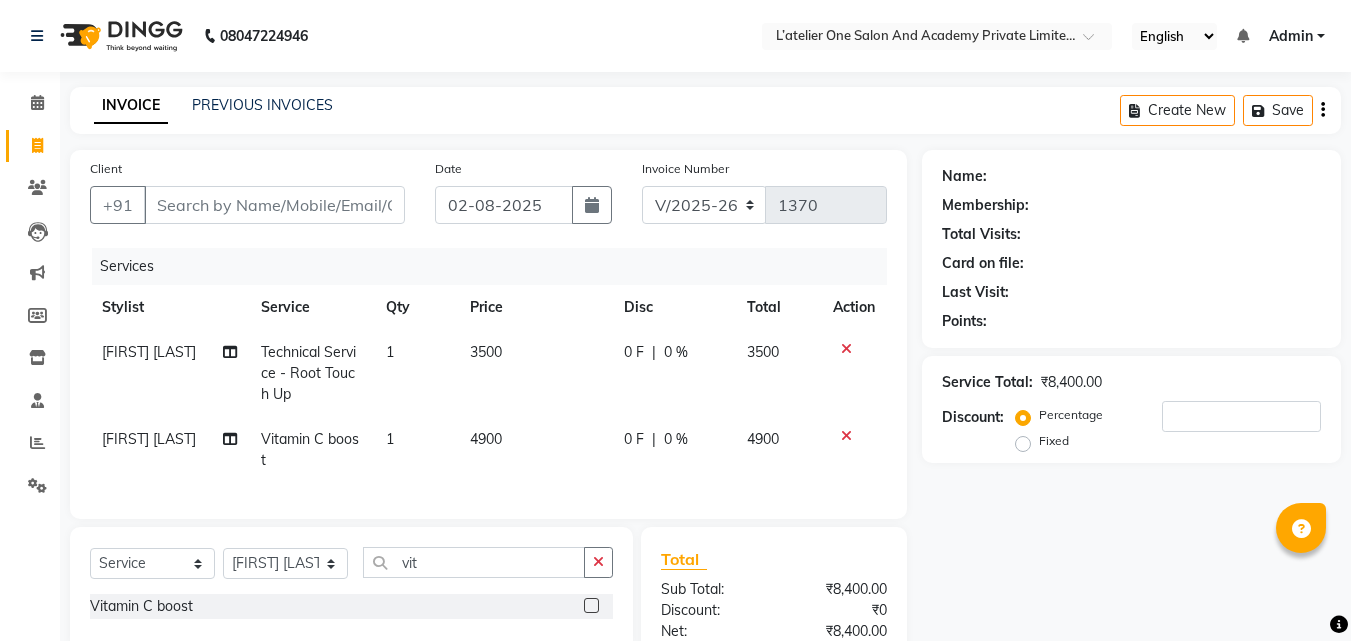 click on "0 %" 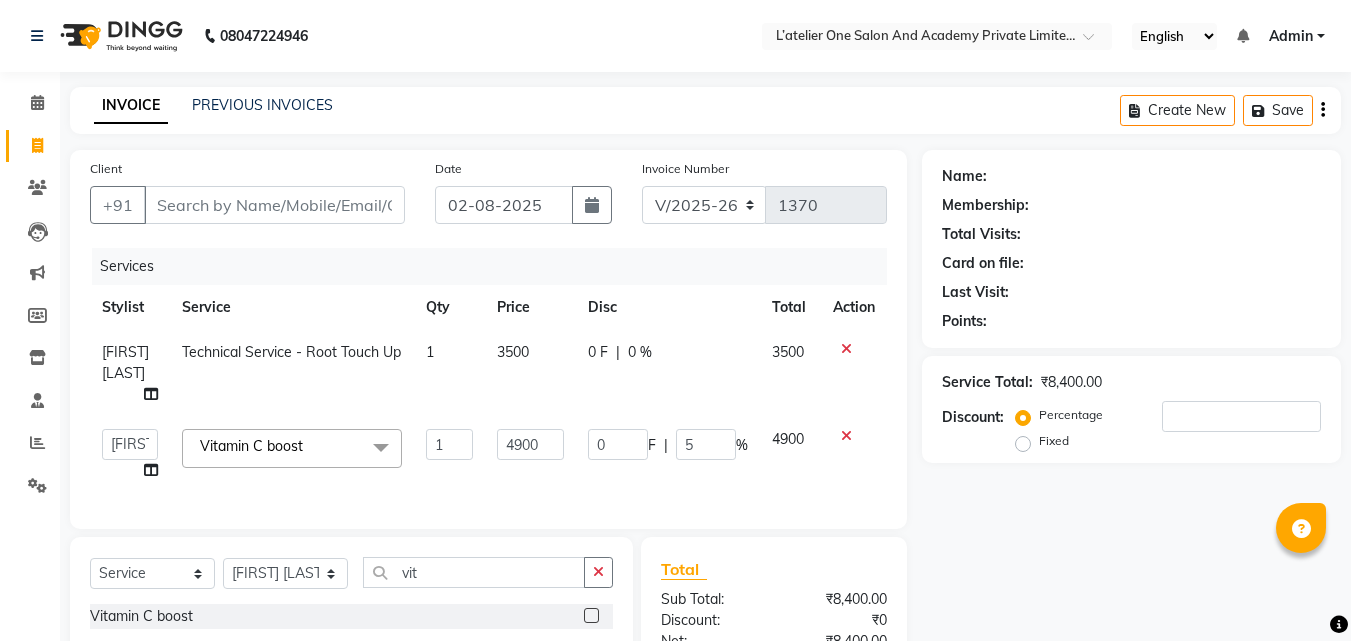 type on "50" 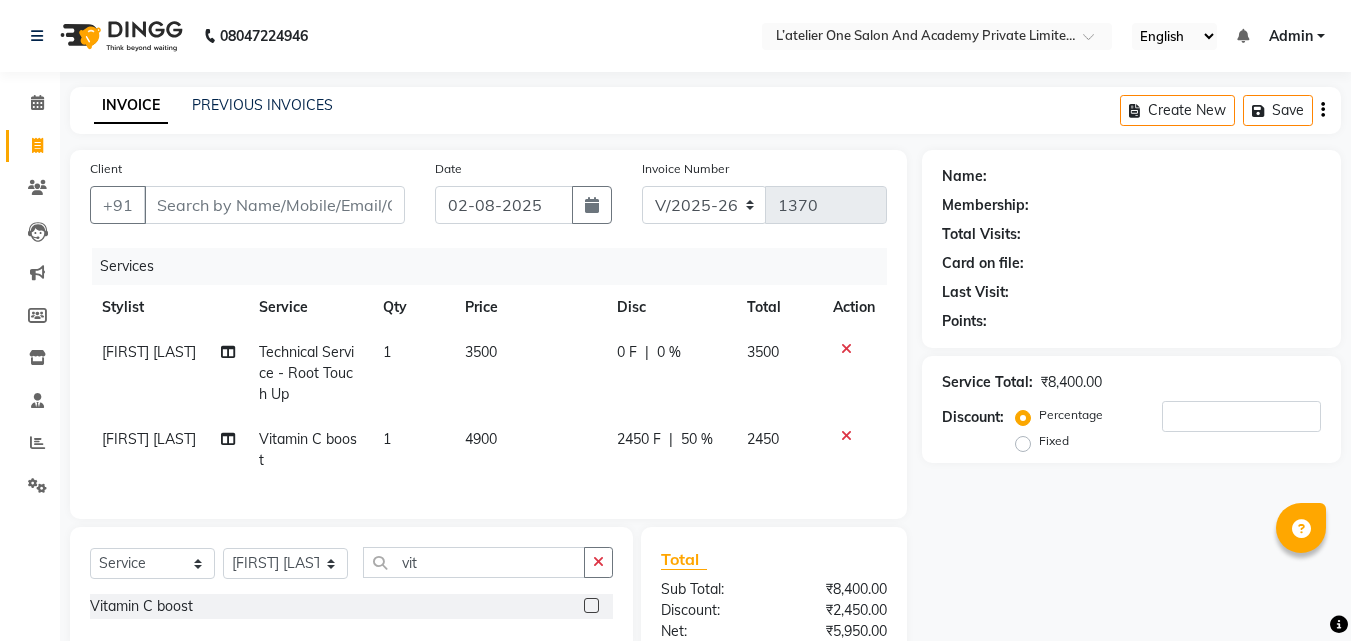 click on "0 F | 0 %" 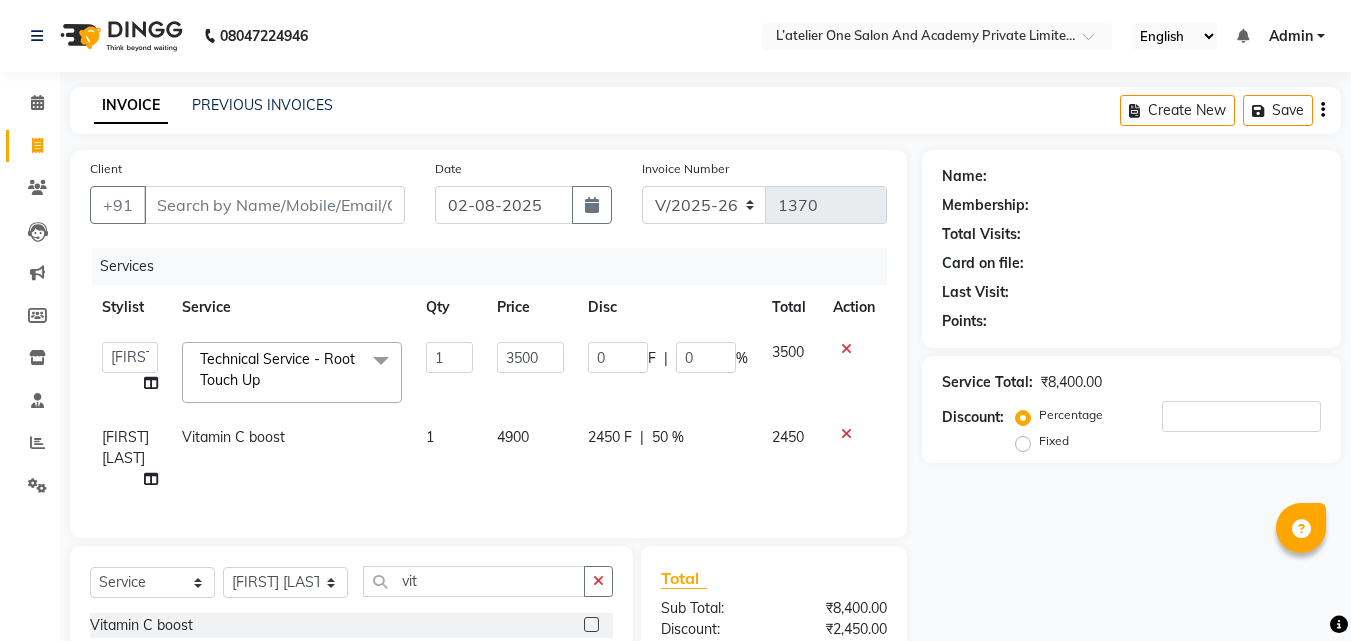 click on "0 F | 0 %" 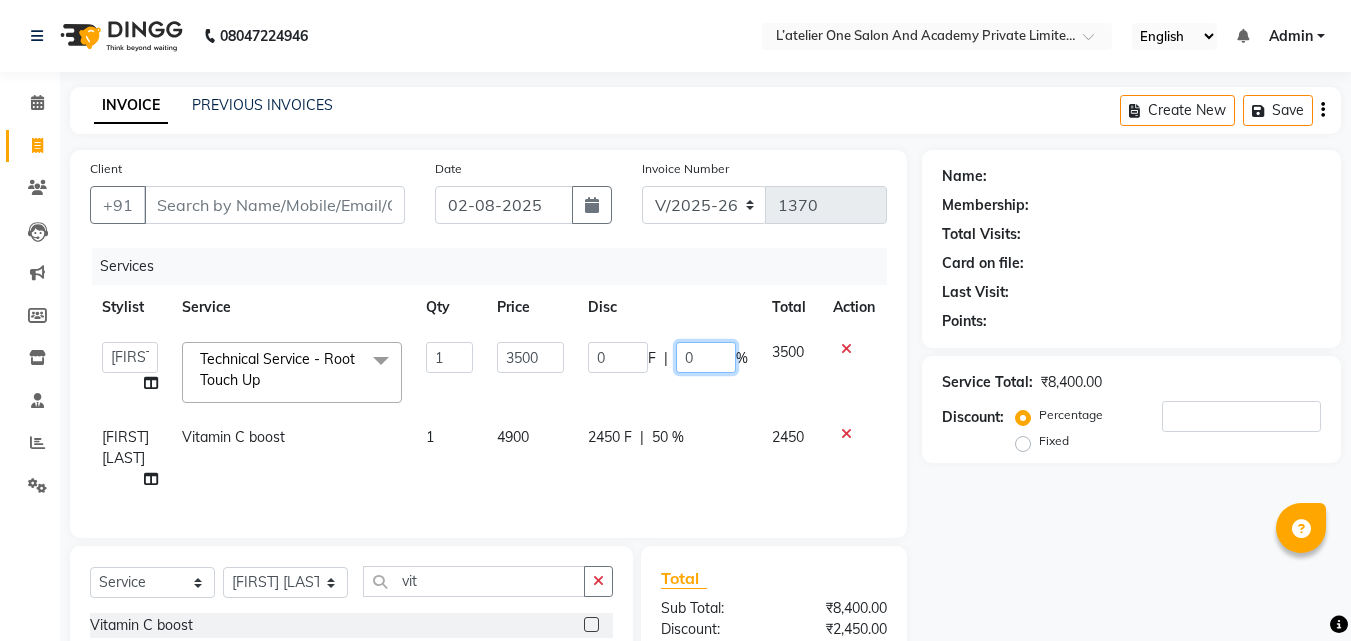 click on "0" 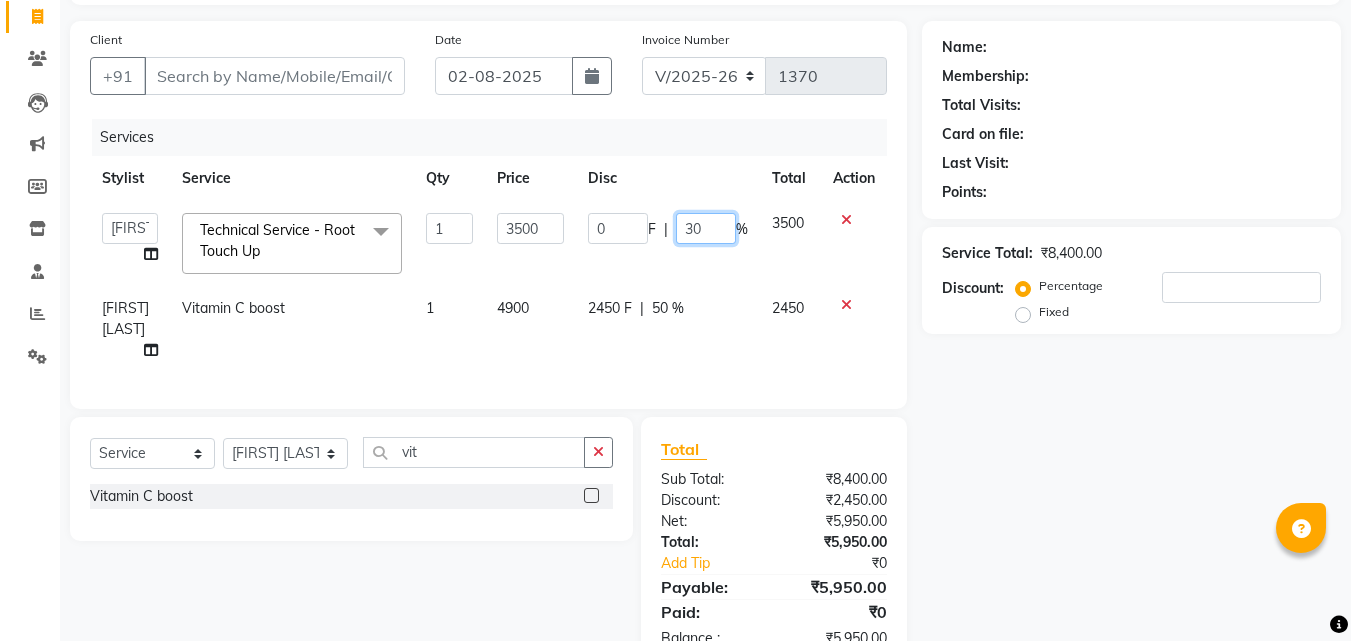 scroll, scrollTop: 118, scrollLeft: 0, axis: vertical 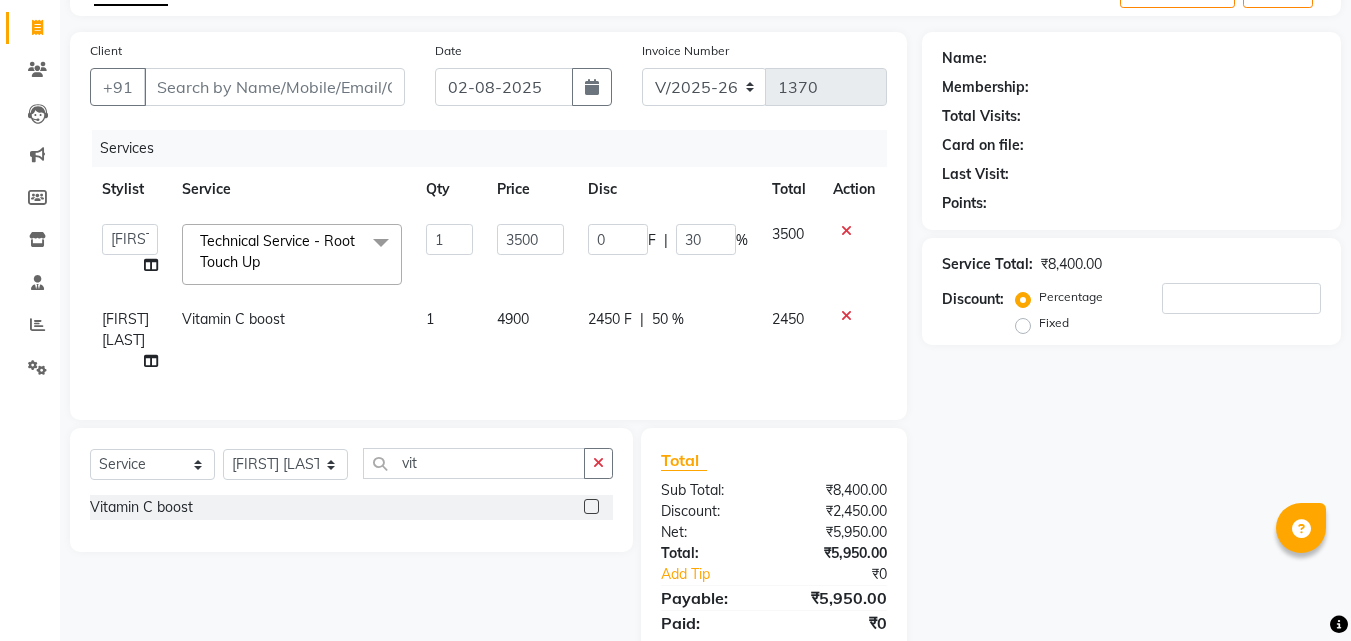 click on "Services Stylist Service Qty Price Disc Total Action  [FIRST] [LAST]   Kiran    [FIRST] [LAST]   [FIRST] [LAST]    [FIRST] [LAST]   Ravi    [FIRST] [LAST]   [FIRST] [LAST]  Technical Service - Root Touch Up  x Hair Cut And Styling - Cut & Styling Hair Cut And Styling - Cut And Styling (Under 10 Yrs) Hair Cut for men Hair Cut And Styling - Ironing Hair Cut And Styling - Tonging Hair Cut And Styling - Crimping Hair Cut And Styling - Party Hairstyles Hair Cut And Styling - Bridal Hairstyle Hair Cut And Styling - Hair Wash & Blowdry Hair Cut And Styling - Hair Cut By [FIRST] Eye brows  Fore head  Upperlips/ chin Olamor Facial offer Loreal HAirspa  Offer gel polish Hydra Facial Hydra Facial upperlips / Forehead / Chin Technical Service - Root Touch Up Technical Service - Global Color Technical Service - Classic Highlights Technical Service - Balayage Technical Service - Color Toning Technical Service - Semi Highlights Hair Treatments - Botox Hair Treatment Hair Treatments - Nanoplastia Vitamin C boost  1 0" 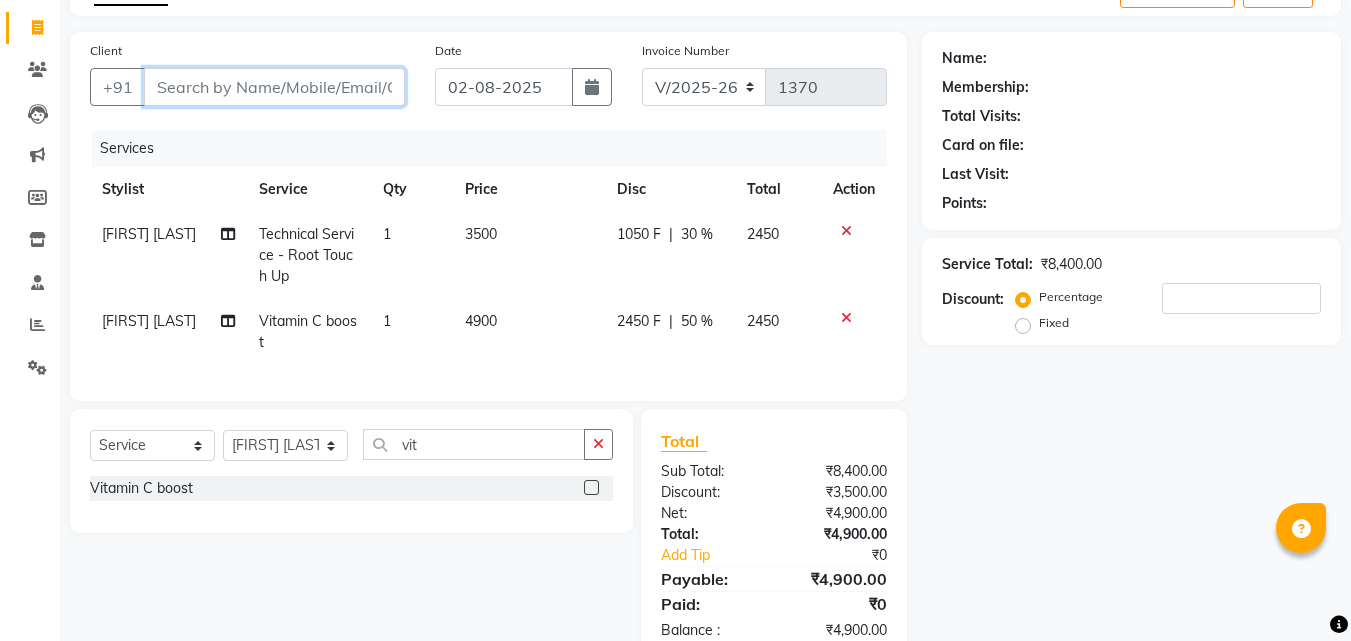 click on "Client" at bounding box center (274, 87) 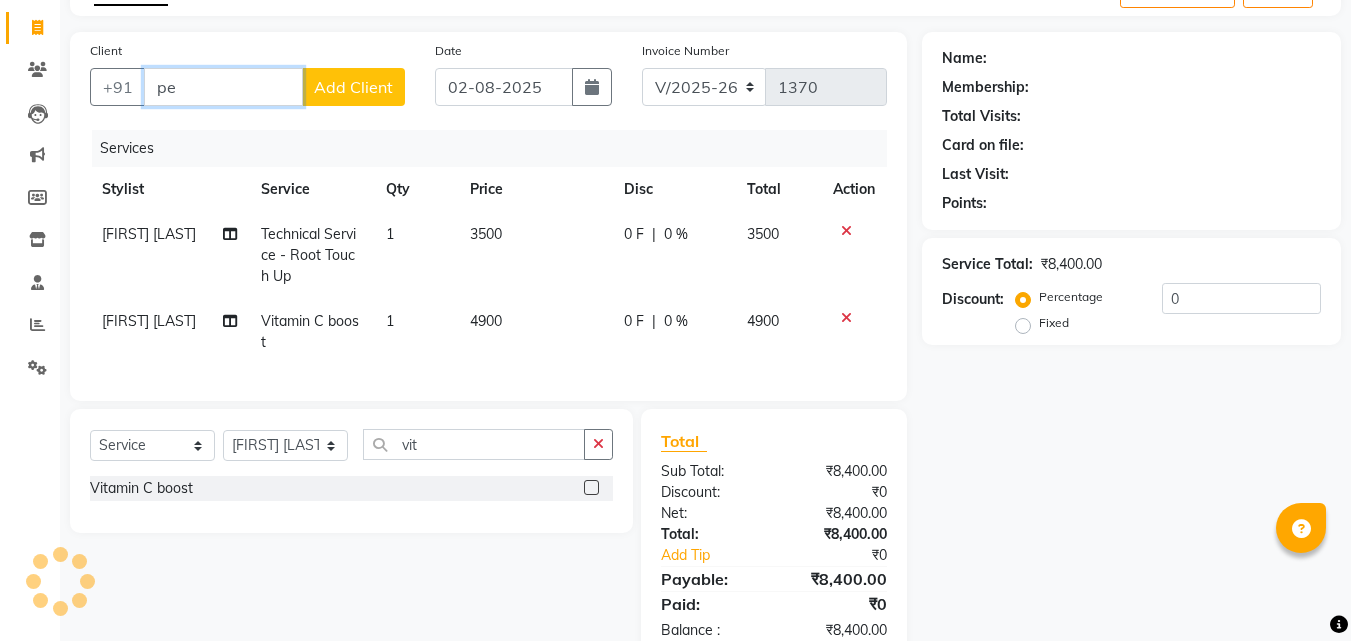 type on "p" 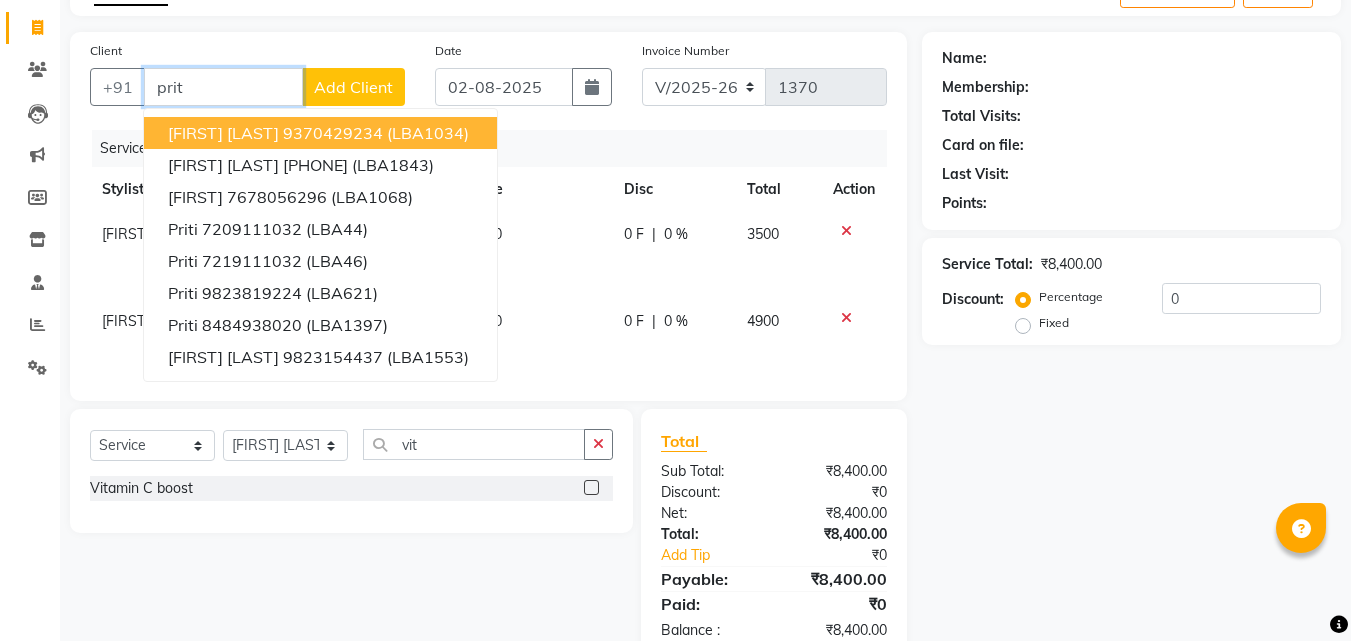 click on "9370429234" at bounding box center [333, 133] 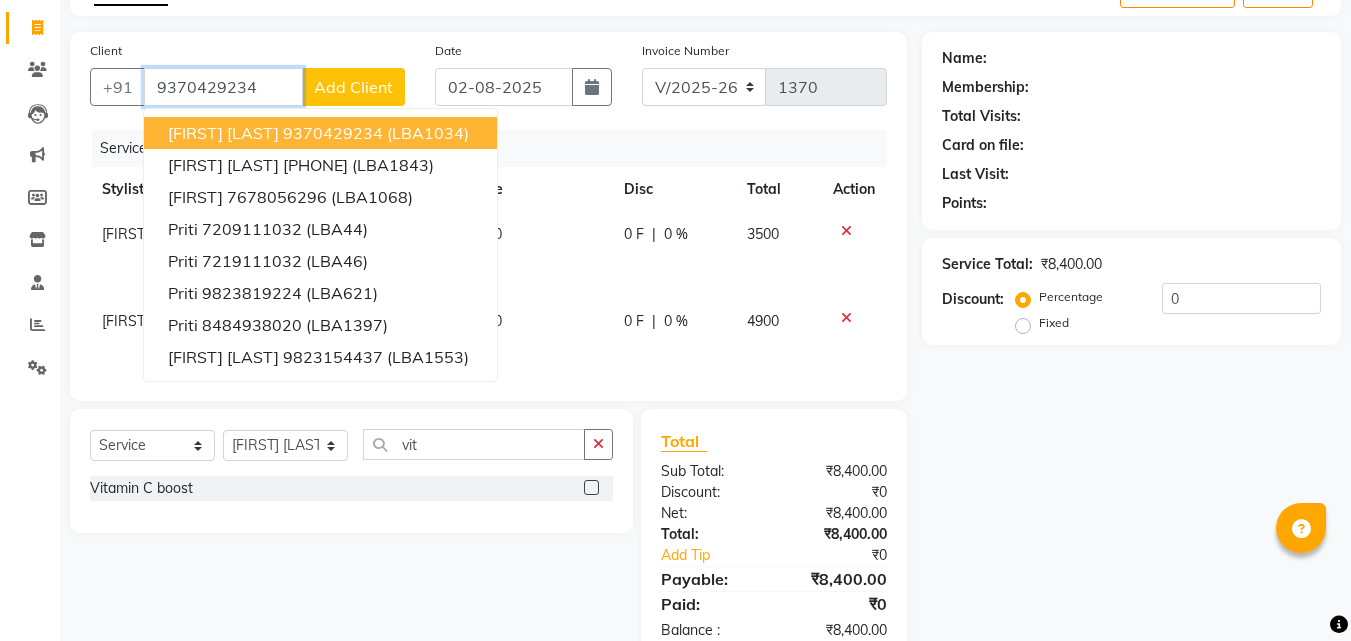 type on "9370429234" 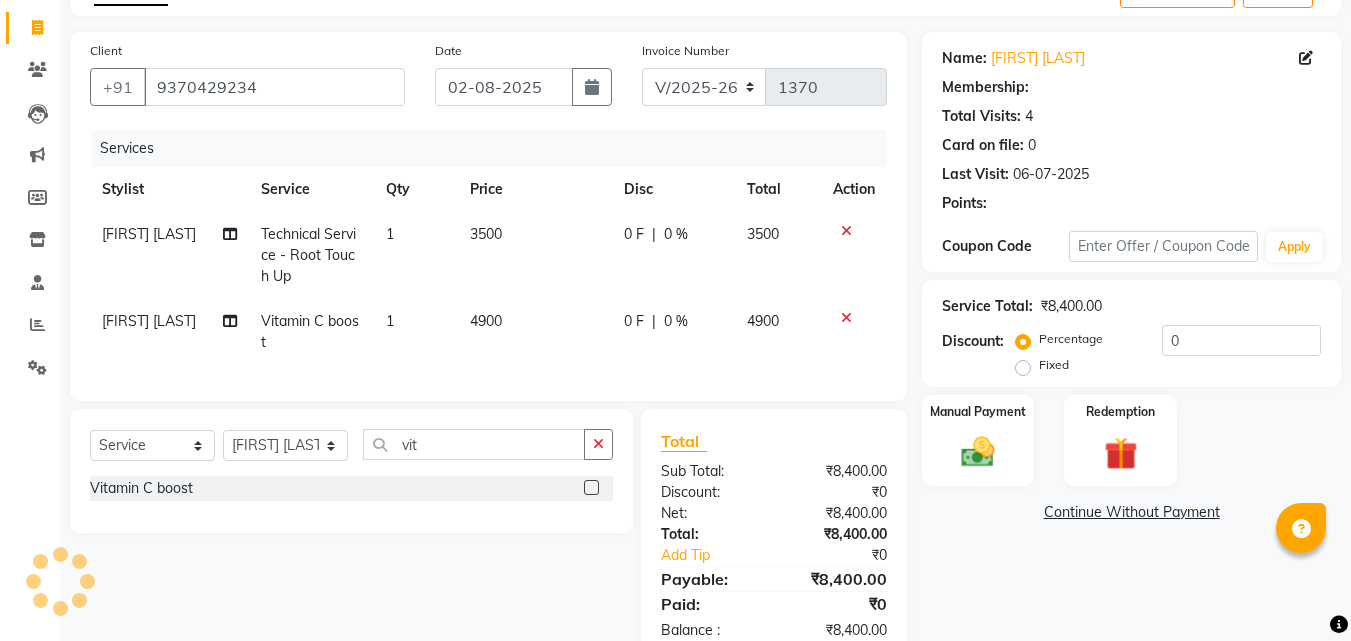 type on "20" 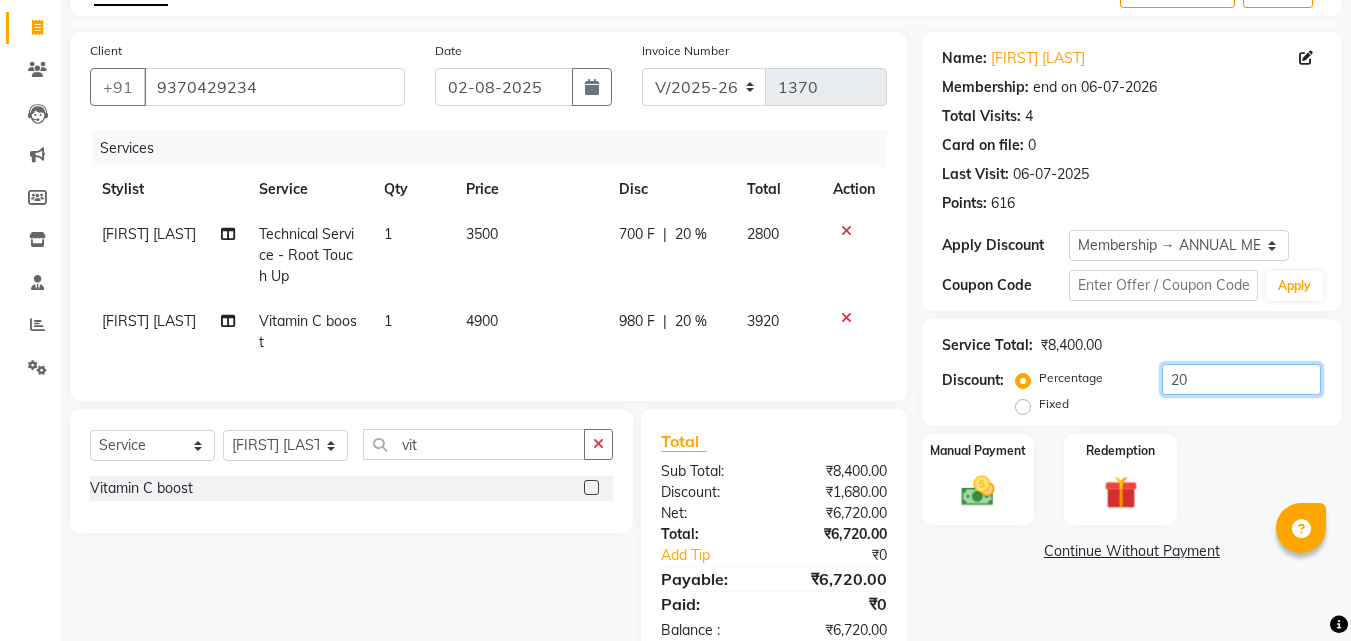 click on "20" 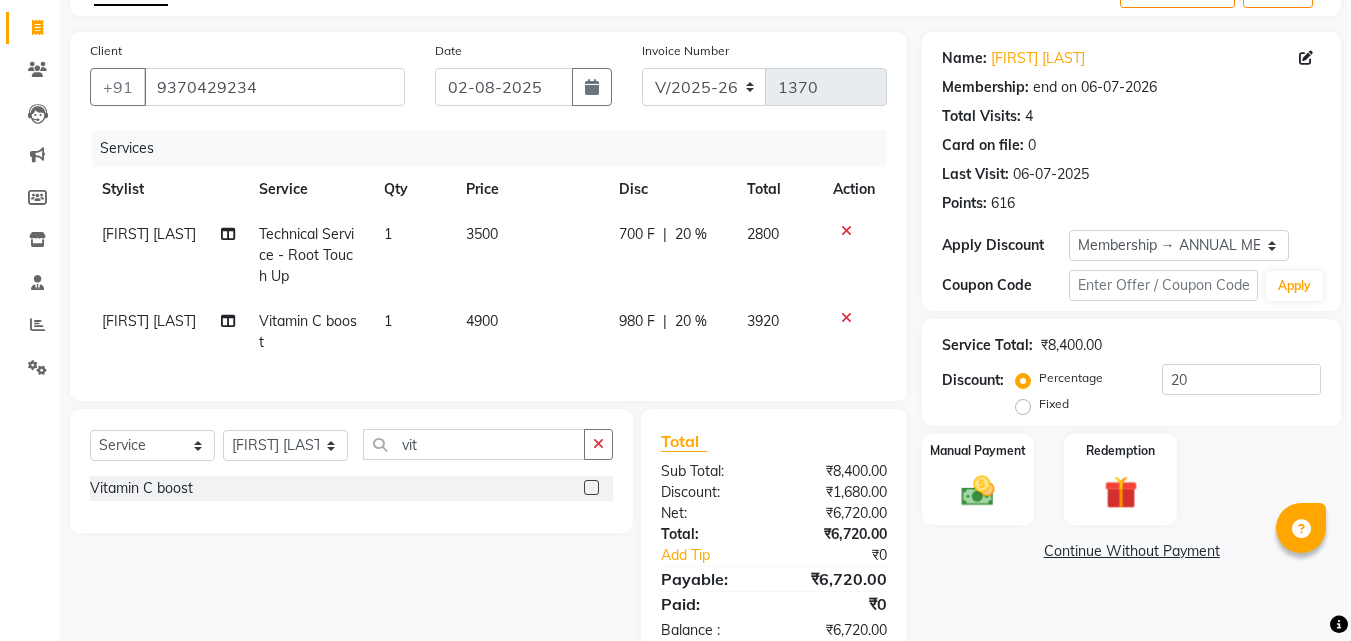 click on "20 %" 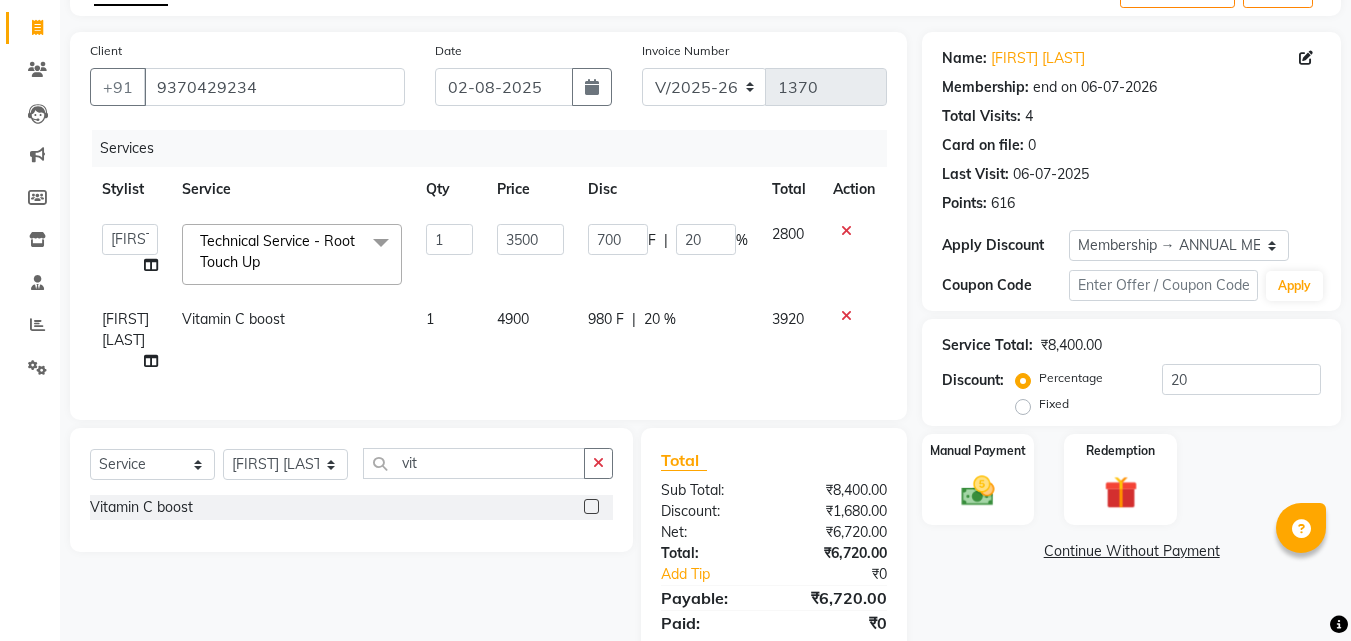 click on "20" 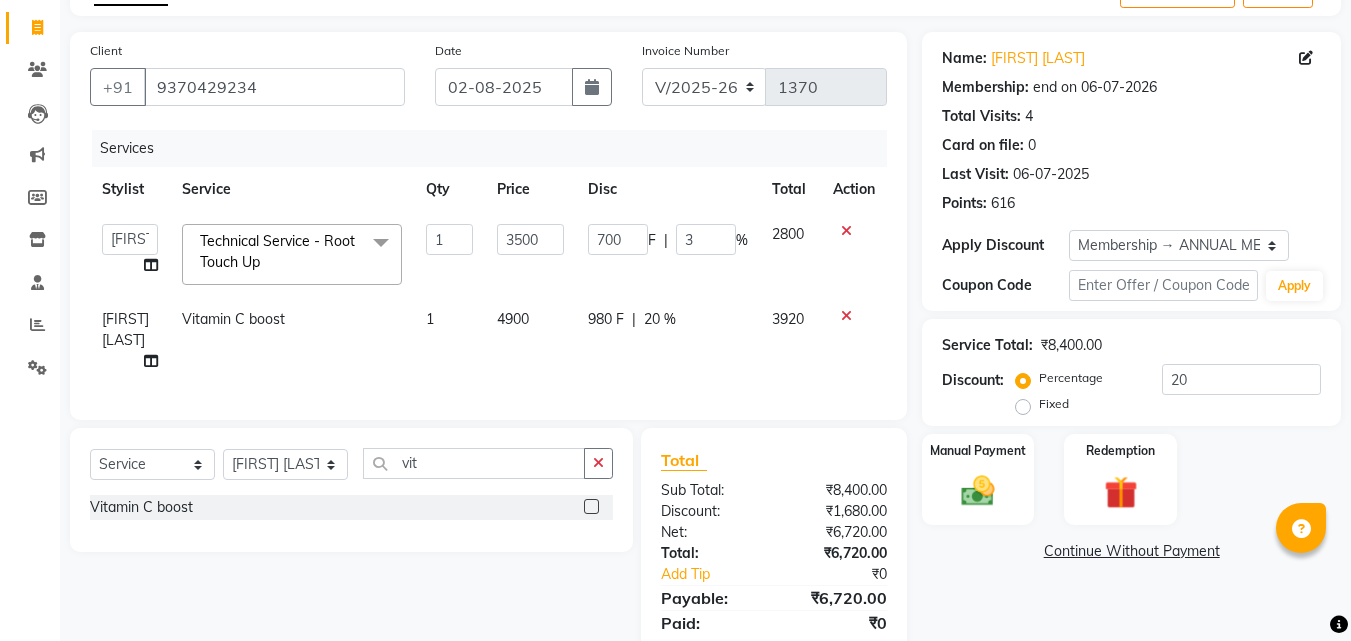 type on "30" 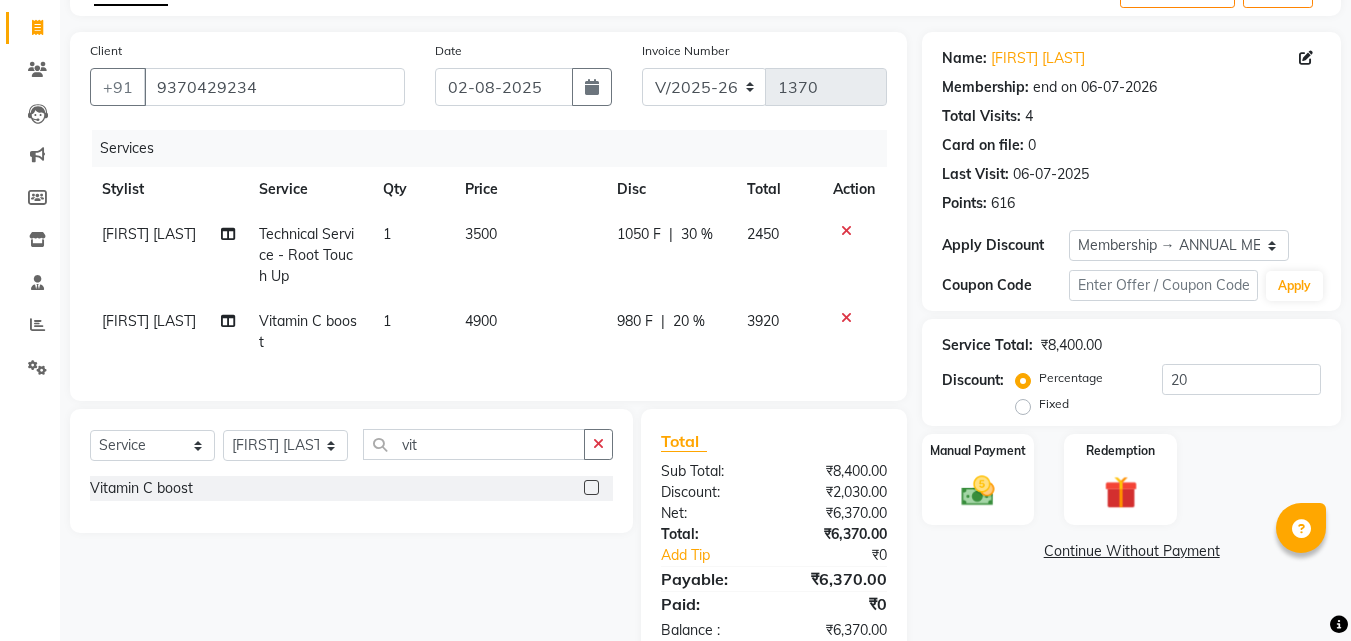 click on "1050 F | 30 %" 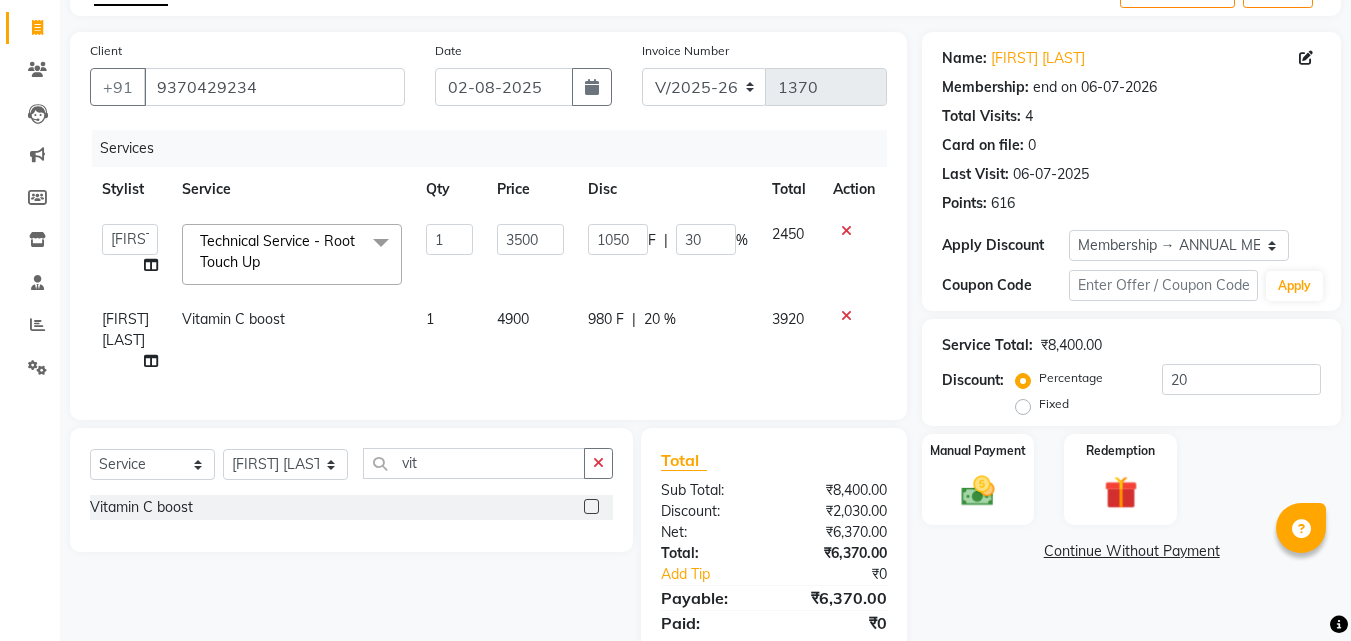 click on "1050 F | 30 %" 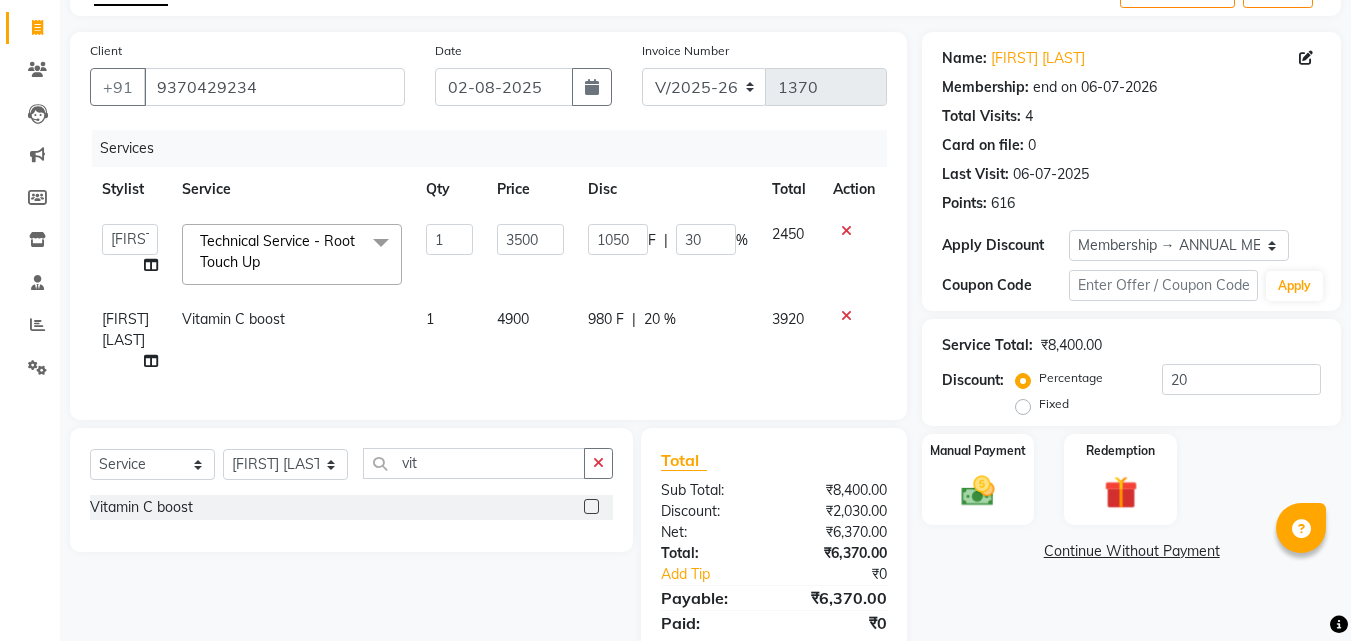 click on "20 %" 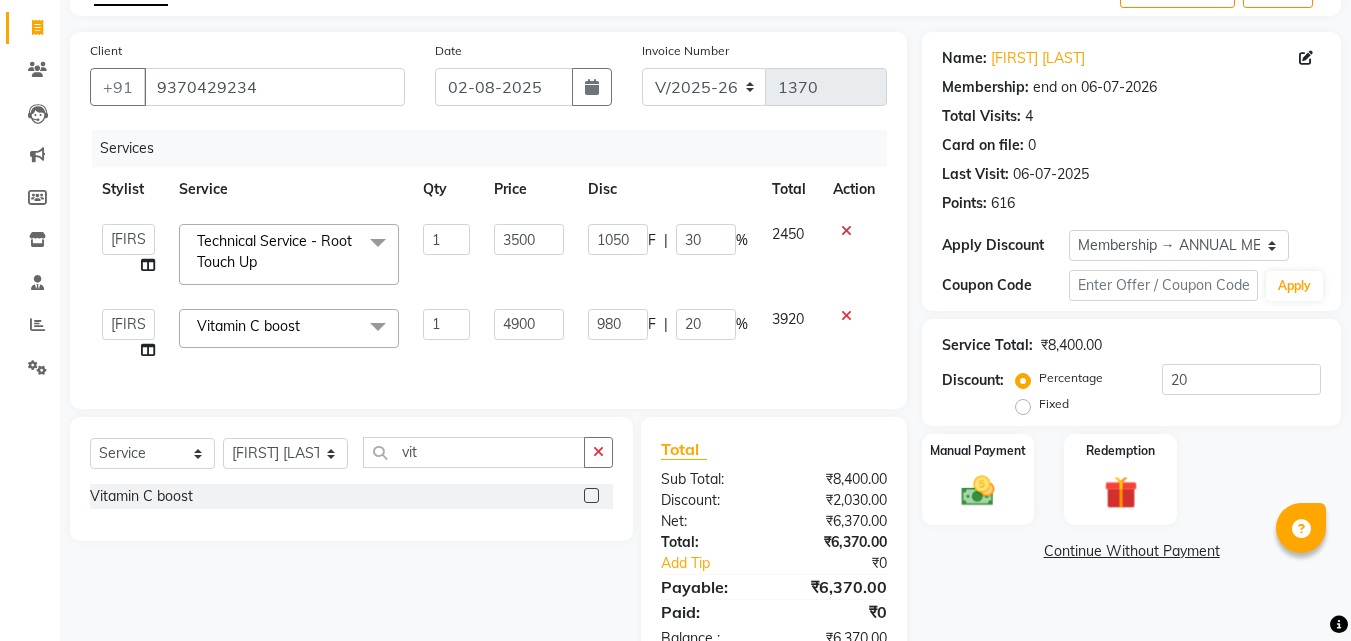 click on "980 F | 20 %" 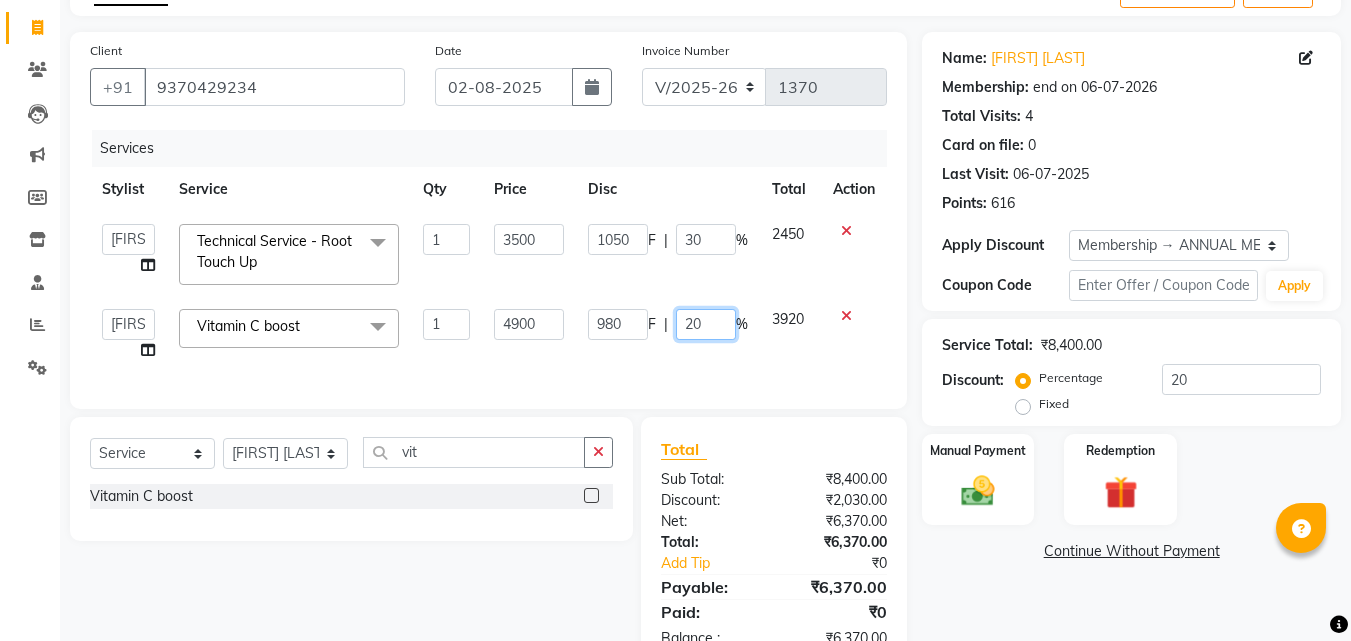 click on "20" 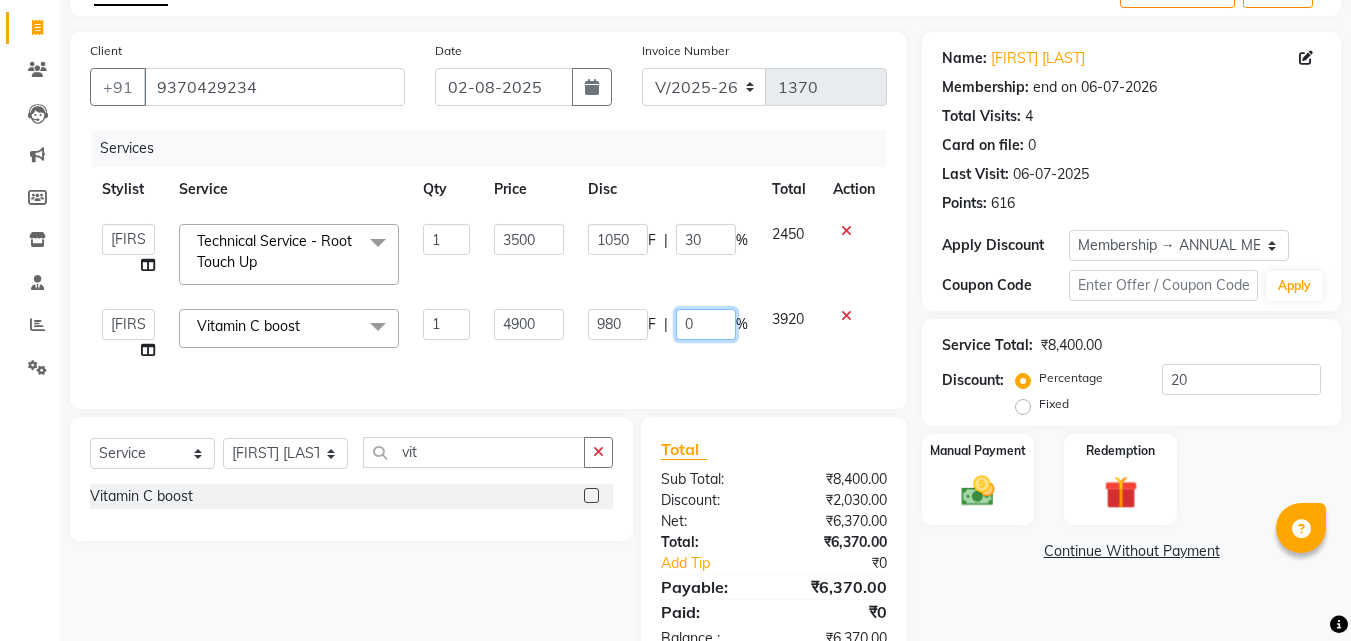 type on "50" 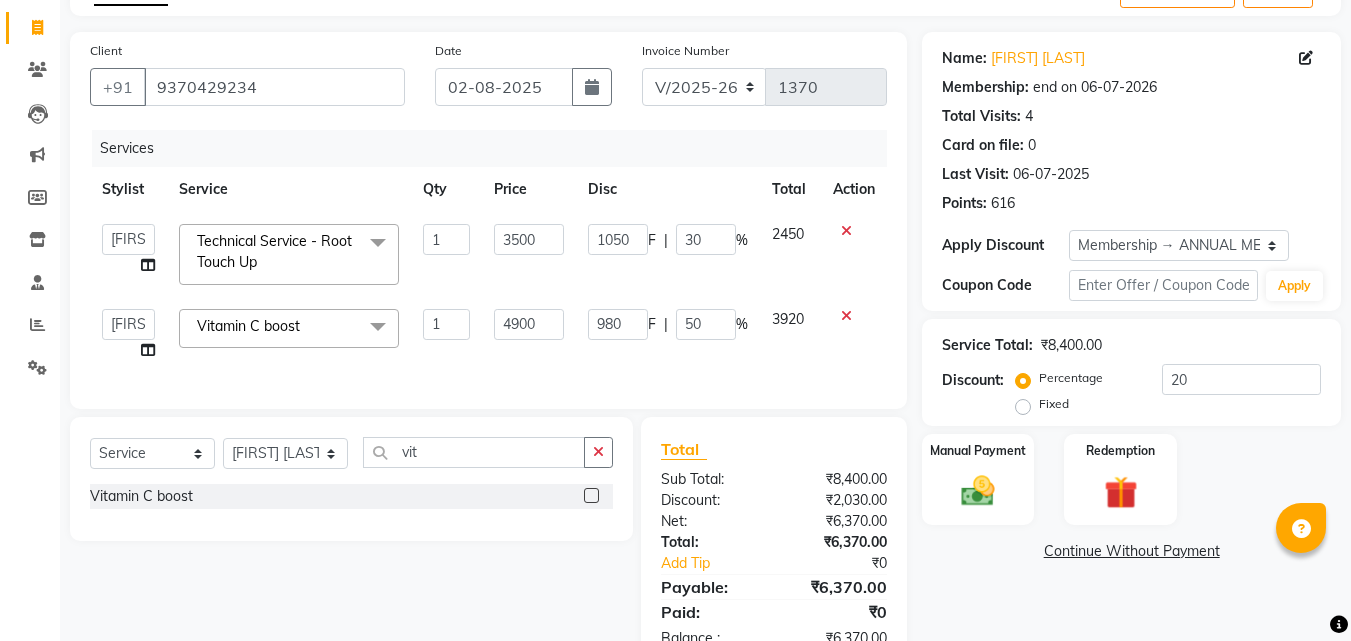 click on "980 F | 50 %" 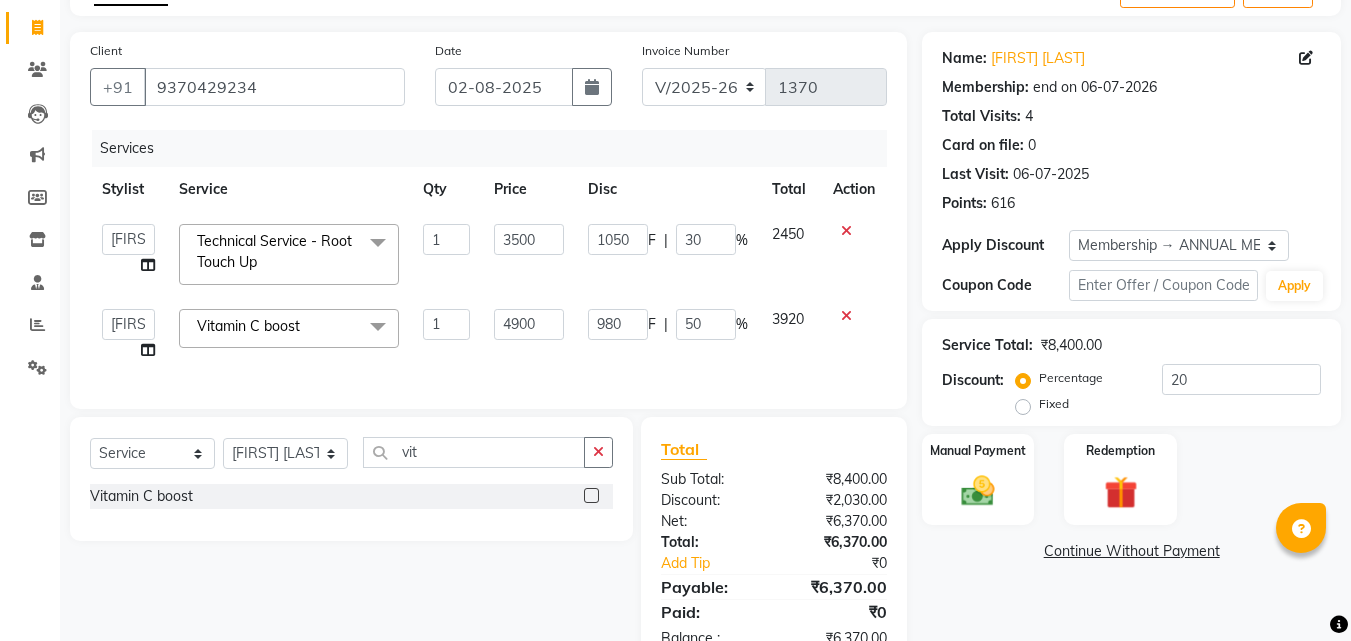 select on "55360" 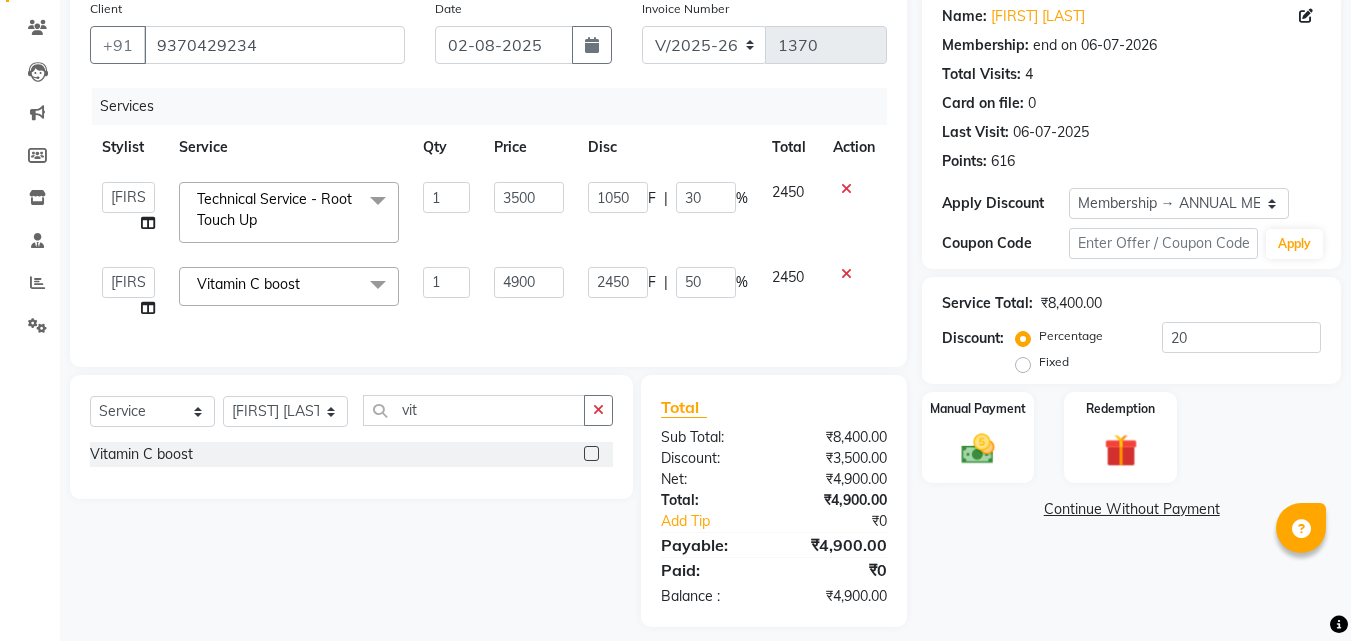 scroll, scrollTop: 191, scrollLeft: 0, axis: vertical 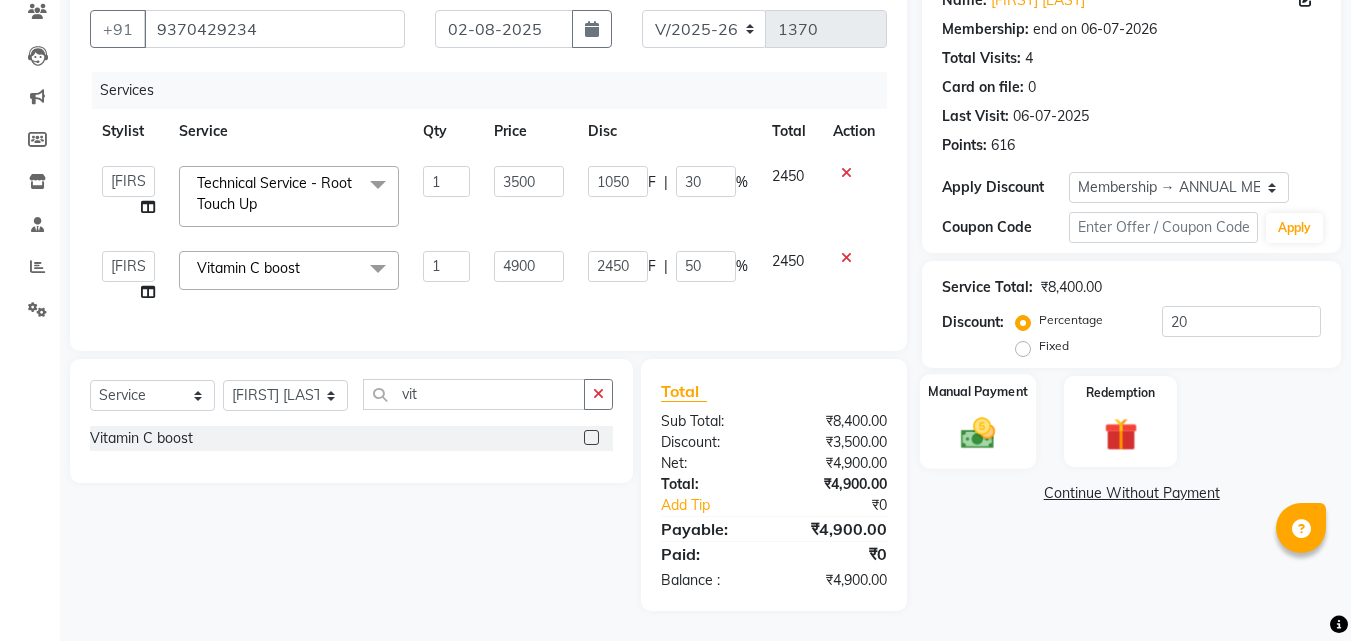 click 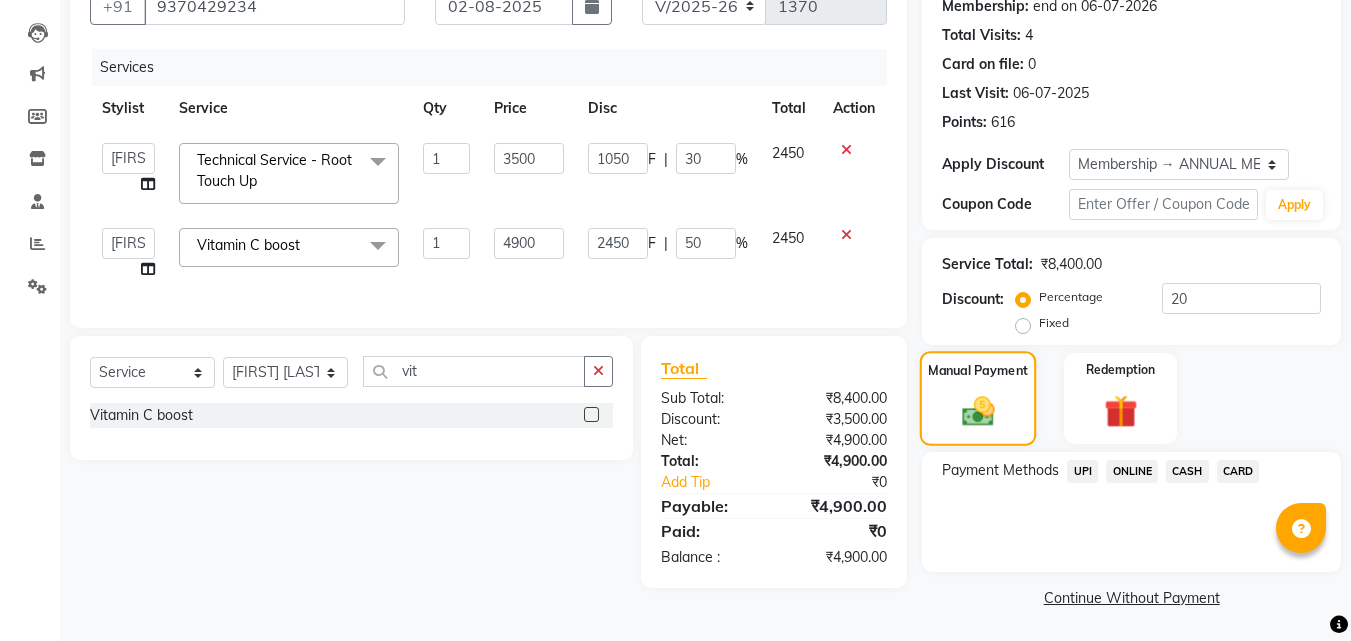 scroll, scrollTop: 201, scrollLeft: 0, axis: vertical 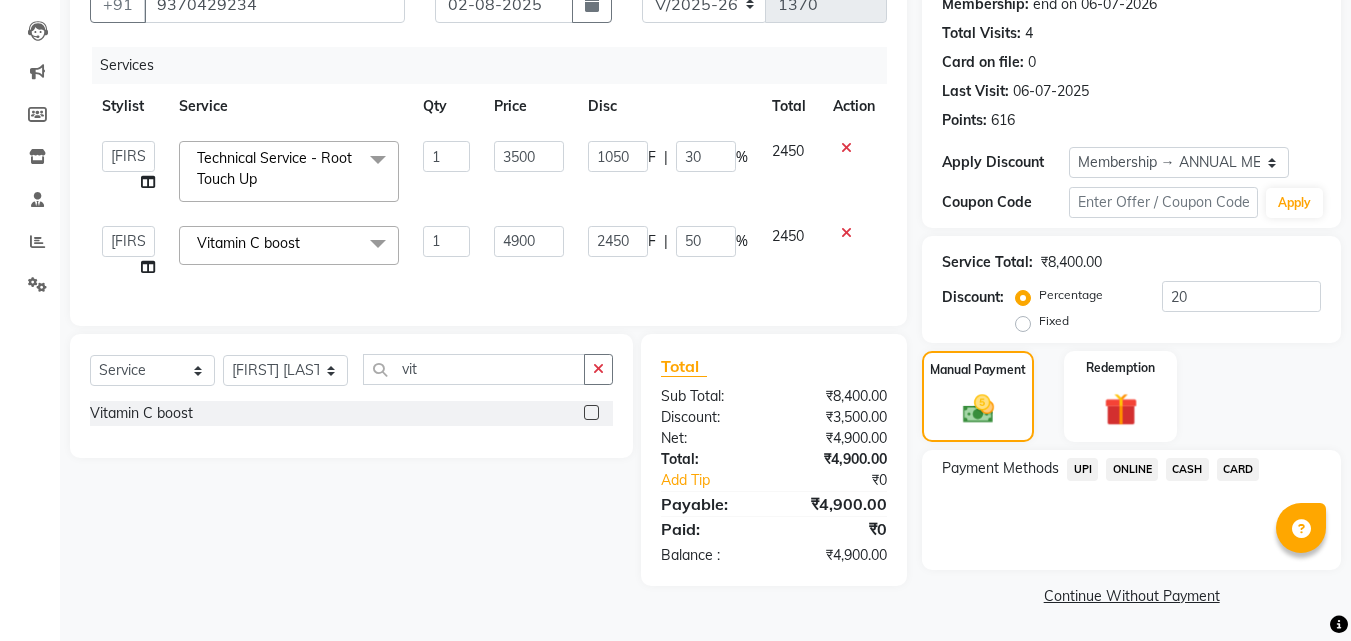 click on "ONLINE" 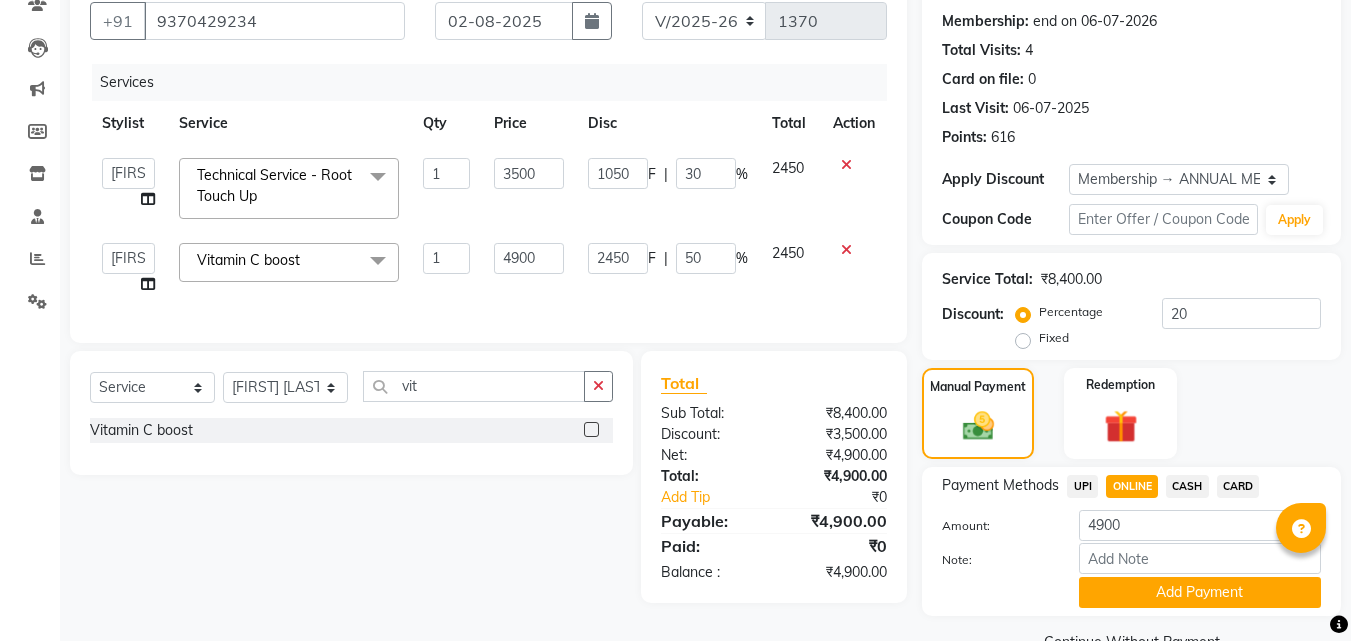 scroll, scrollTop: 185, scrollLeft: 0, axis: vertical 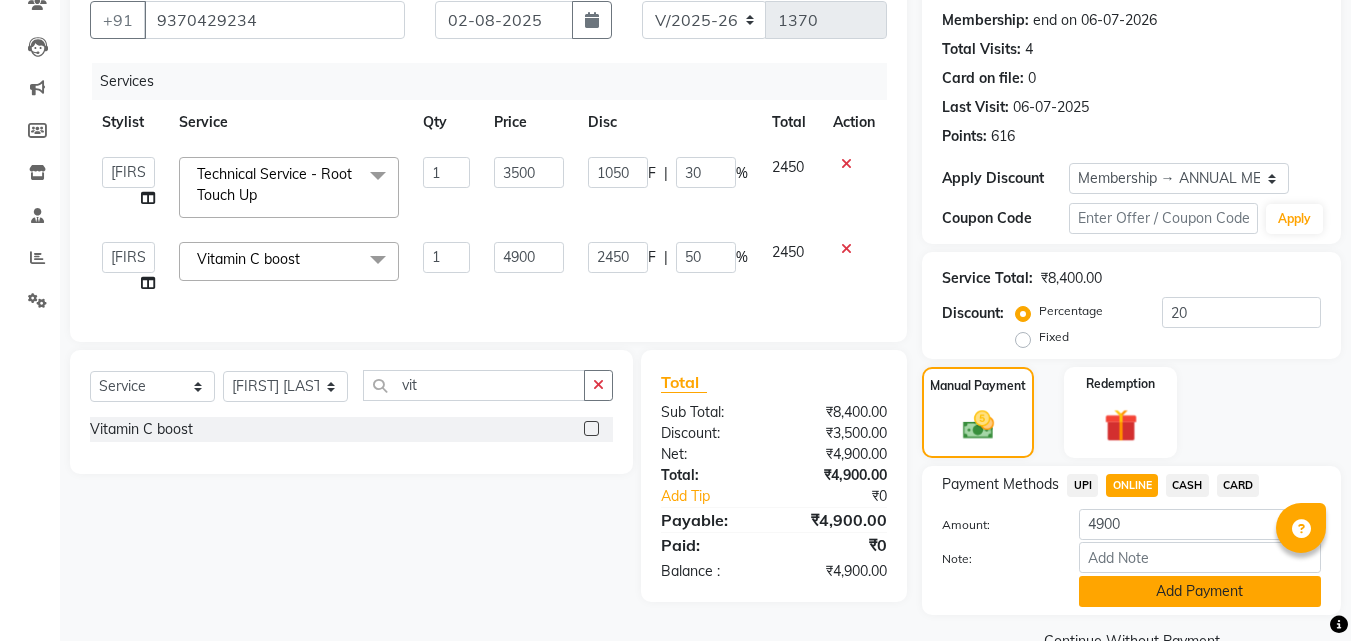 click on "Add Payment" 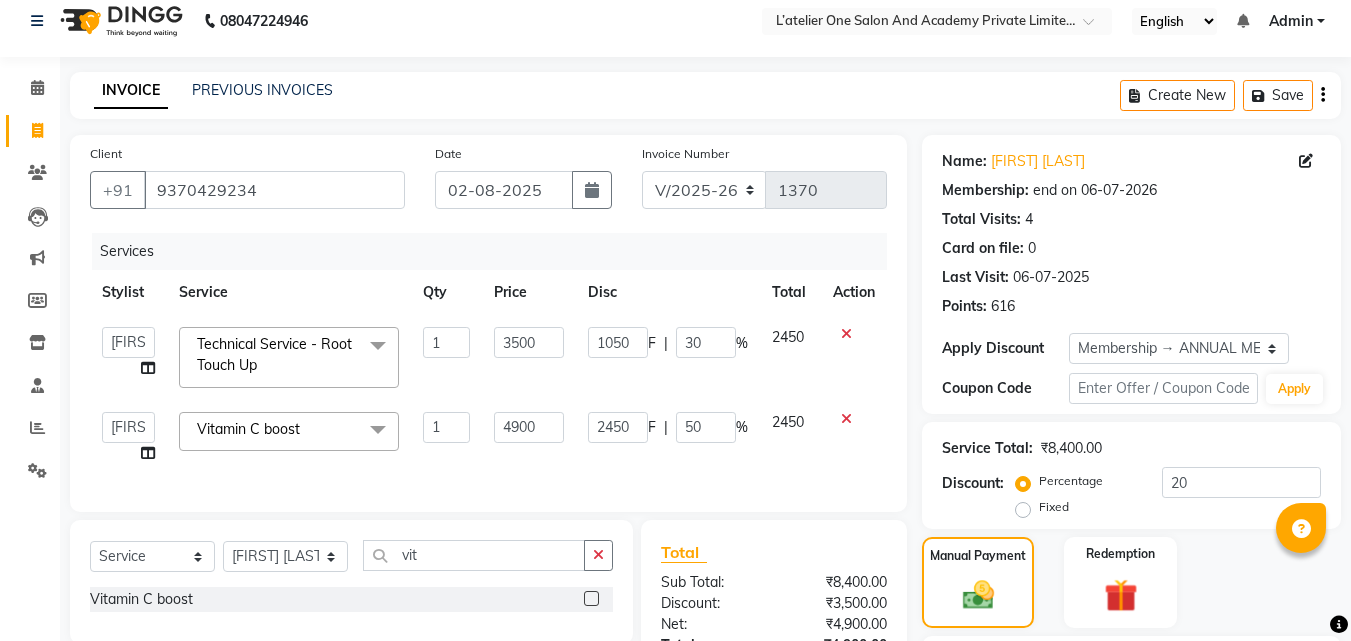 scroll, scrollTop: 0, scrollLeft: 0, axis: both 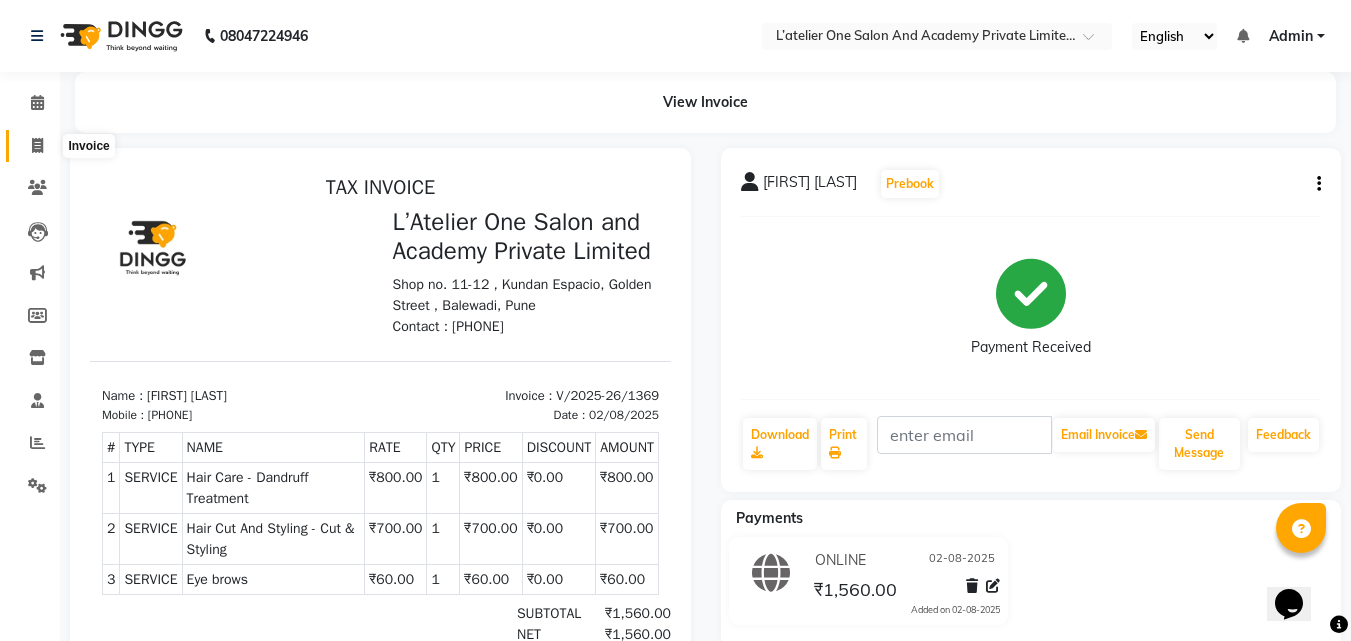 click 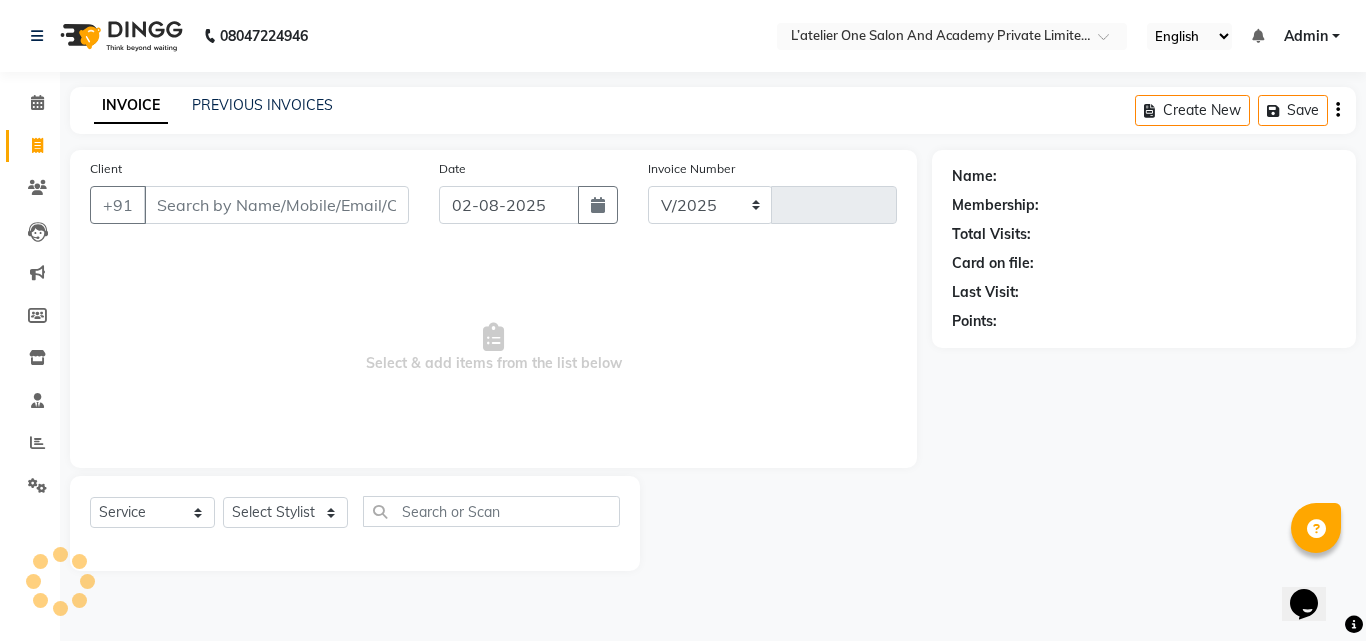 select on "6939" 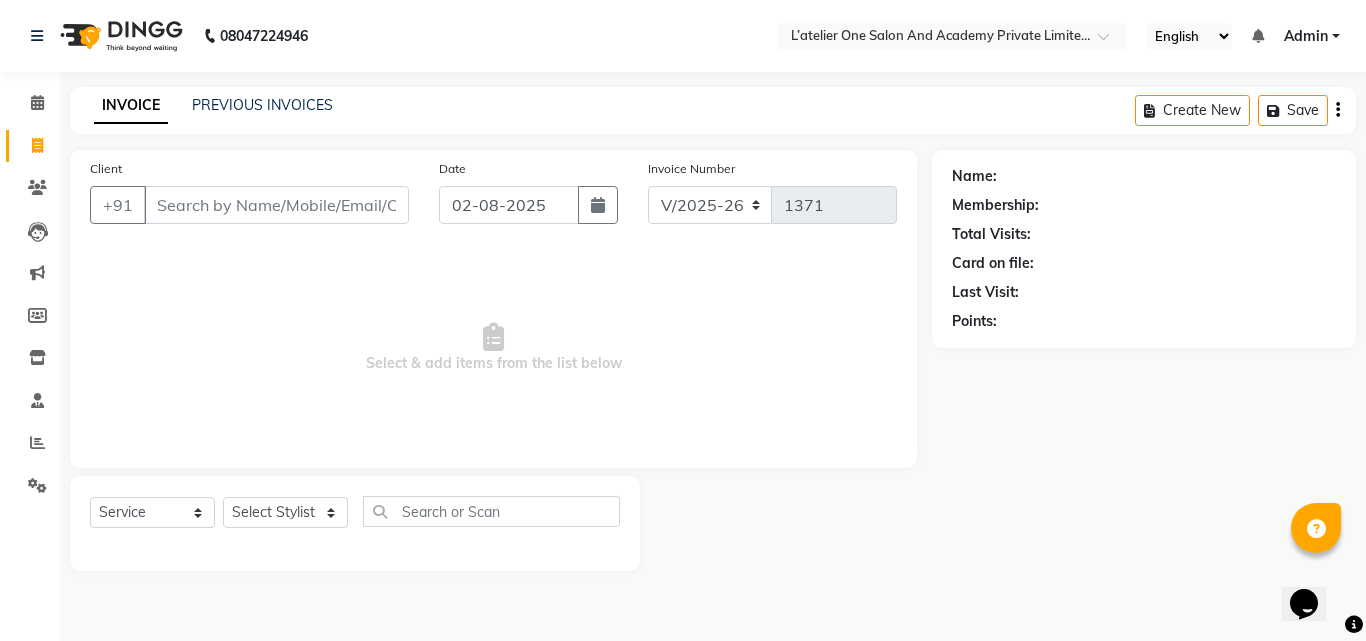 click on "Invoice" 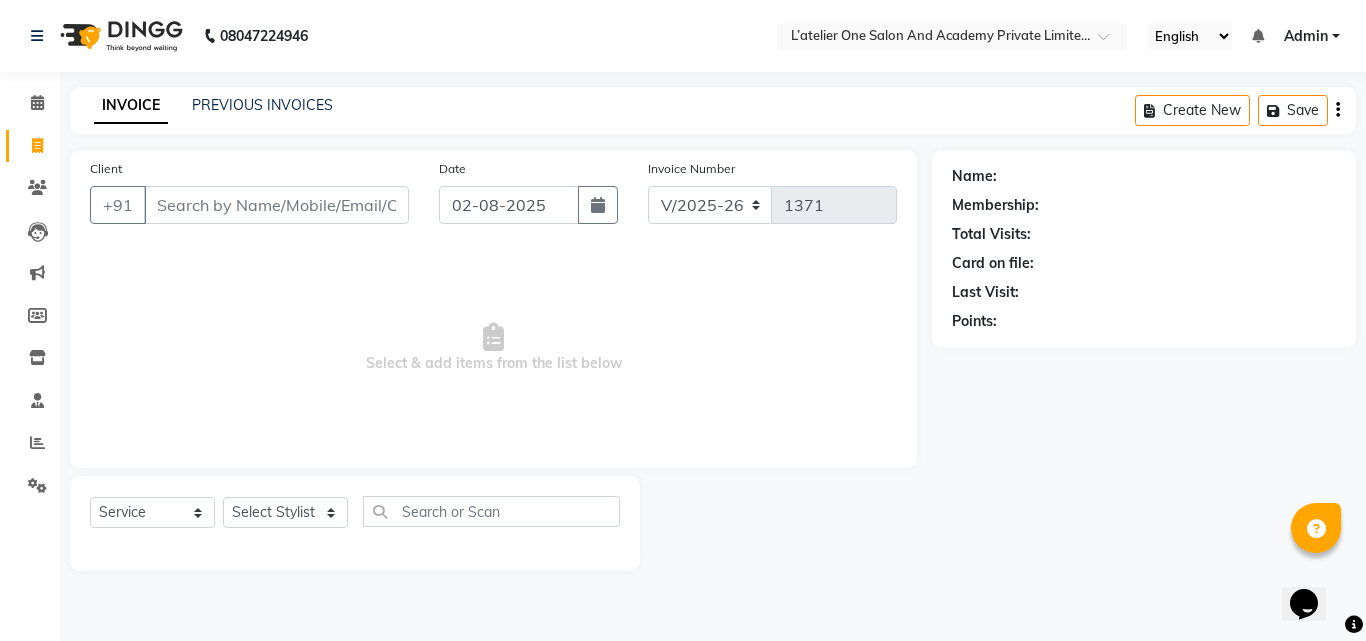 click on "Invoice" 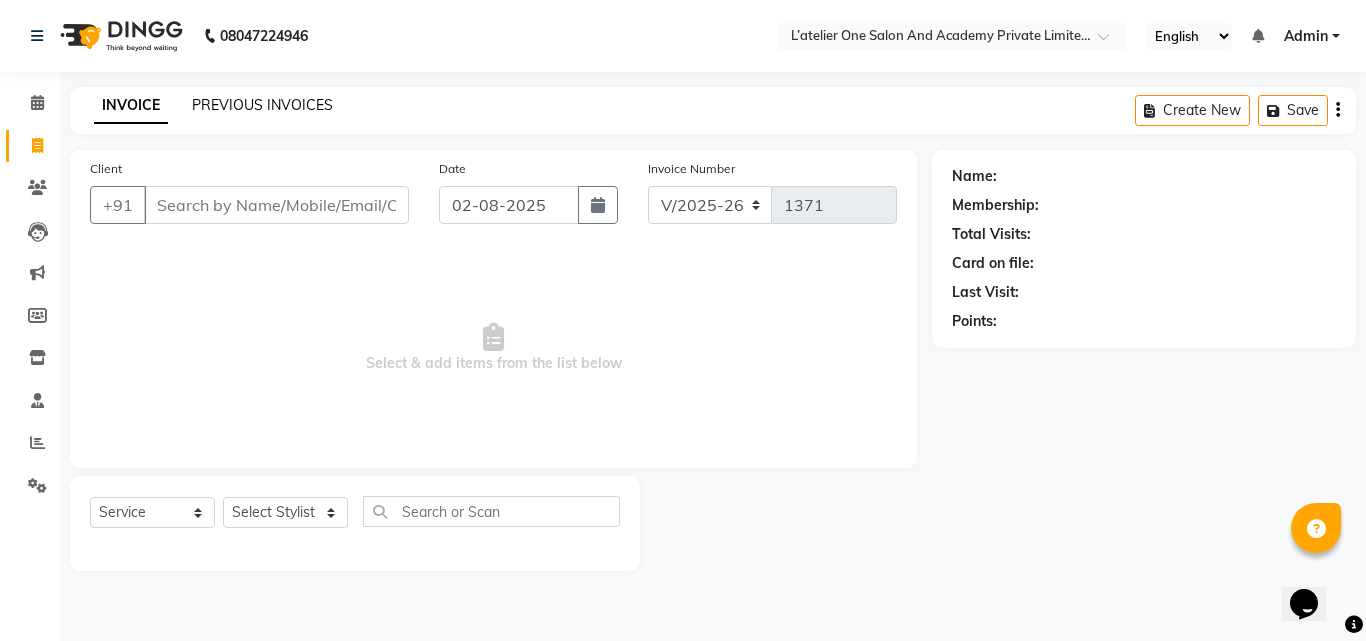 click on "PREVIOUS INVOICES" 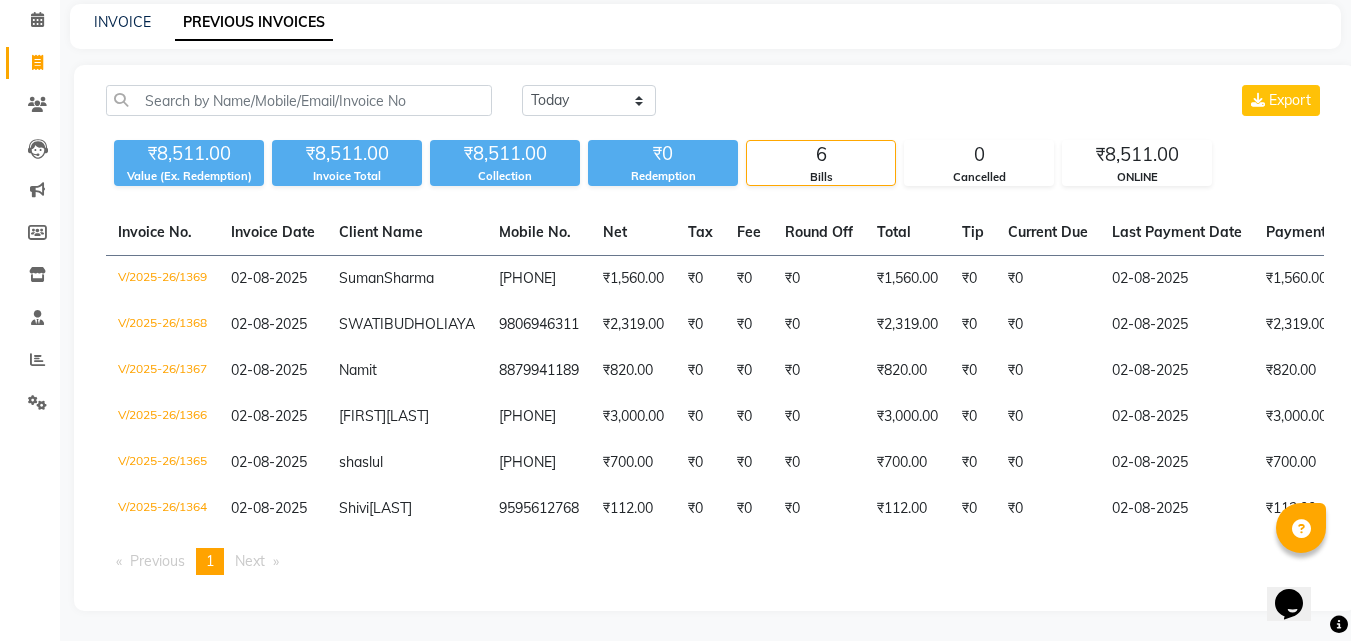 scroll, scrollTop: 0, scrollLeft: 0, axis: both 